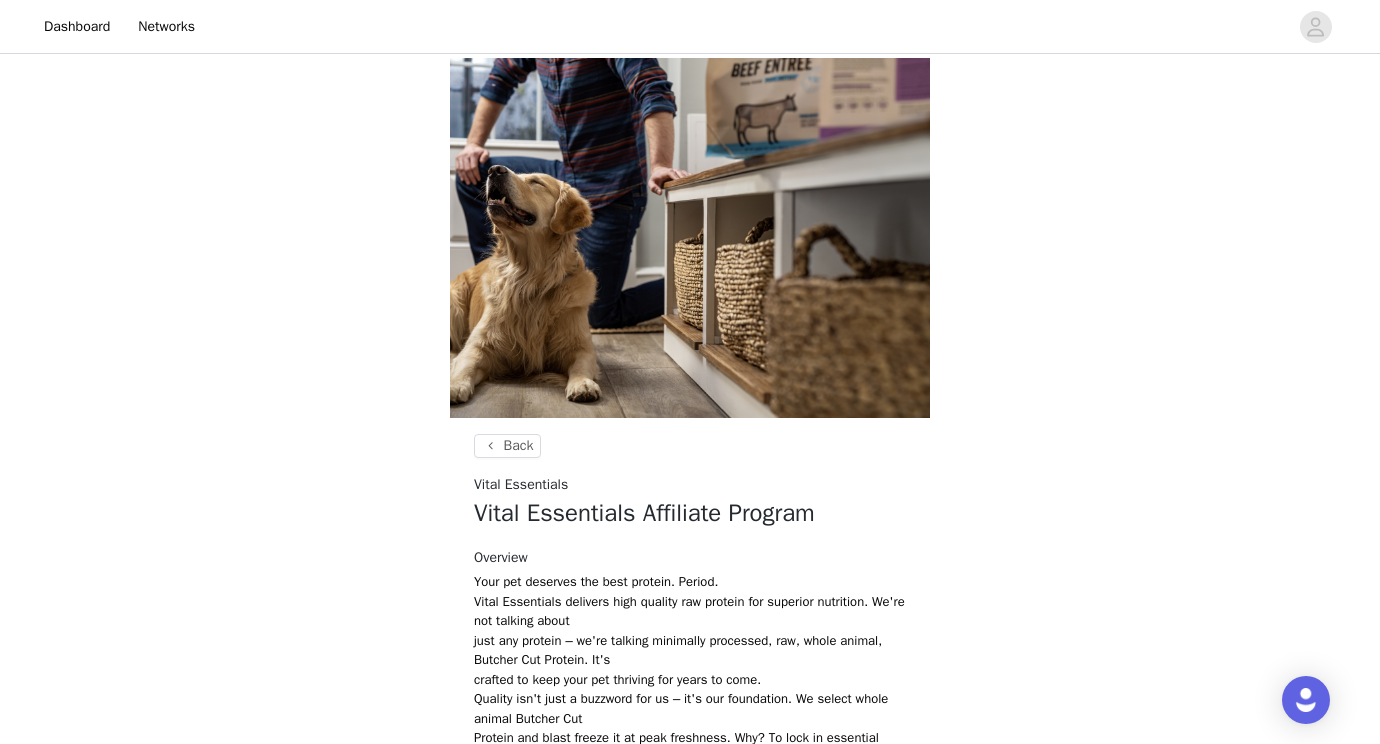 scroll, scrollTop: 294, scrollLeft: 0, axis: vertical 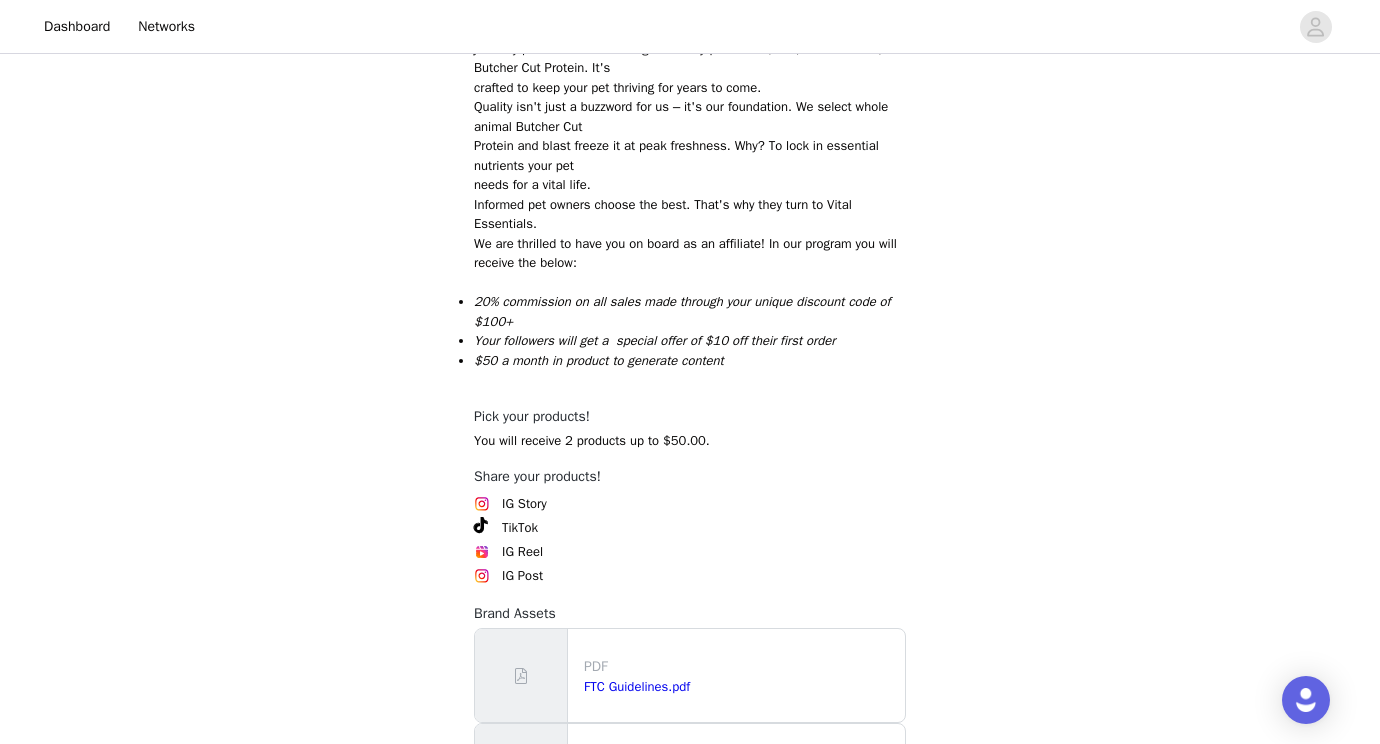 drag, startPoint x: 749, startPoint y: 366, endPoint x: 476, endPoint y: 299, distance: 281.1014 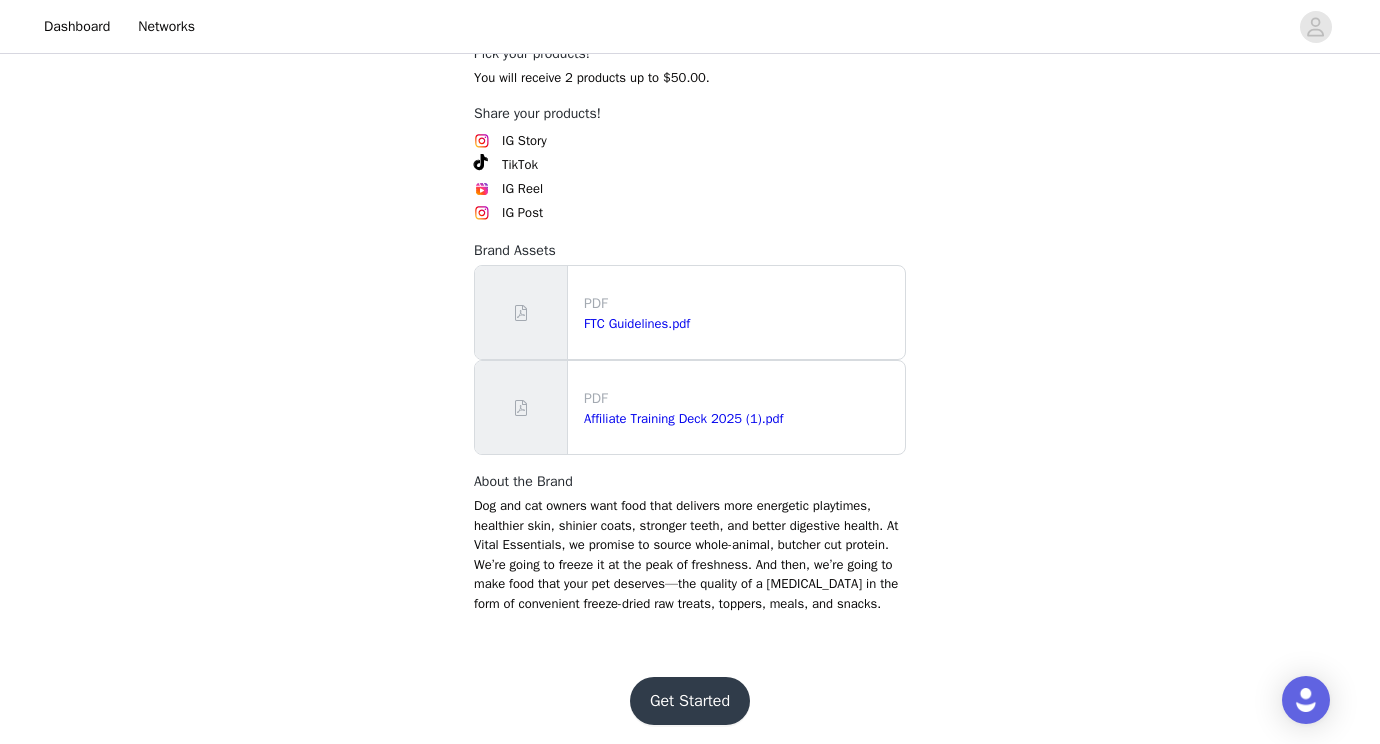 scroll, scrollTop: 979, scrollLeft: 0, axis: vertical 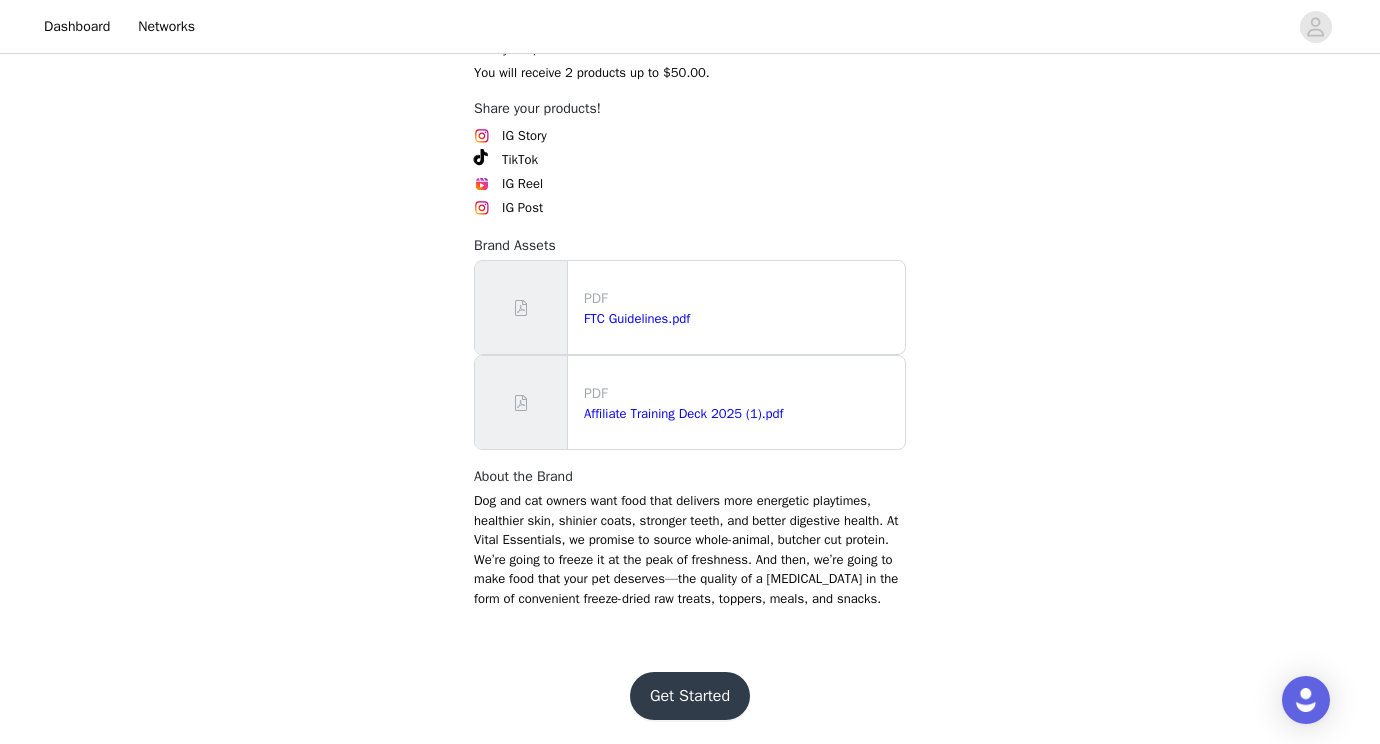 click on "PDF   Affiliate Training Deck 2025 (1).pdf" at bounding box center [740, 403] 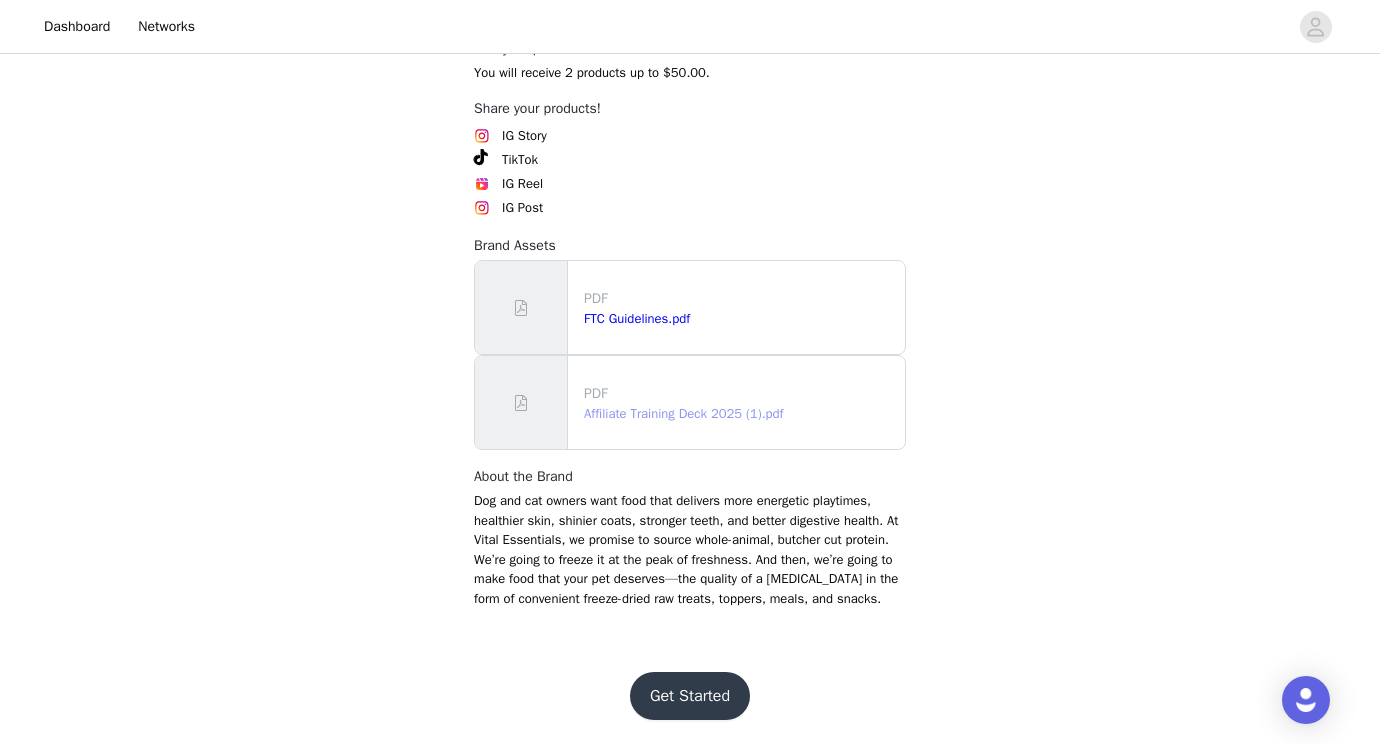 click on "Affiliate Training Deck 2025 (1).pdf" at bounding box center [683, 413] 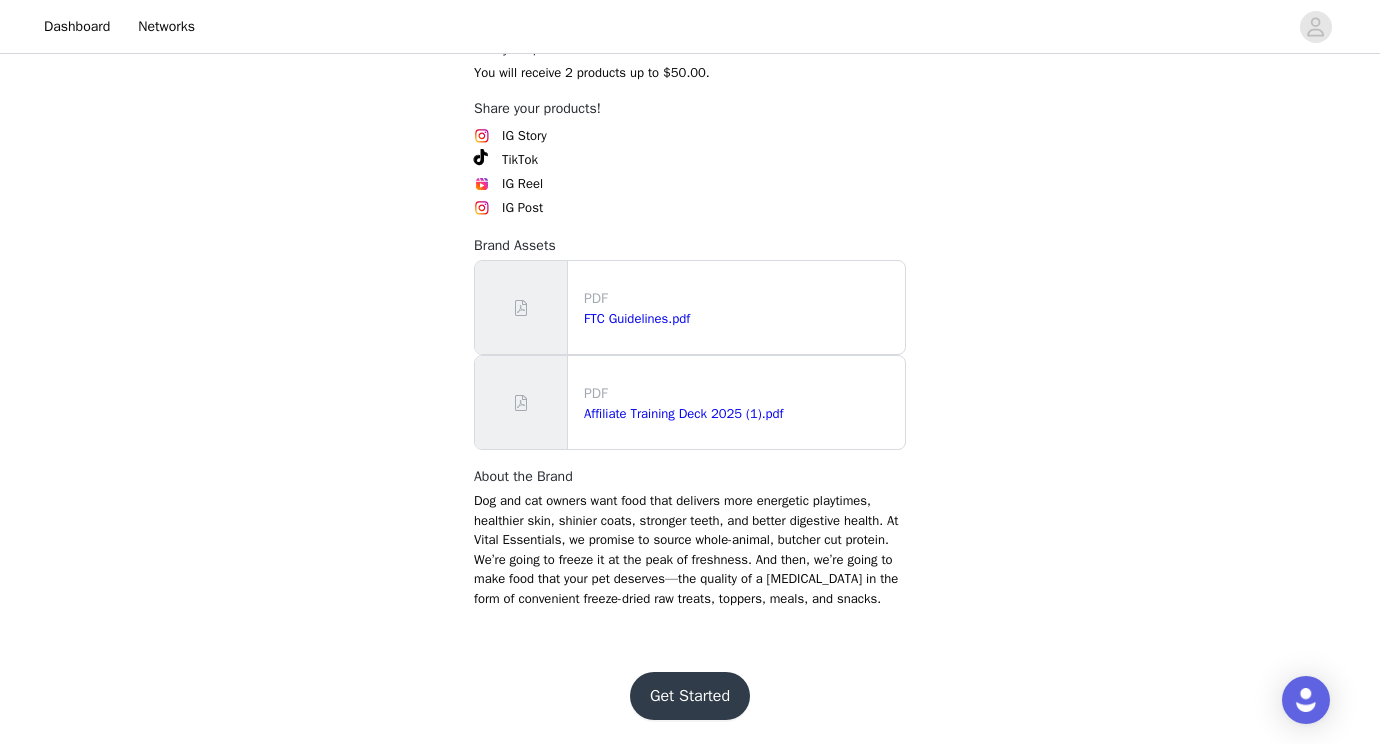 click on "Get Started" at bounding box center [690, 696] 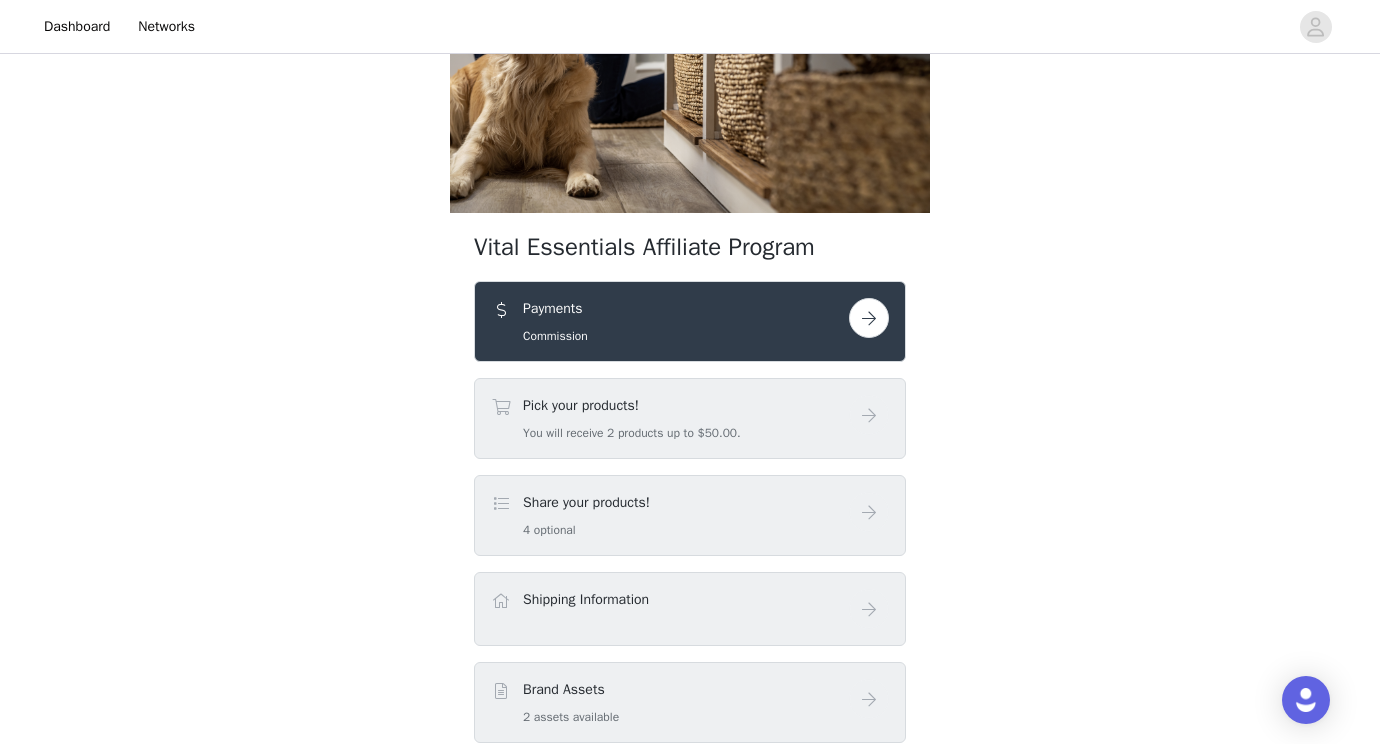 scroll, scrollTop: 222, scrollLeft: 0, axis: vertical 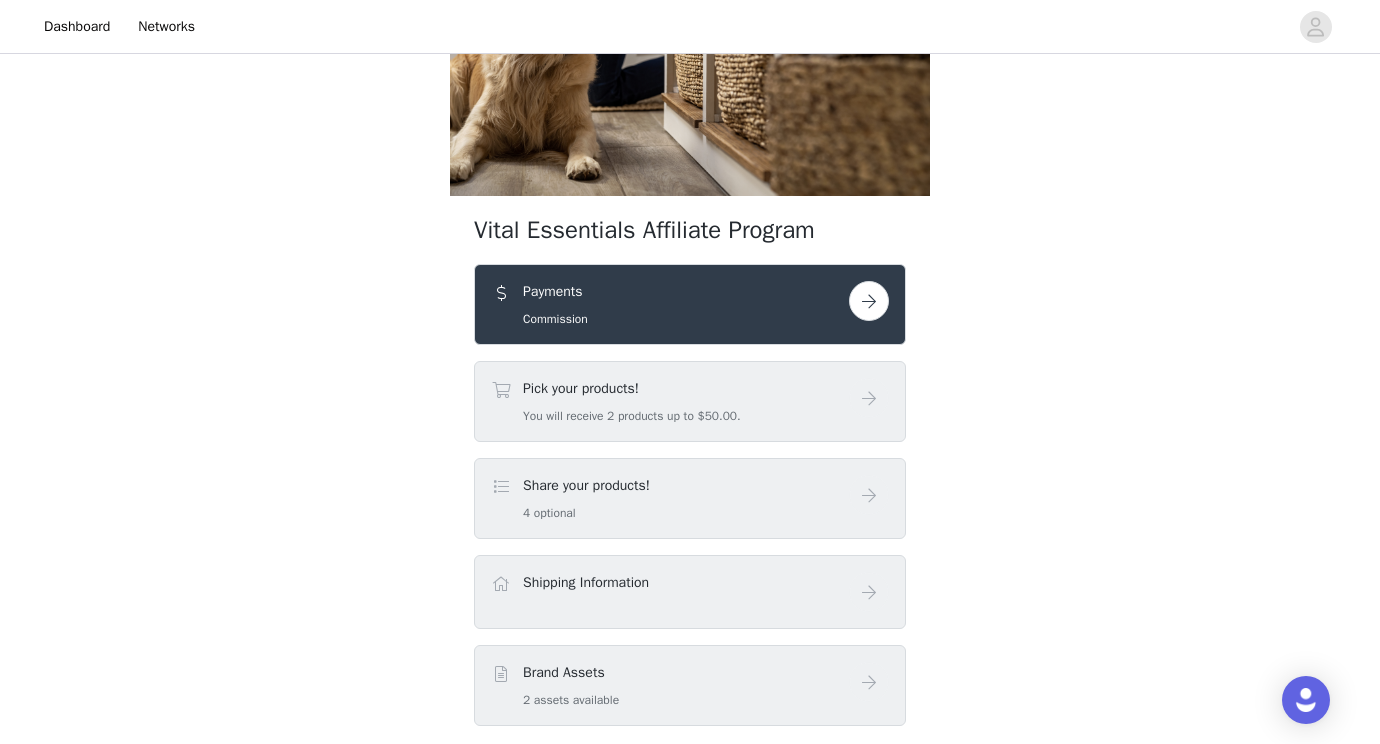 click at bounding box center (869, 301) 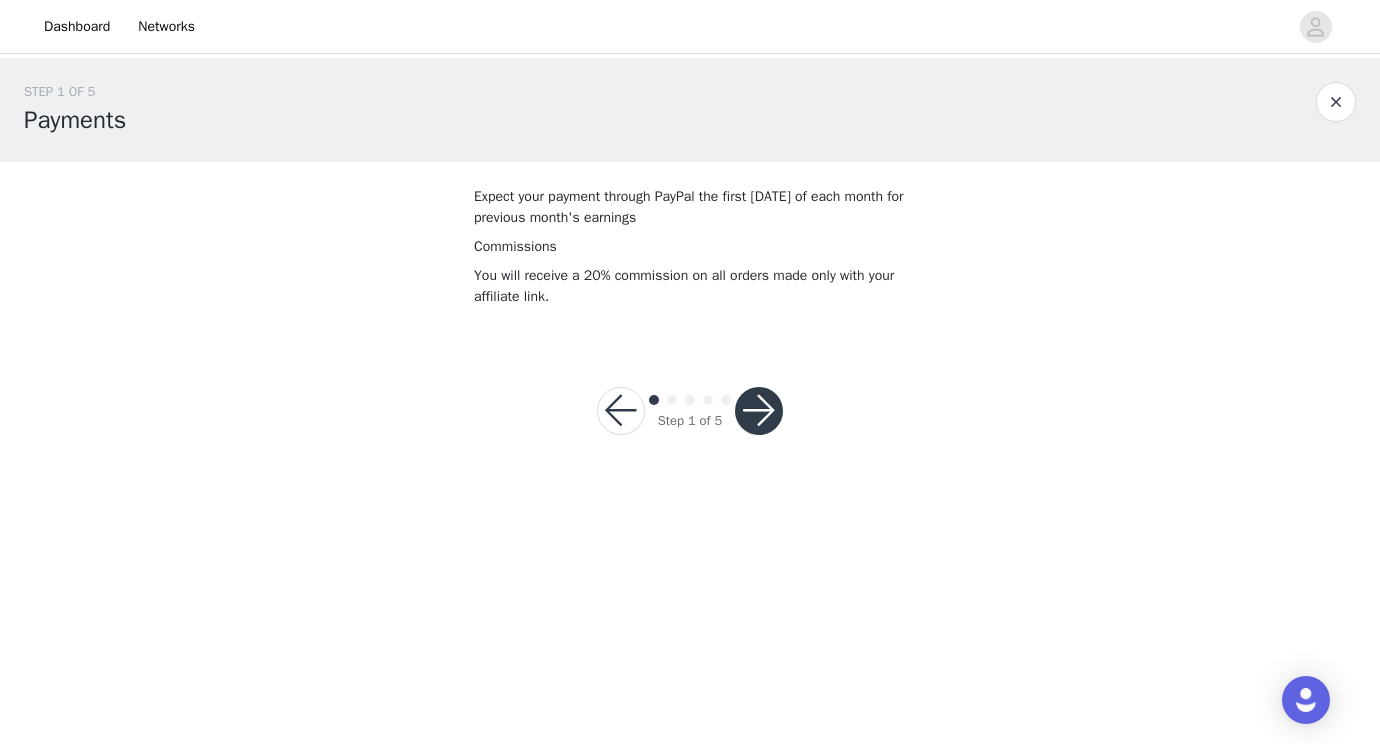 click at bounding box center [759, 411] 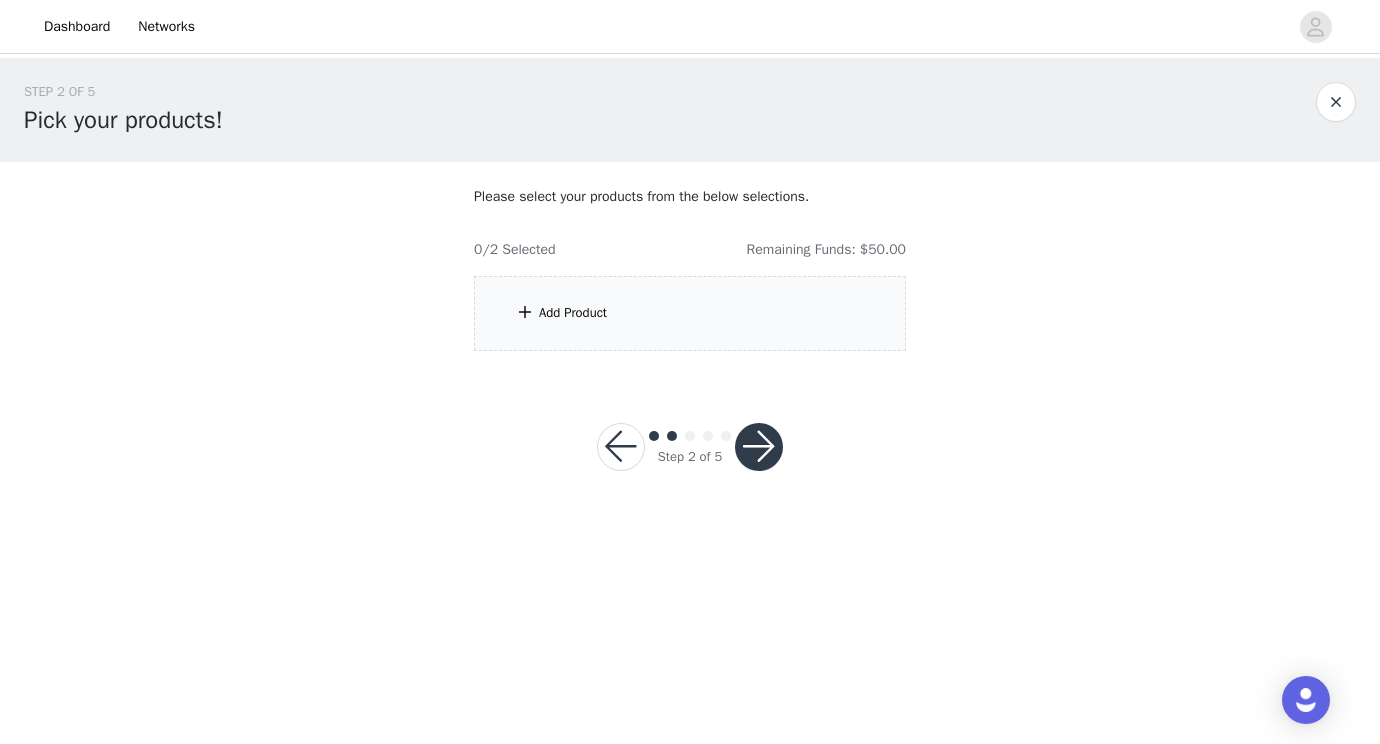 click on "Add Product" at bounding box center (573, 313) 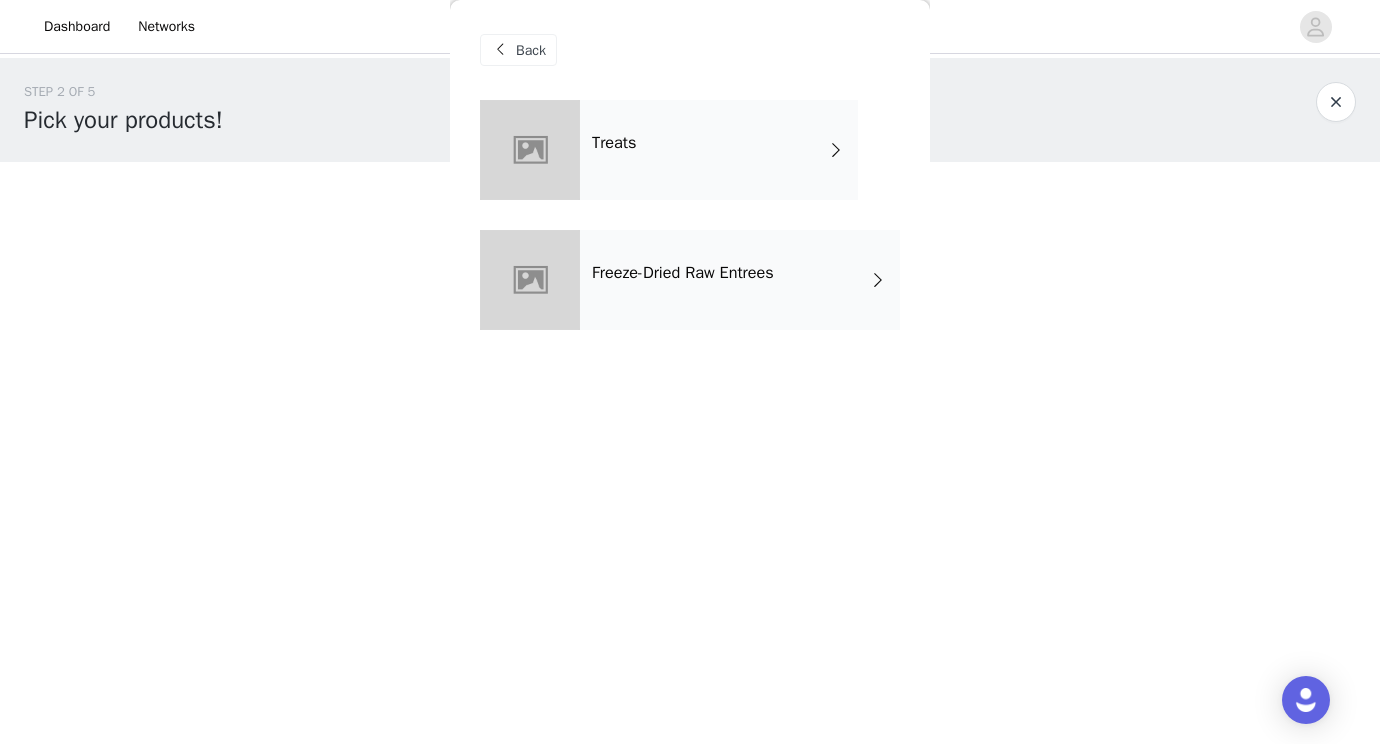 click on "Treats" at bounding box center [719, 150] 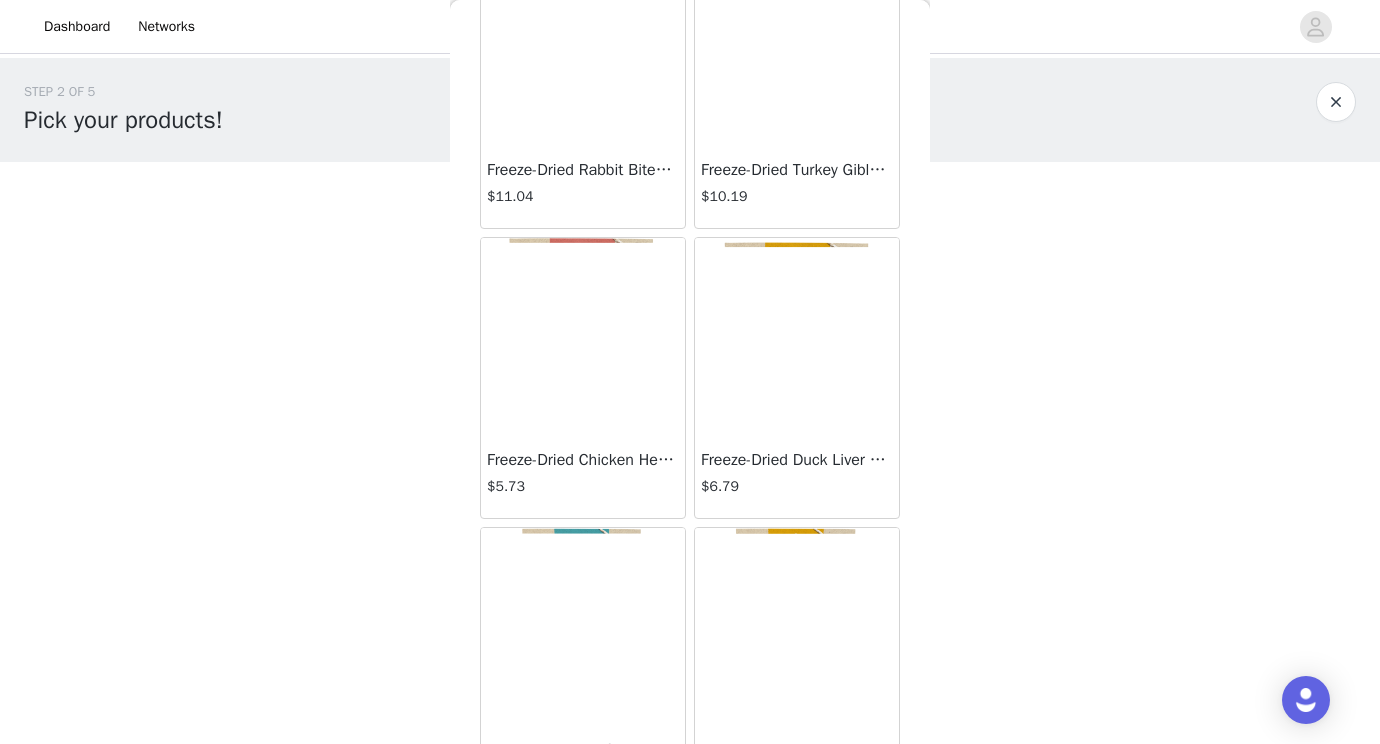 scroll, scrollTop: 737, scrollLeft: 0, axis: vertical 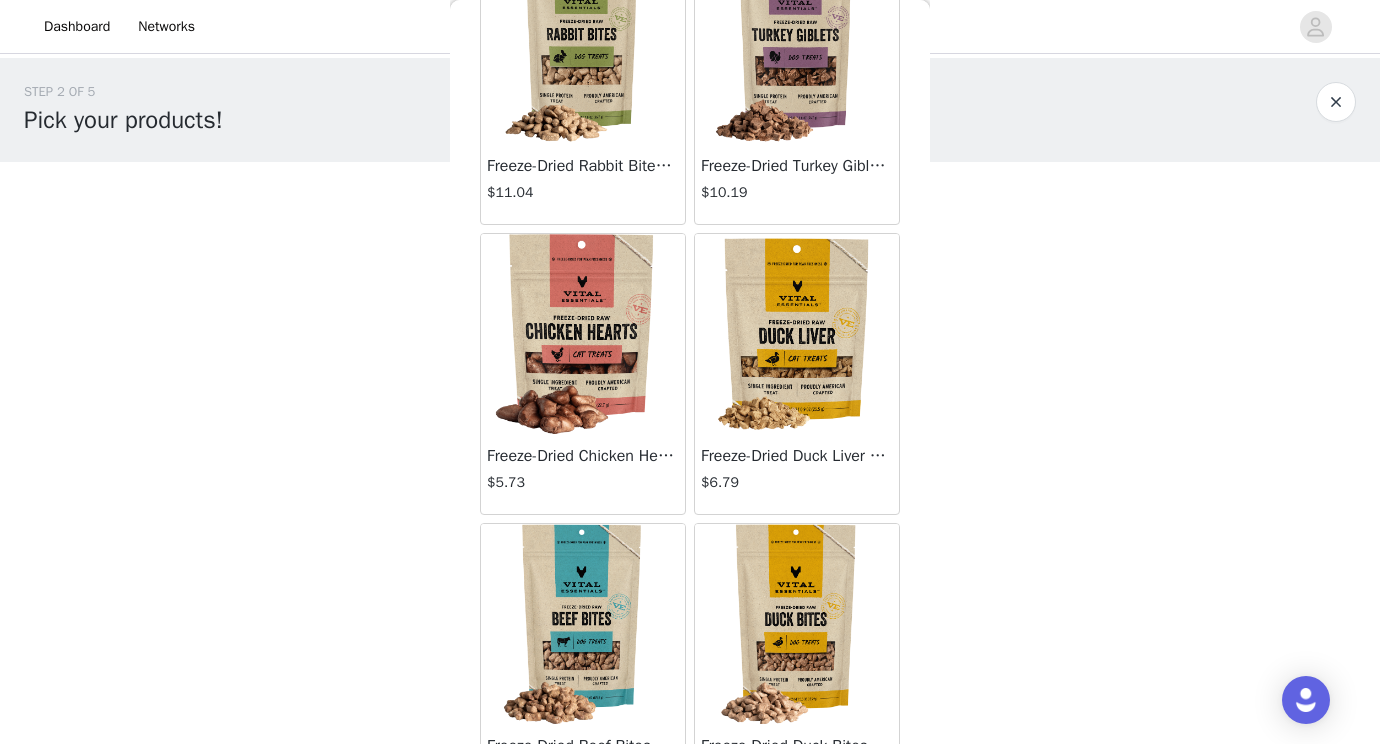 click at bounding box center (583, 334) 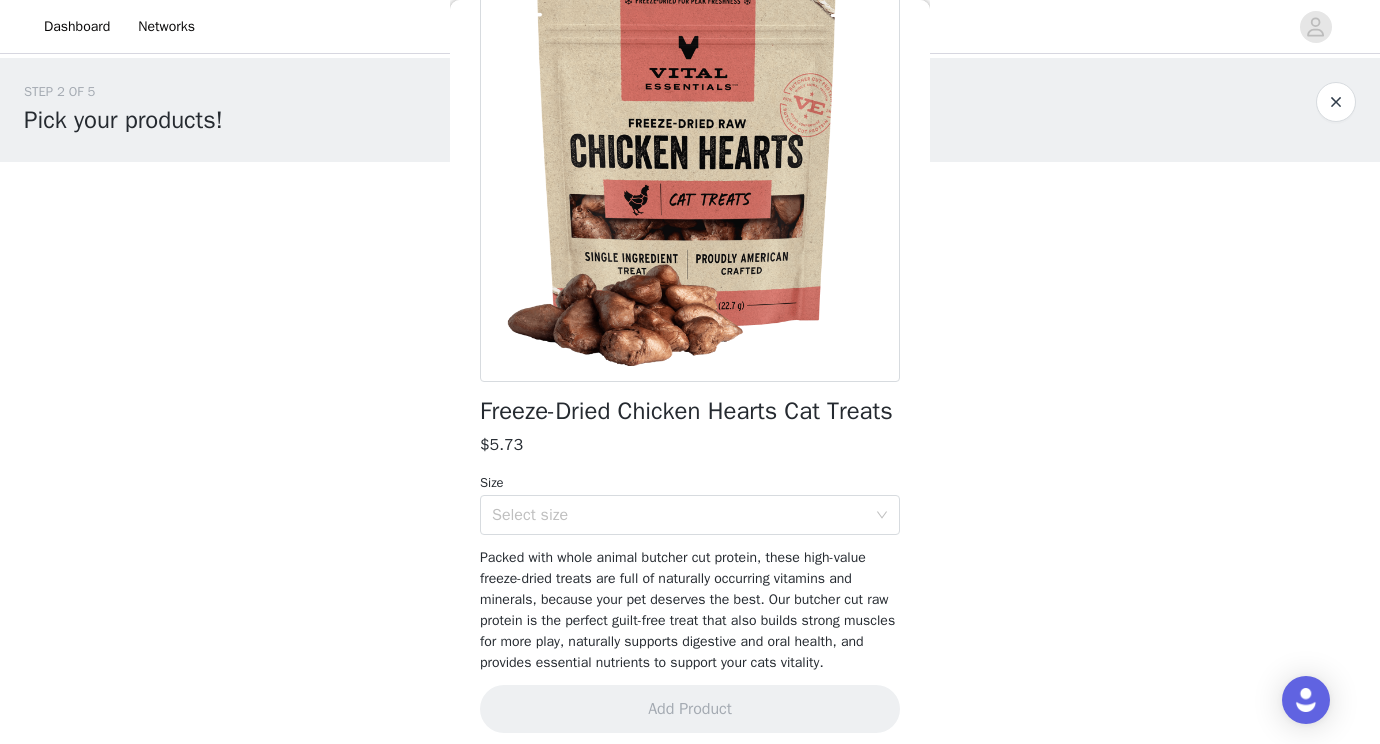 scroll, scrollTop: 228, scrollLeft: 0, axis: vertical 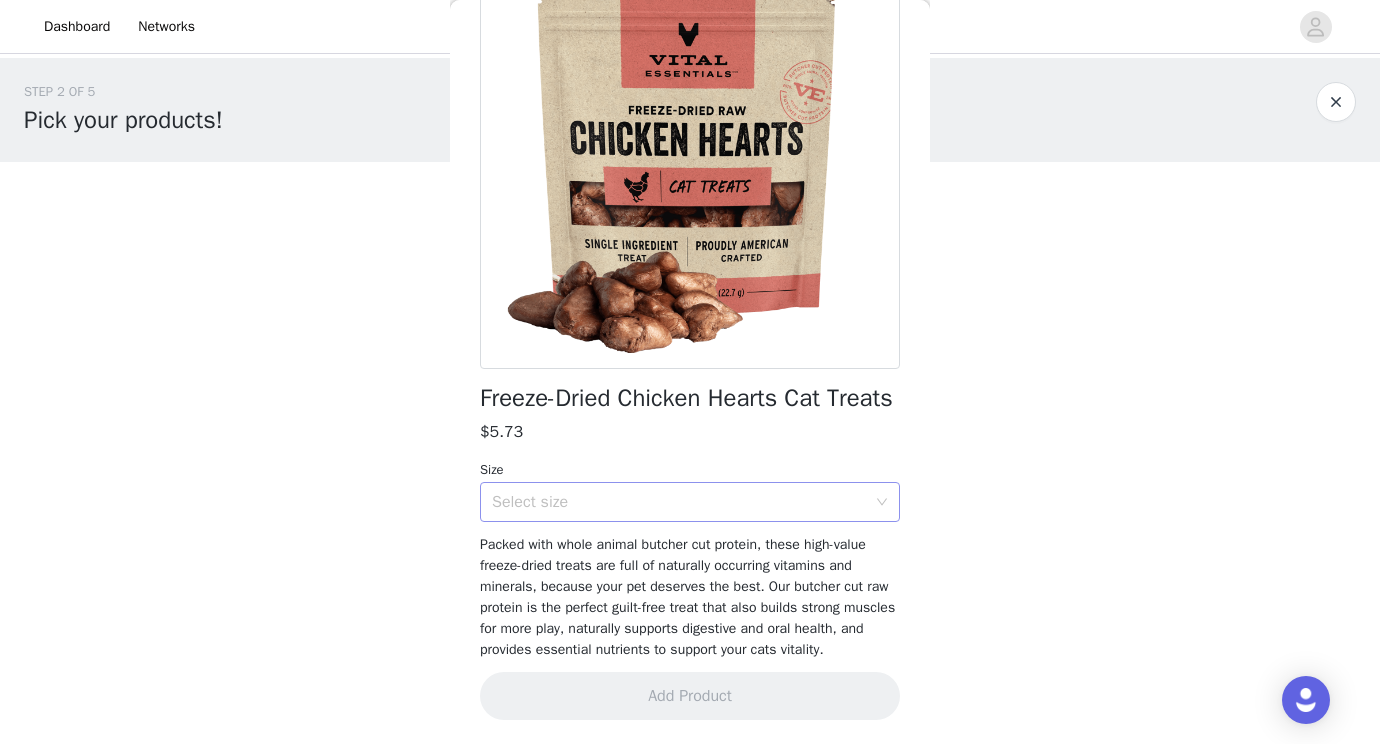 click on "Select size" at bounding box center (683, 502) 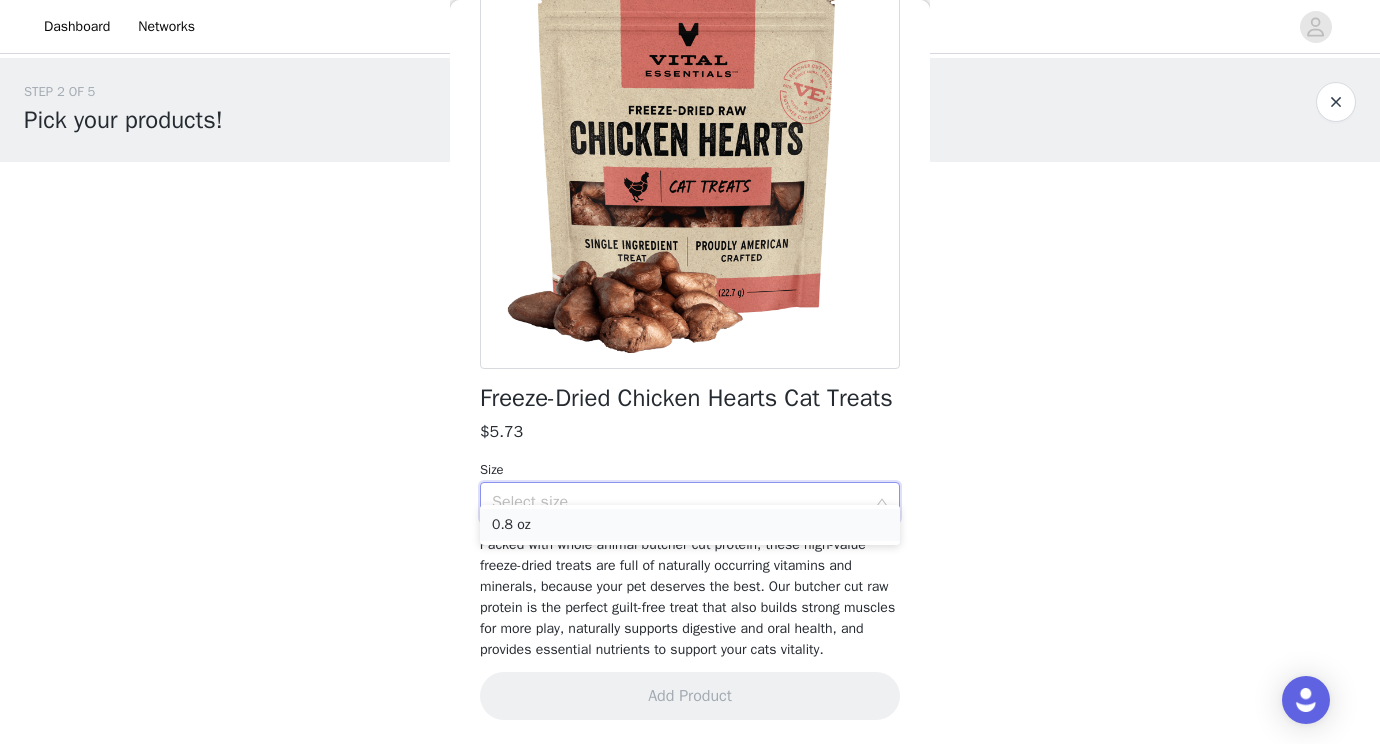 click on "0.8 oz" at bounding box center [690, 525] 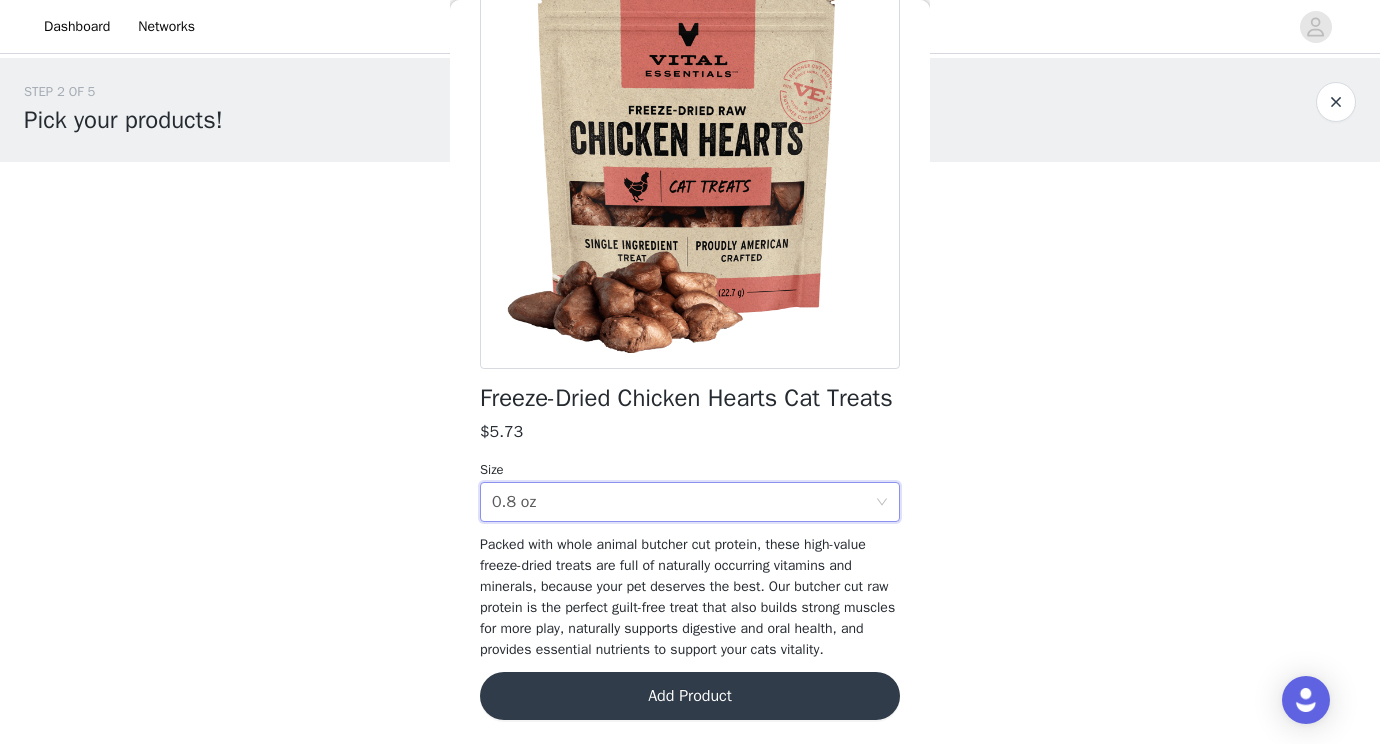 click on "Add Product" at bounding box center [690, 696] 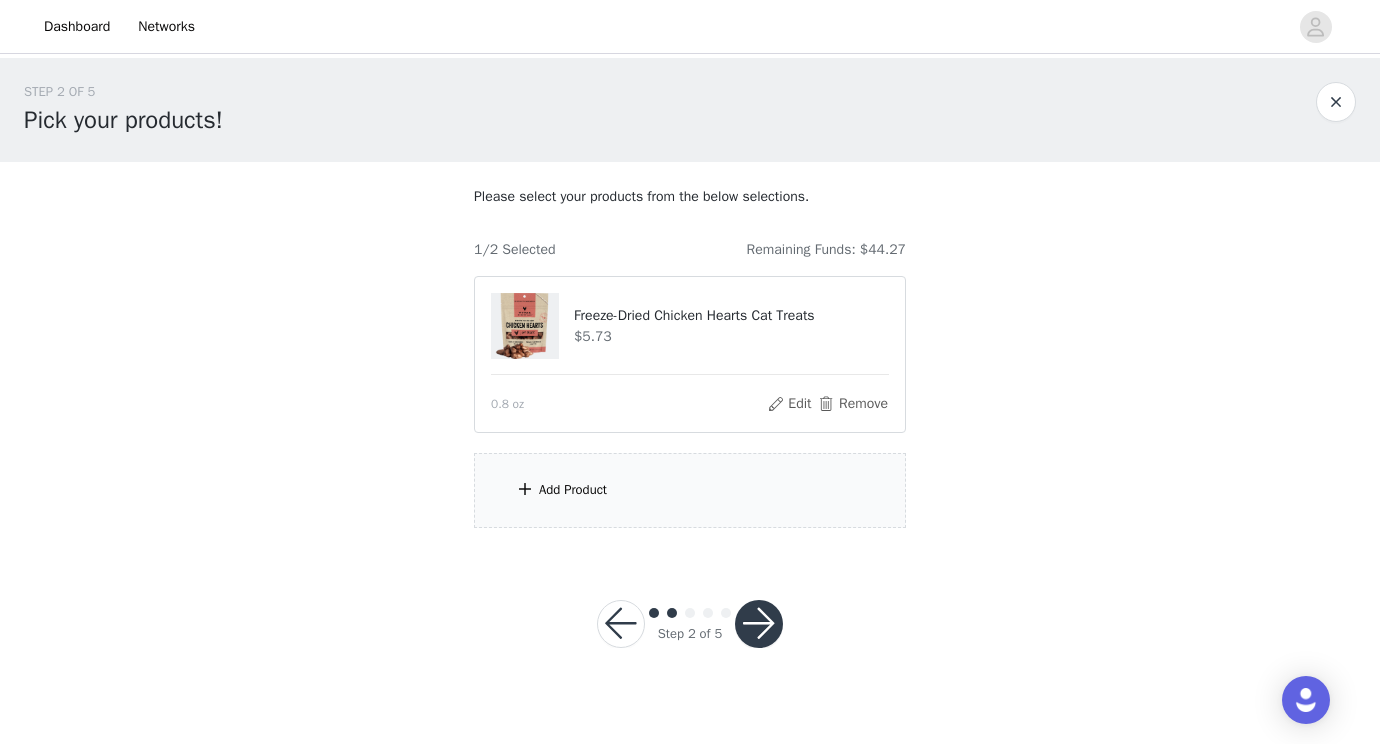 click at bounding box center [621, 624] 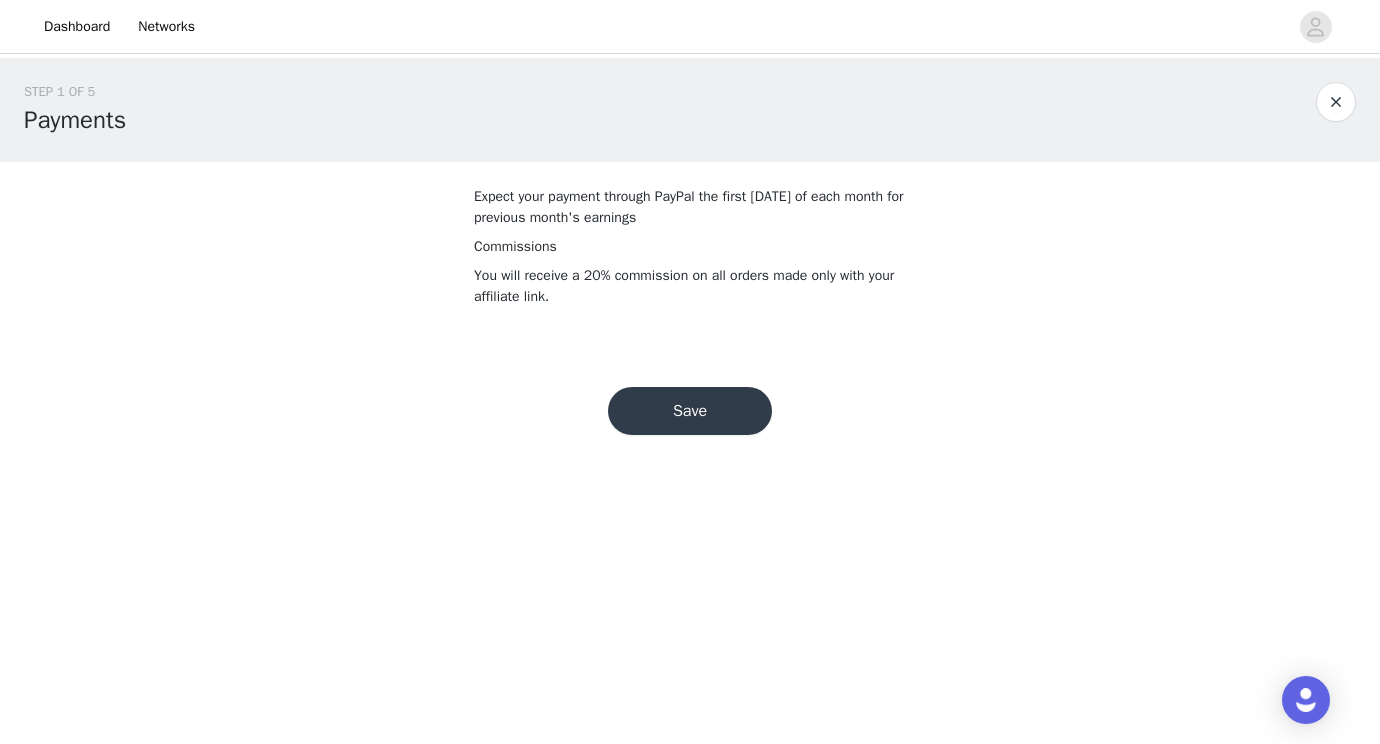 click on "Save" at bounding box center (690, 411) 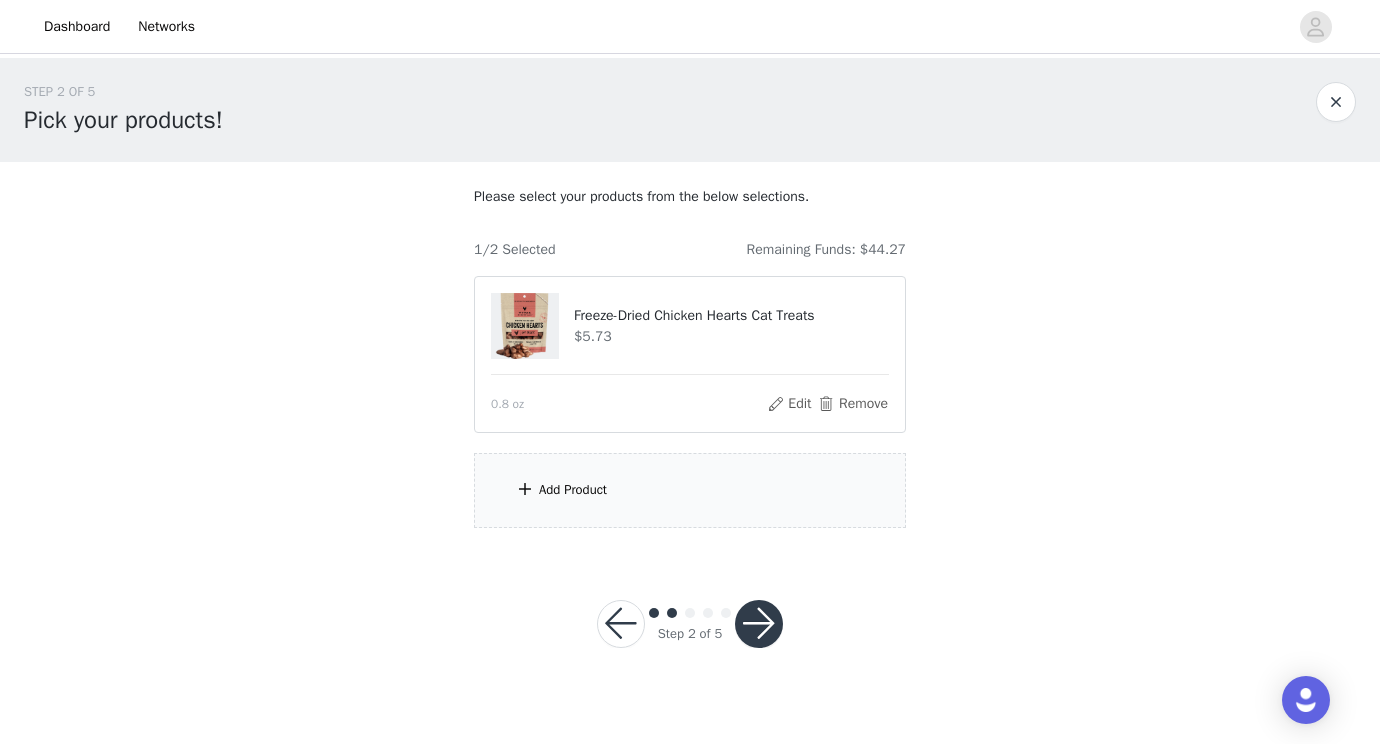 click at bounding box center [1336, 102] 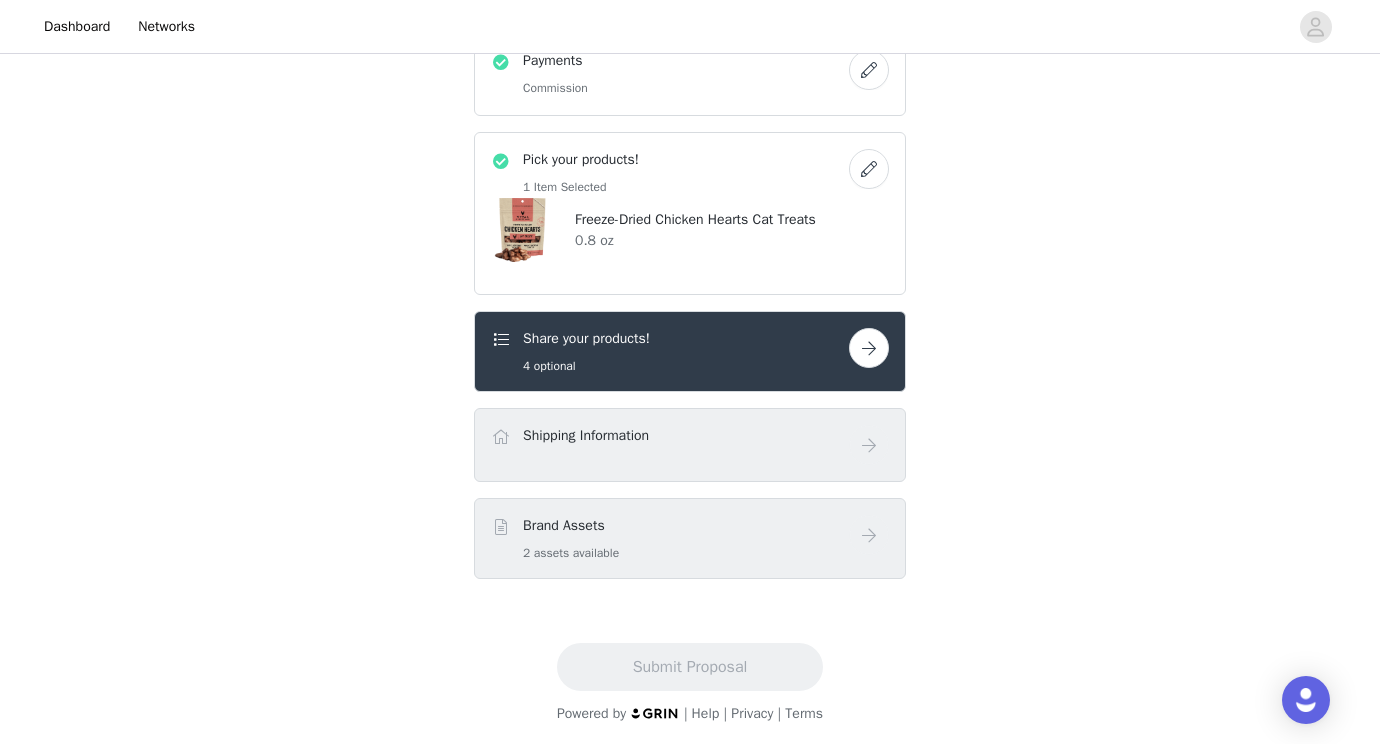 scroll, scrollTop: 457, scrollLeft: 0, axis: vertical 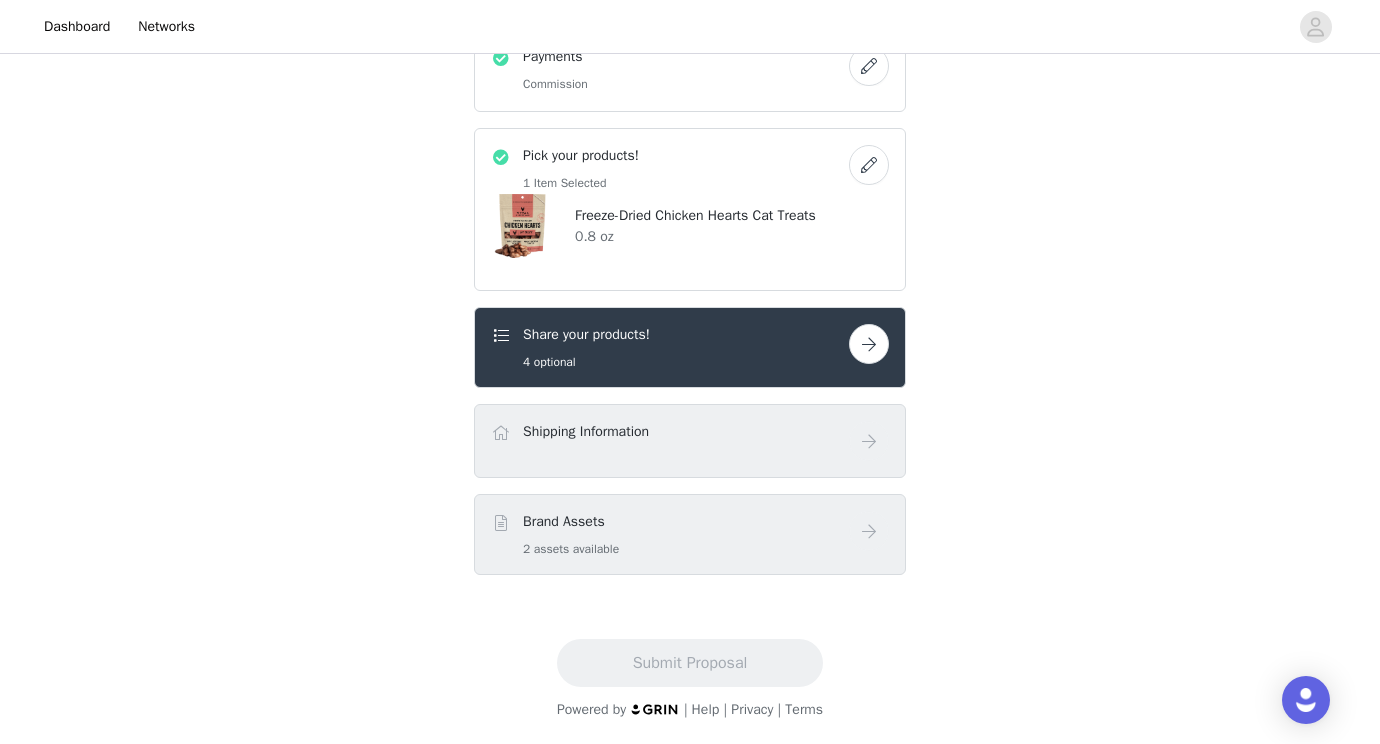 click at bounding box center (869, 165) 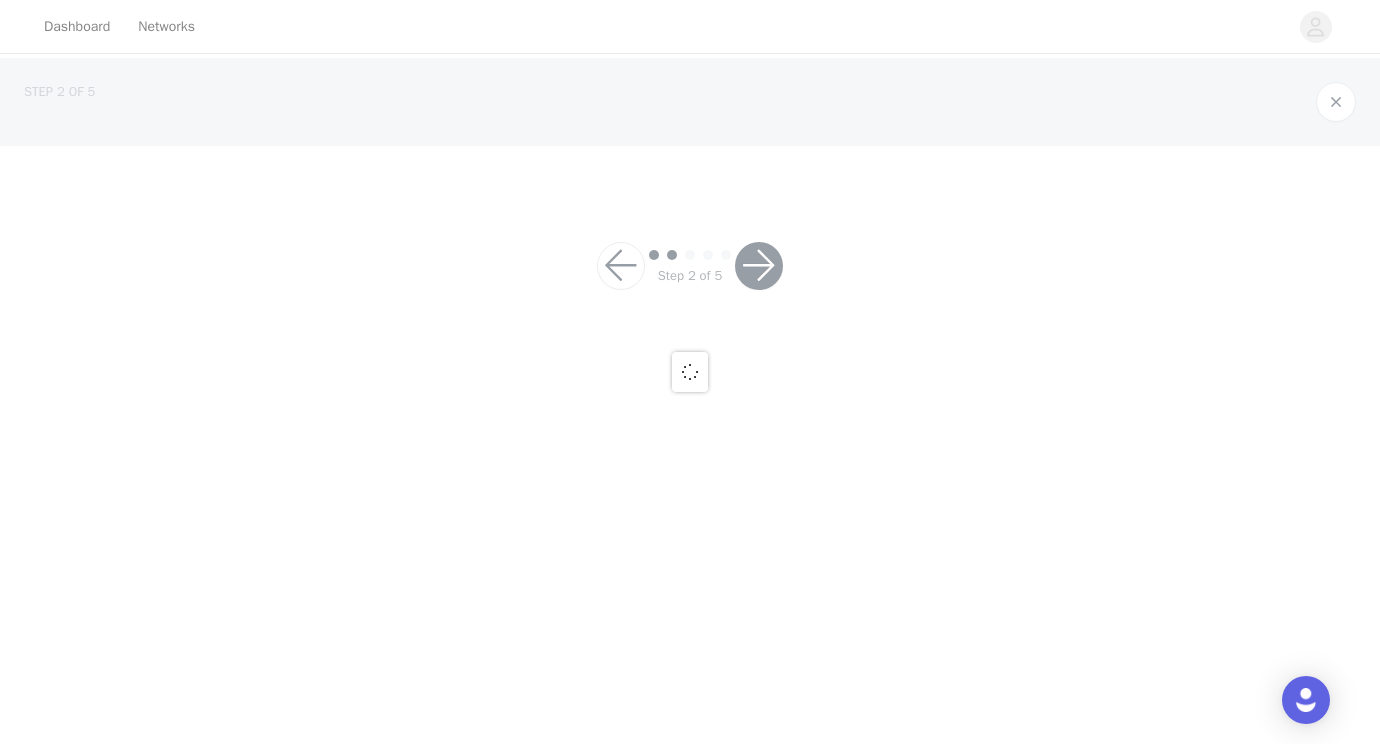 scroll, scrollTop: 0, scrollLeft: 0, axis: both 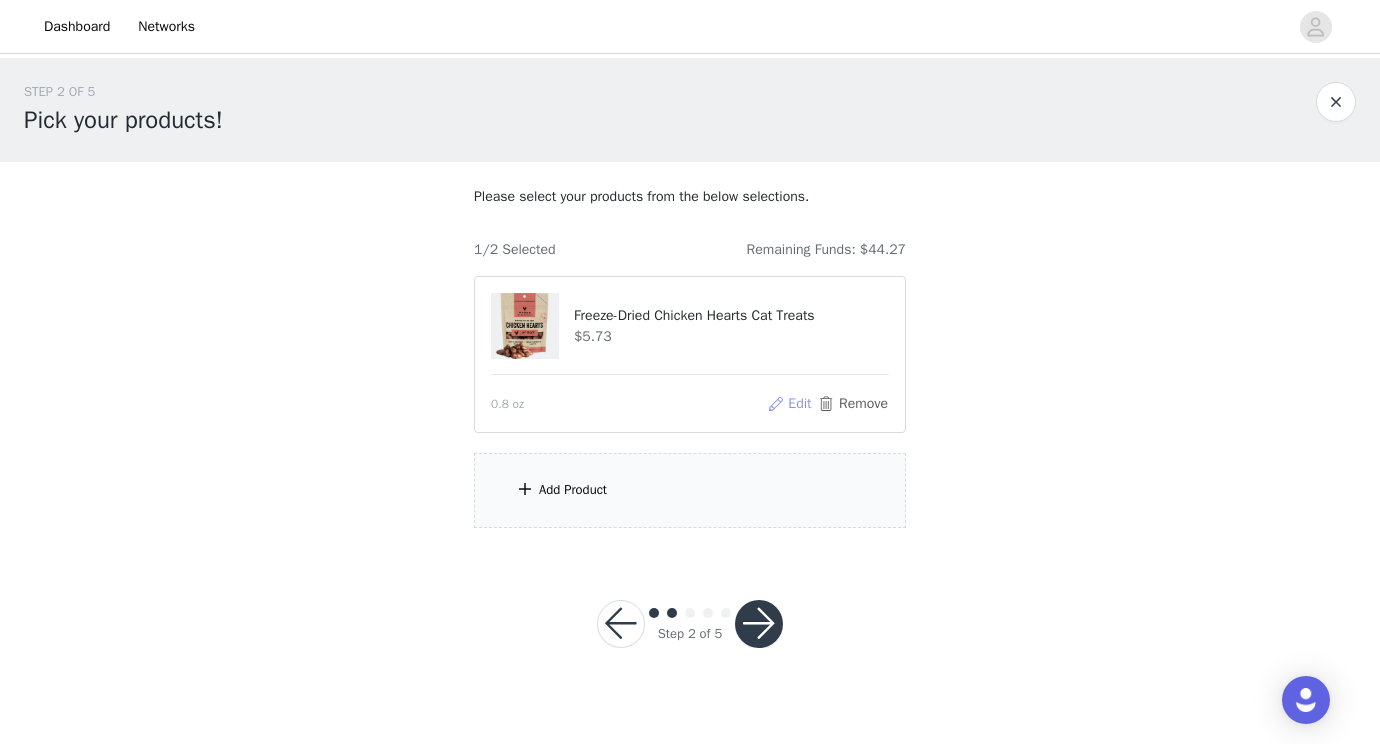 click on "Edit" at bounding box center [789, 404] 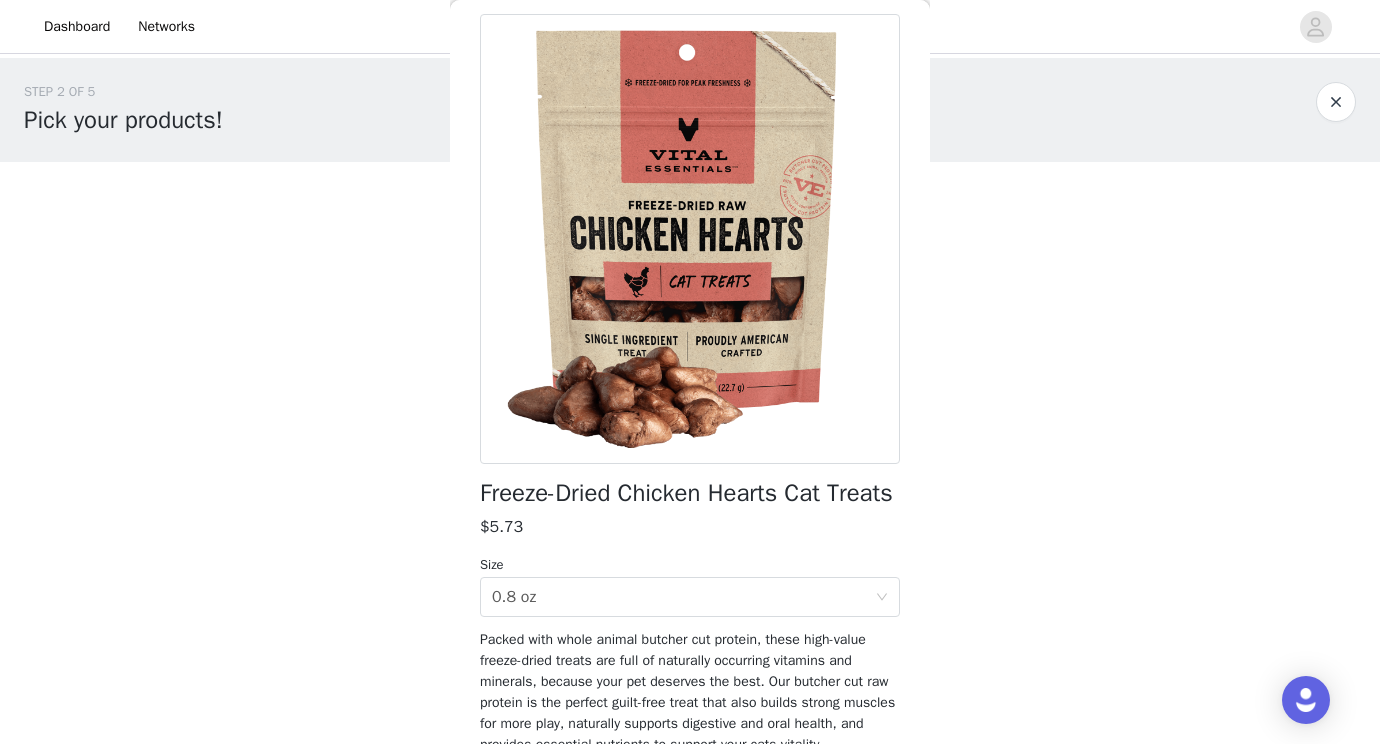 scroll, scrollTop: 0, scrollLeft: 0, axis: both 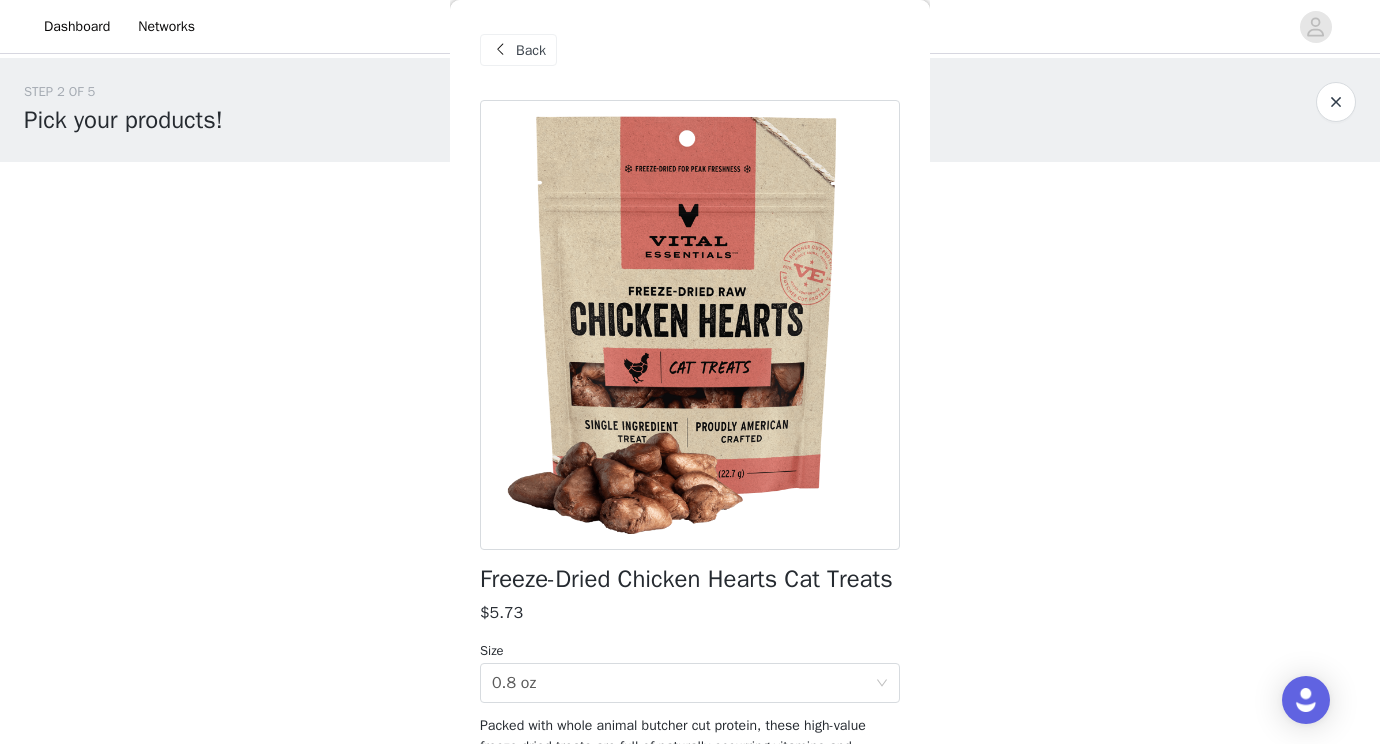 click on "Back" at bounding box center [518, 50] 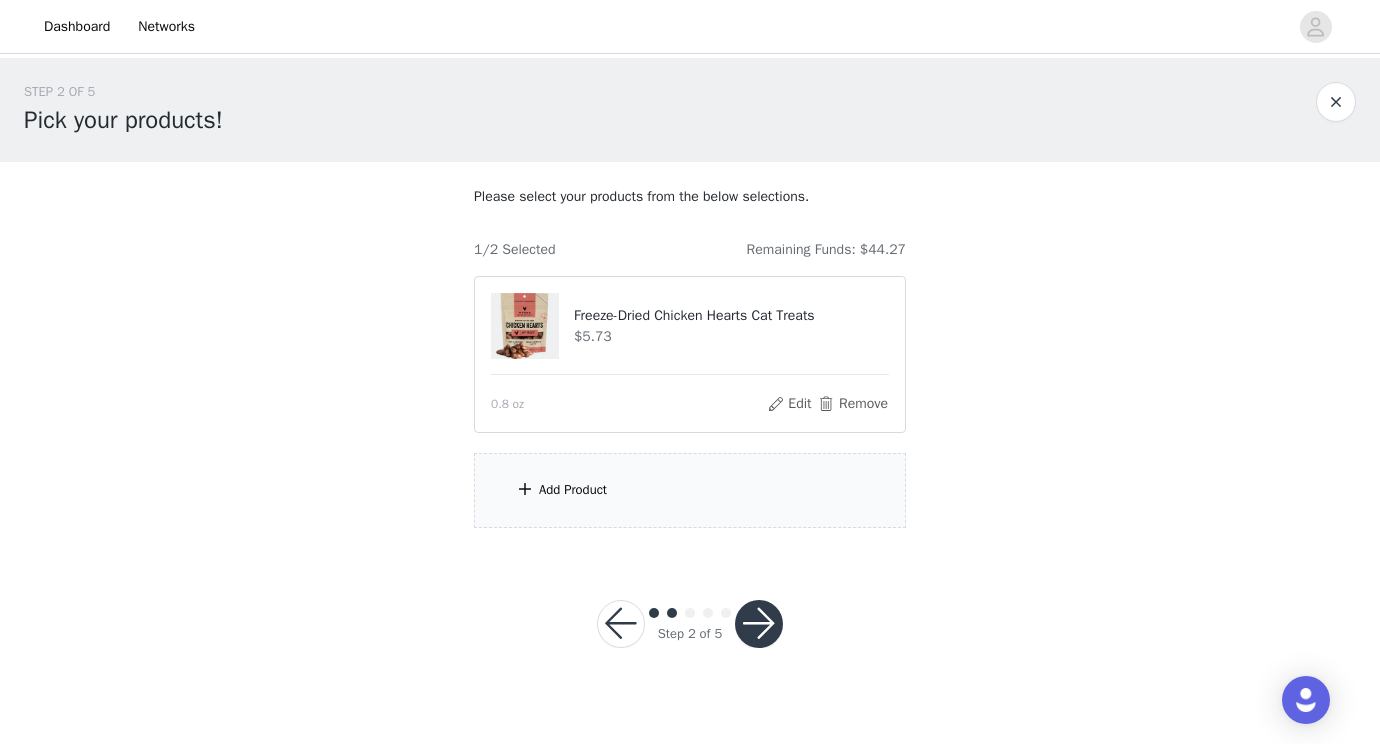 click on "Add Product" at bounding box center [573, 490] 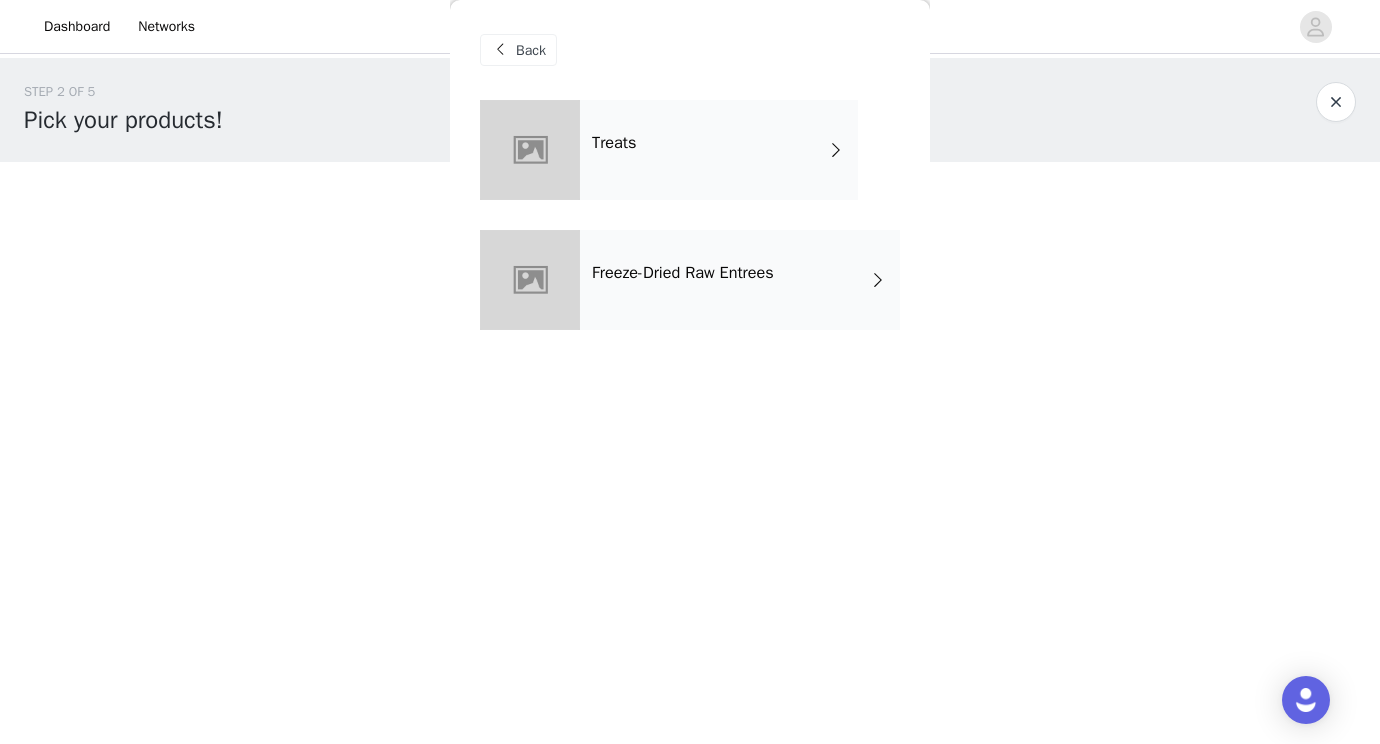 click on "Treats" at bounding box center (719, 150) 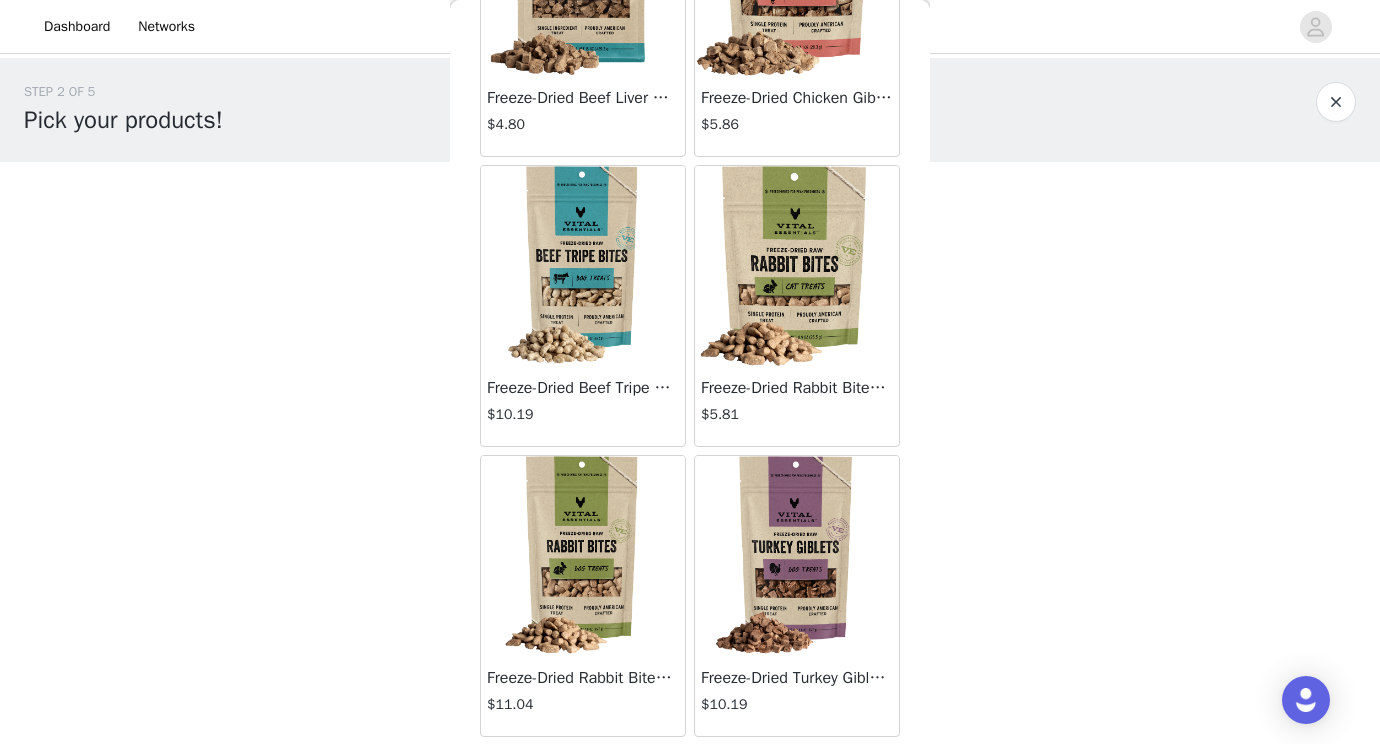 scroll, scrollTop: 357, scrollLeft: 0, axis: vertical 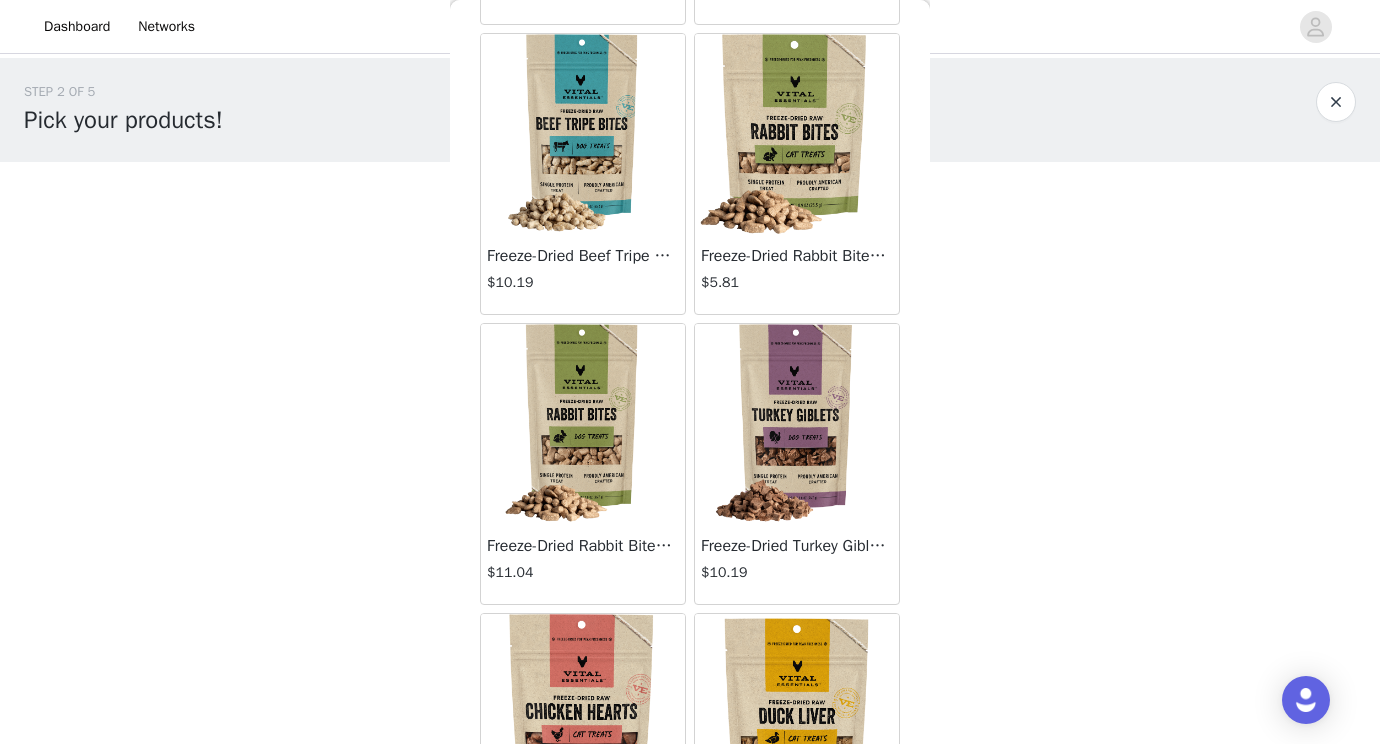 click at bounding box center [583, 424] 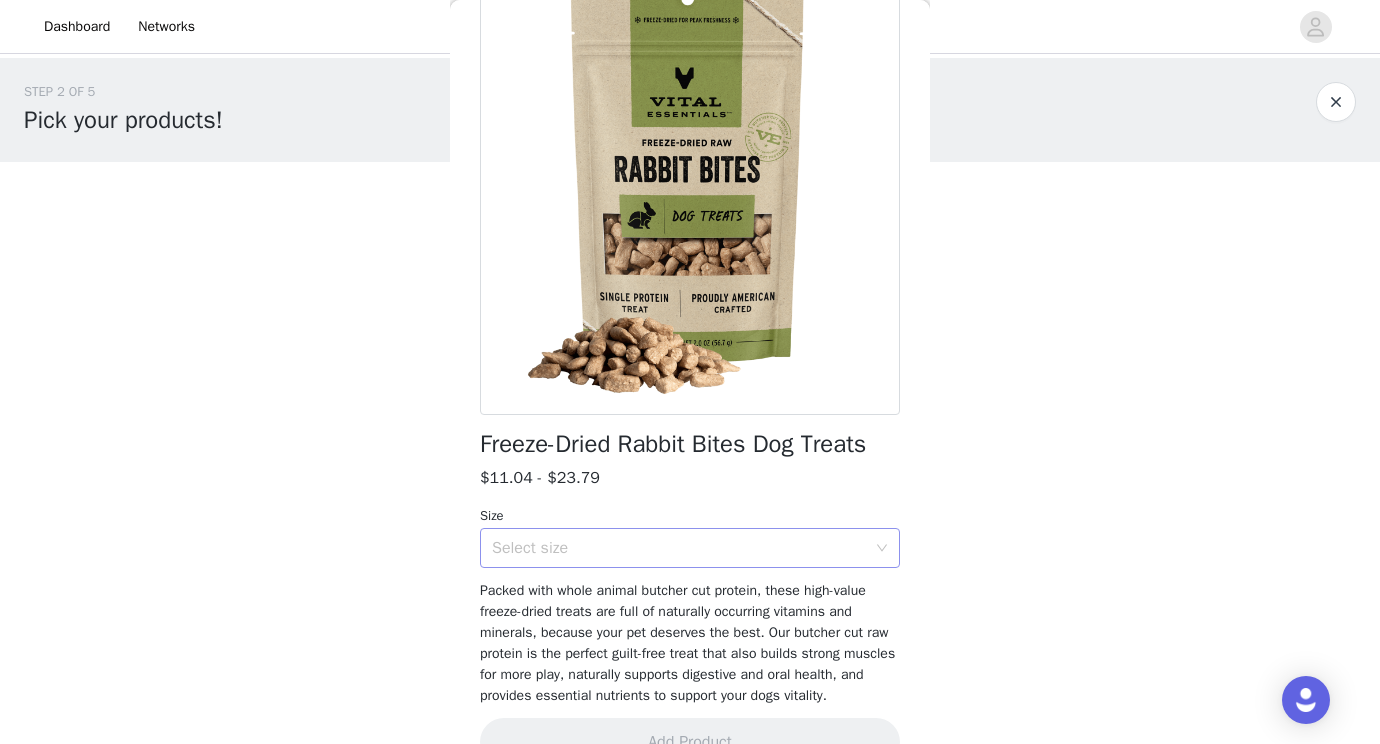 scroll, scrollTop: 0, scrollLeft: 0, axis: both 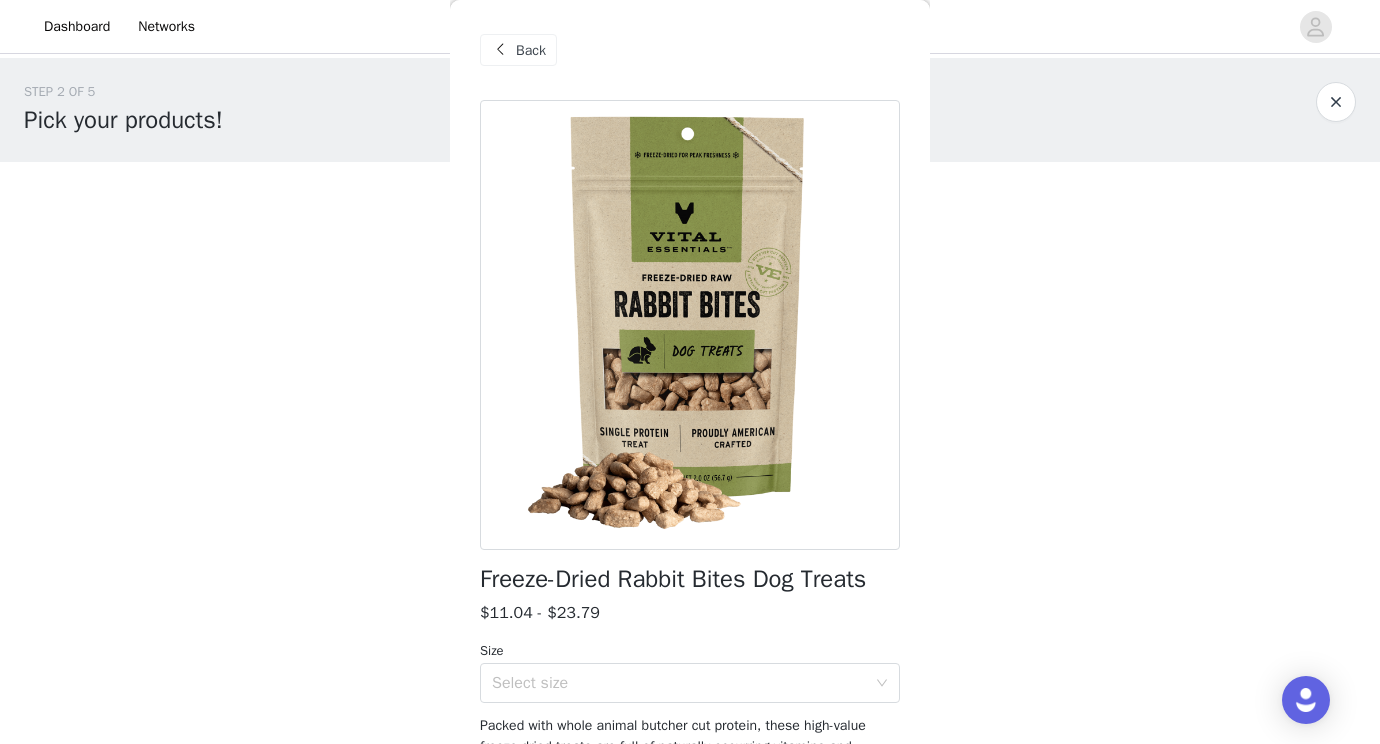 click on "Back" at bounding box center [531, 50] 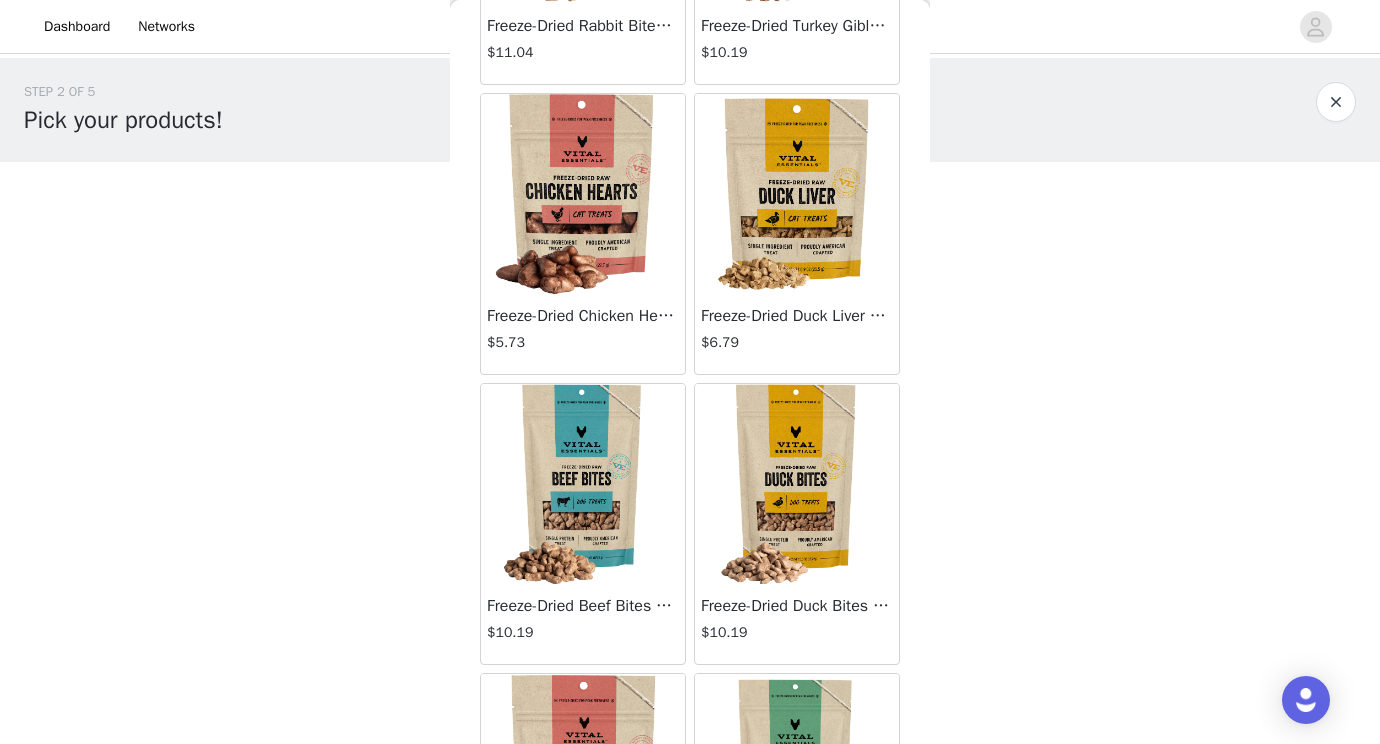 scroll, scrollTop: 1020, scrollLeft: 0, axis: vertical 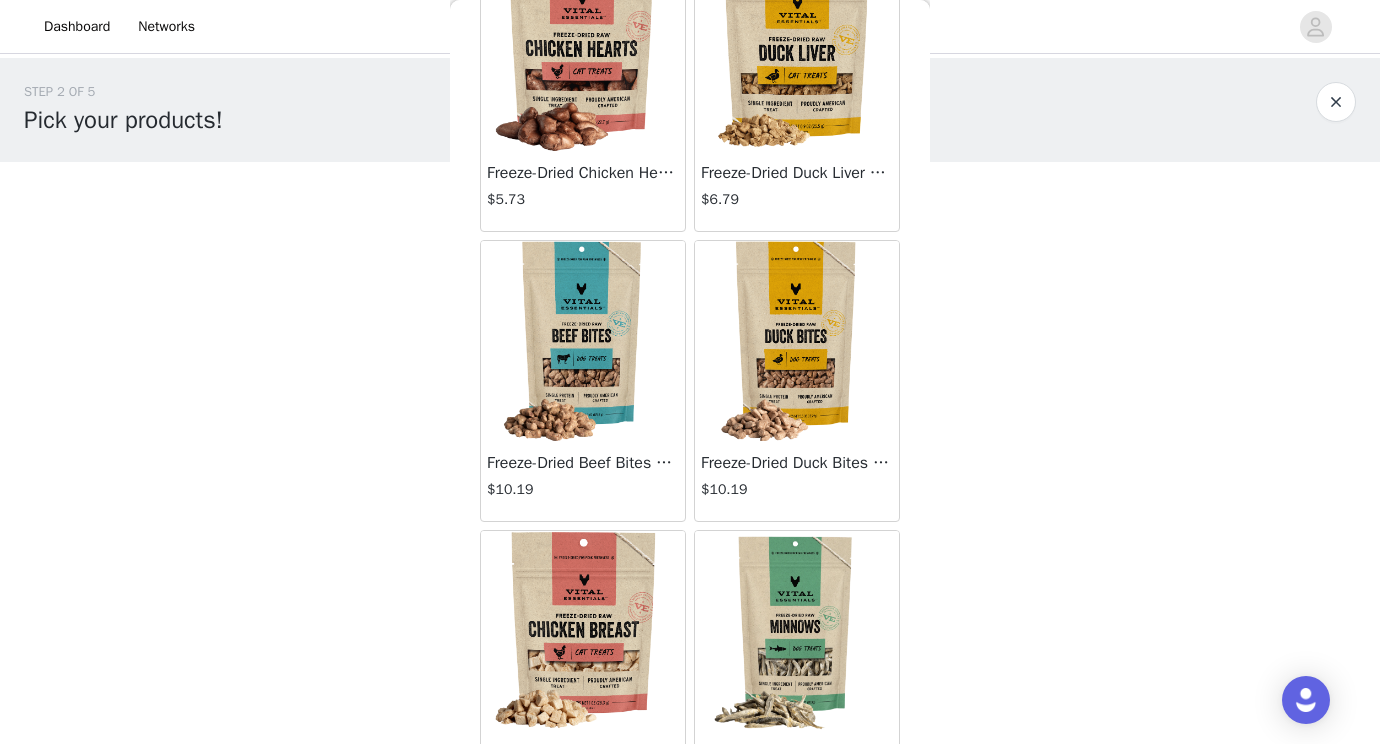click at bounding box center [797, 341] 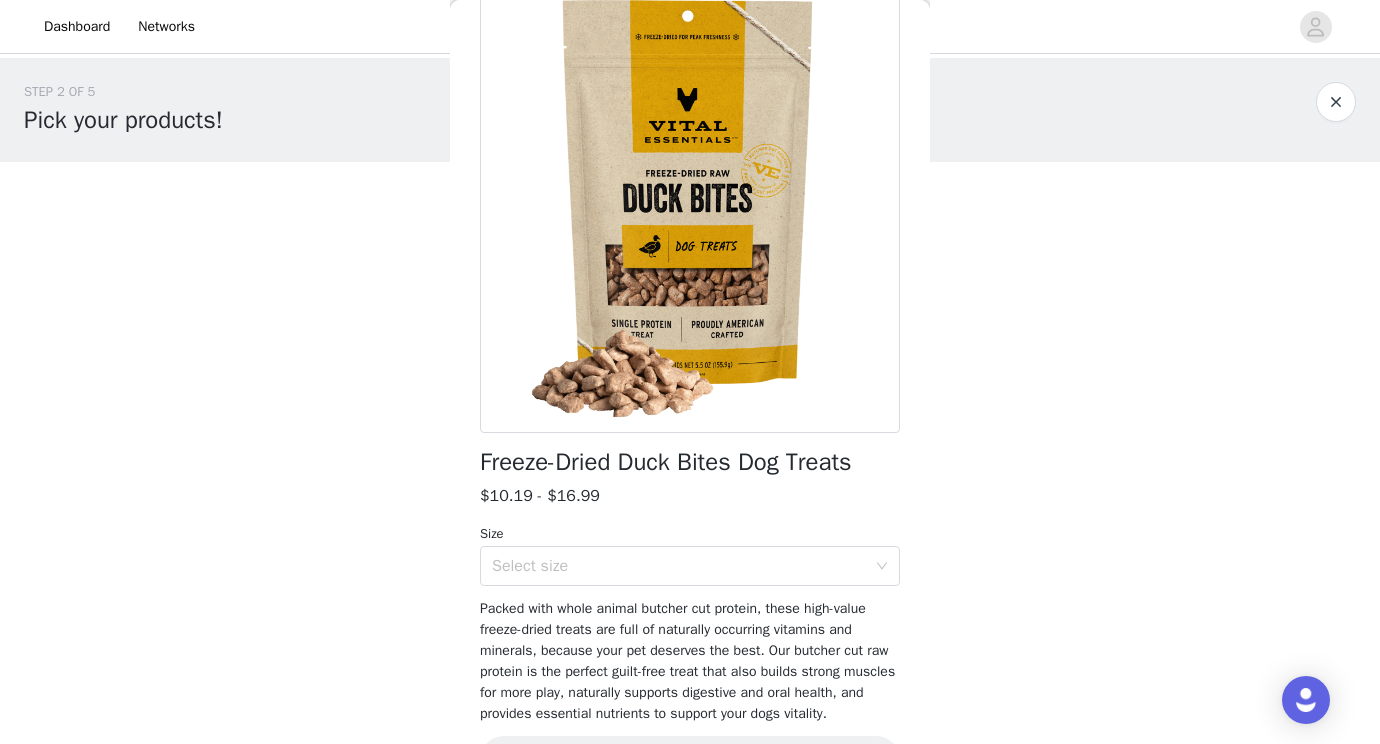 scroll, scrollTop: 125, scrollLeft: 0, axis: vertical 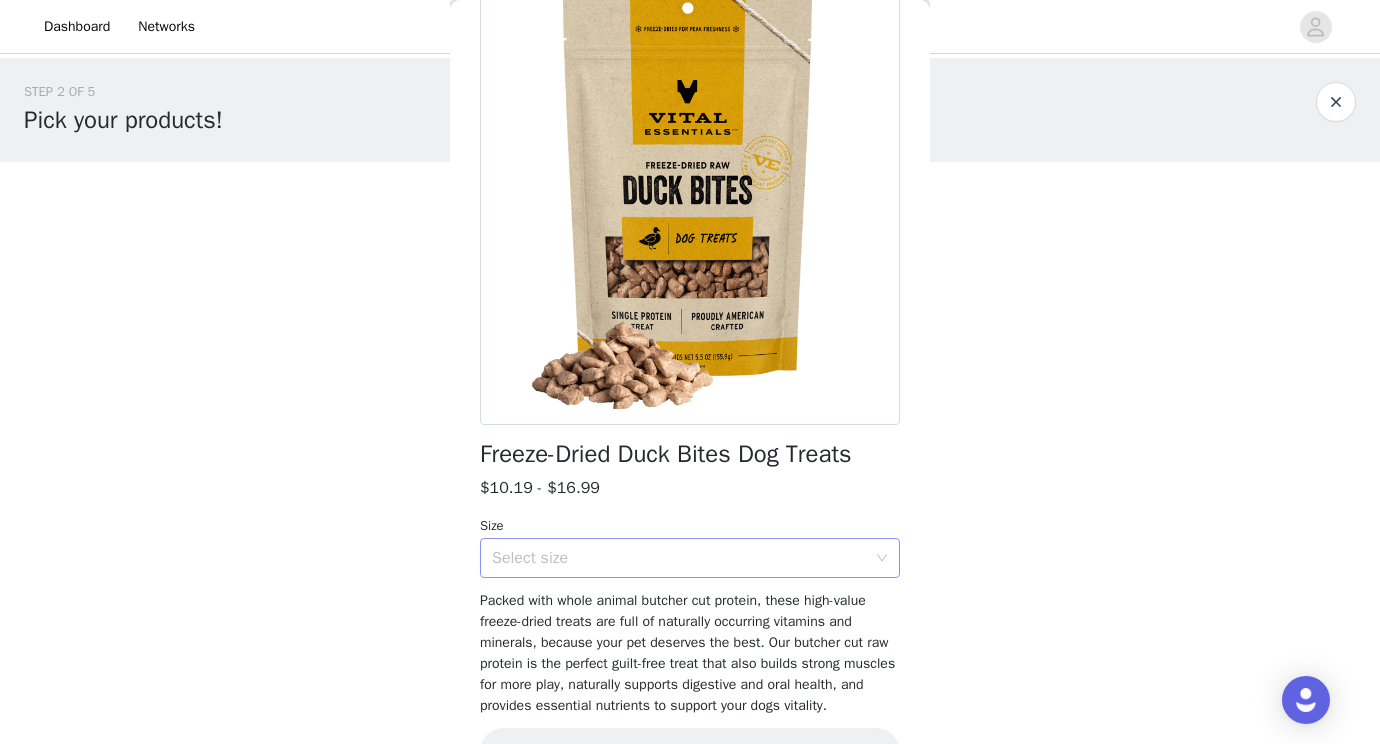 click on "Select size" at bounding box center [679, 558] 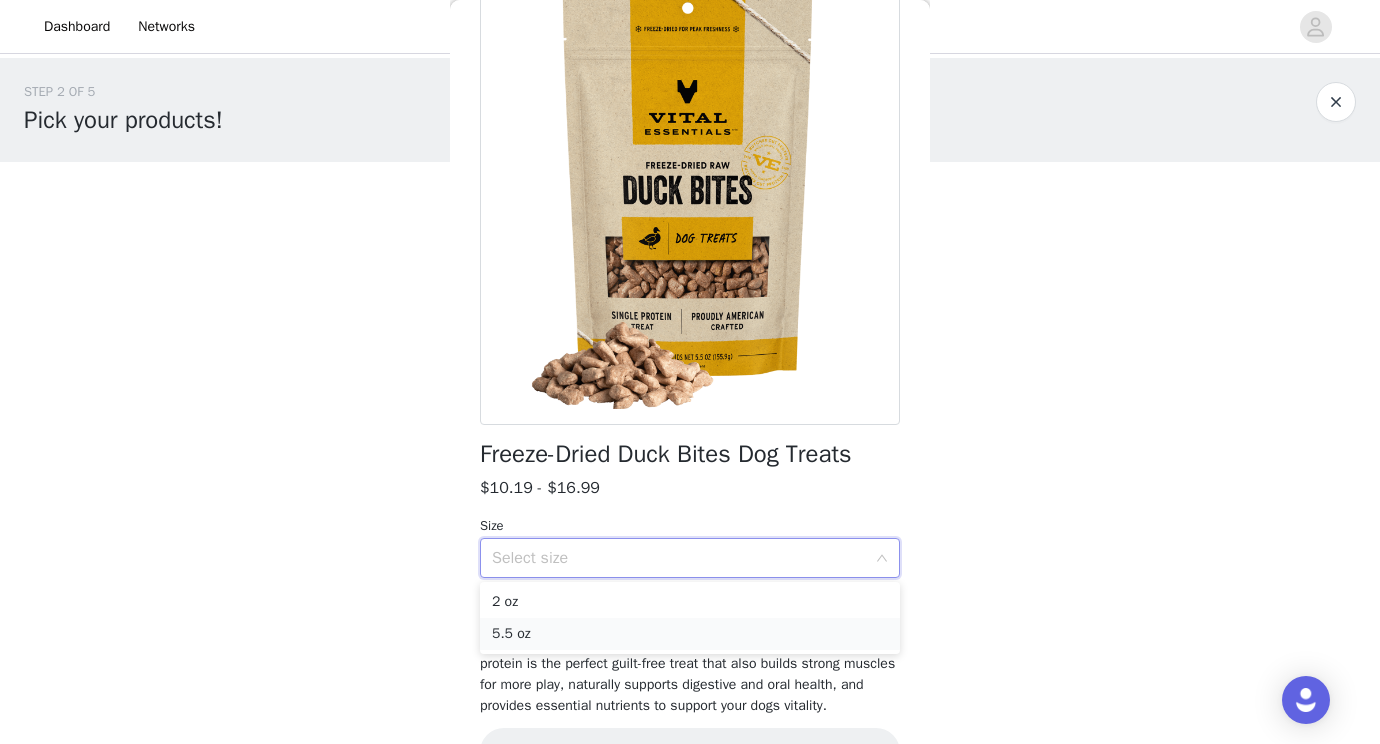 click on "5.5 oz" at bounding box center [690, 634] 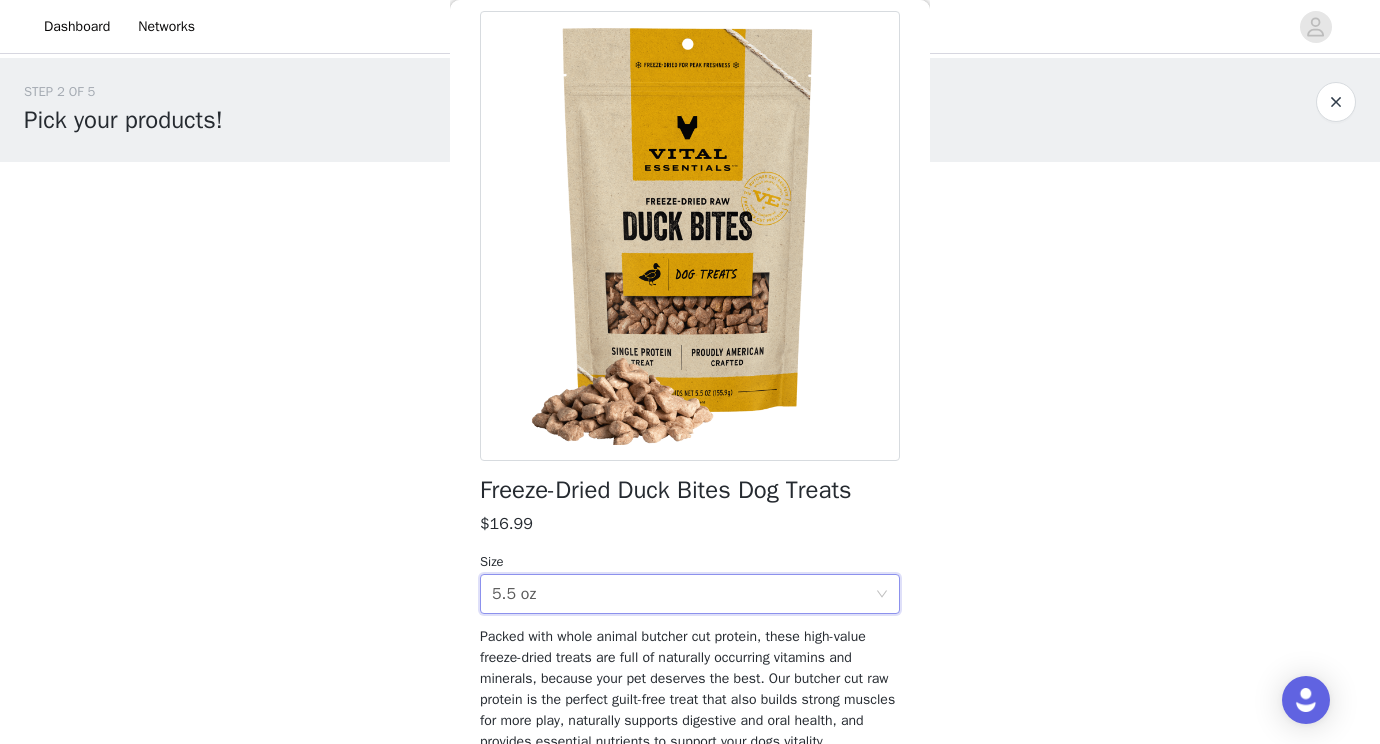 scroll, scrollTop: 0, scrollLeft: 0, axis: both 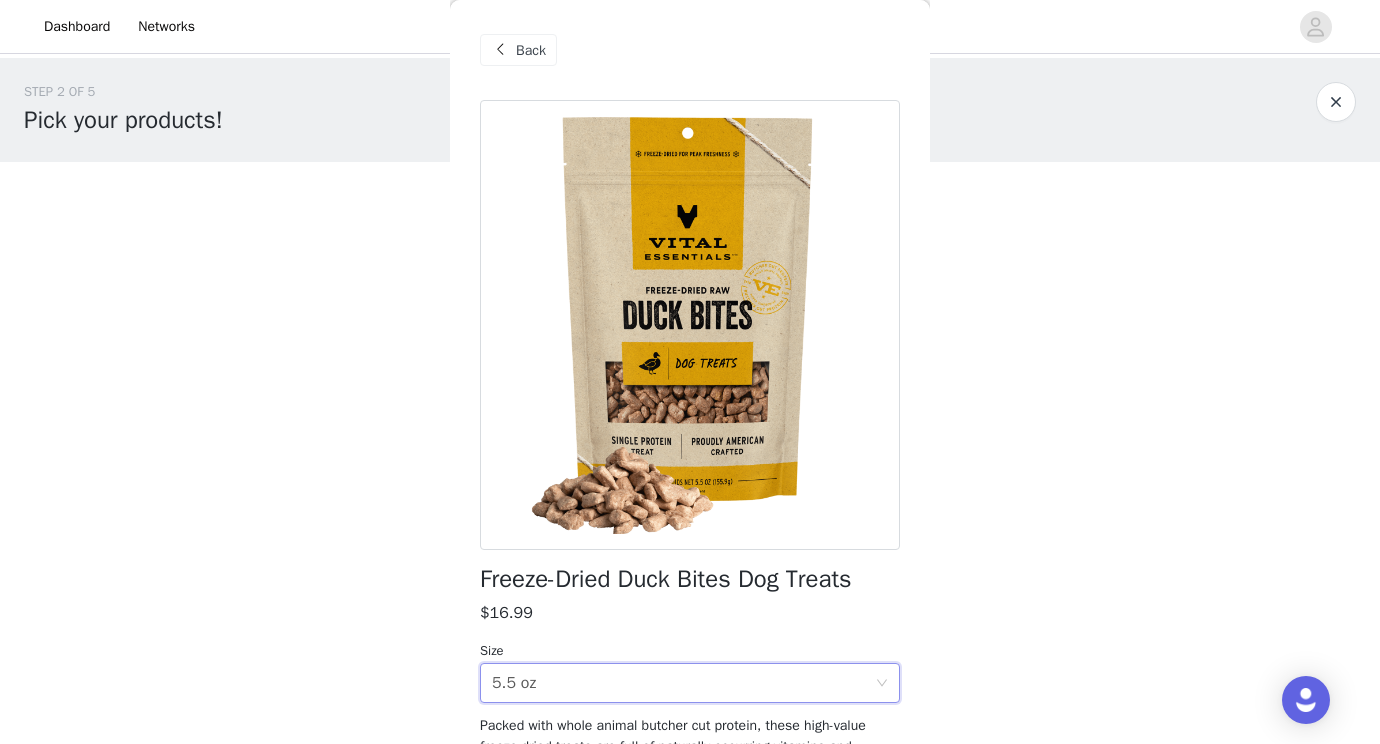 click on "Back" at bounding box center [531, 50] 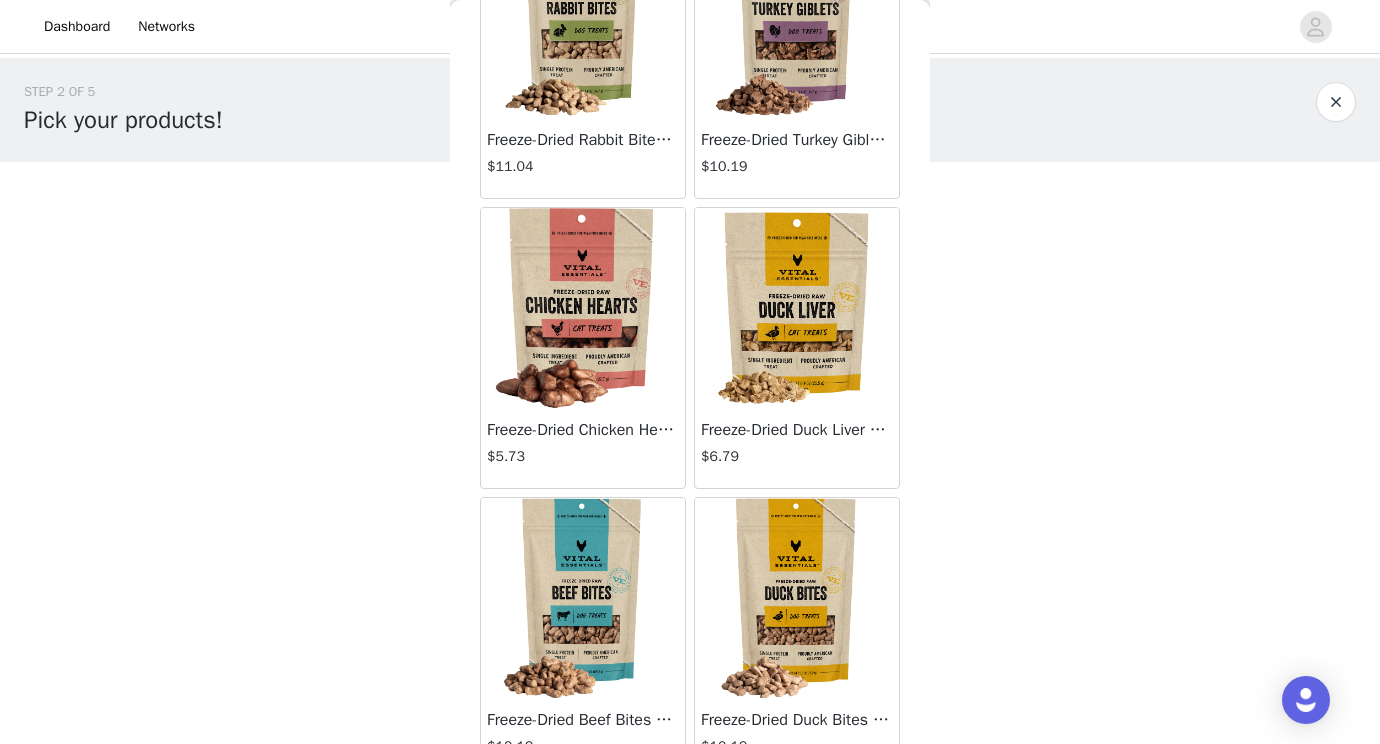 scroll, scrollTop: 792, scrollLeft: 0, axis: vertical 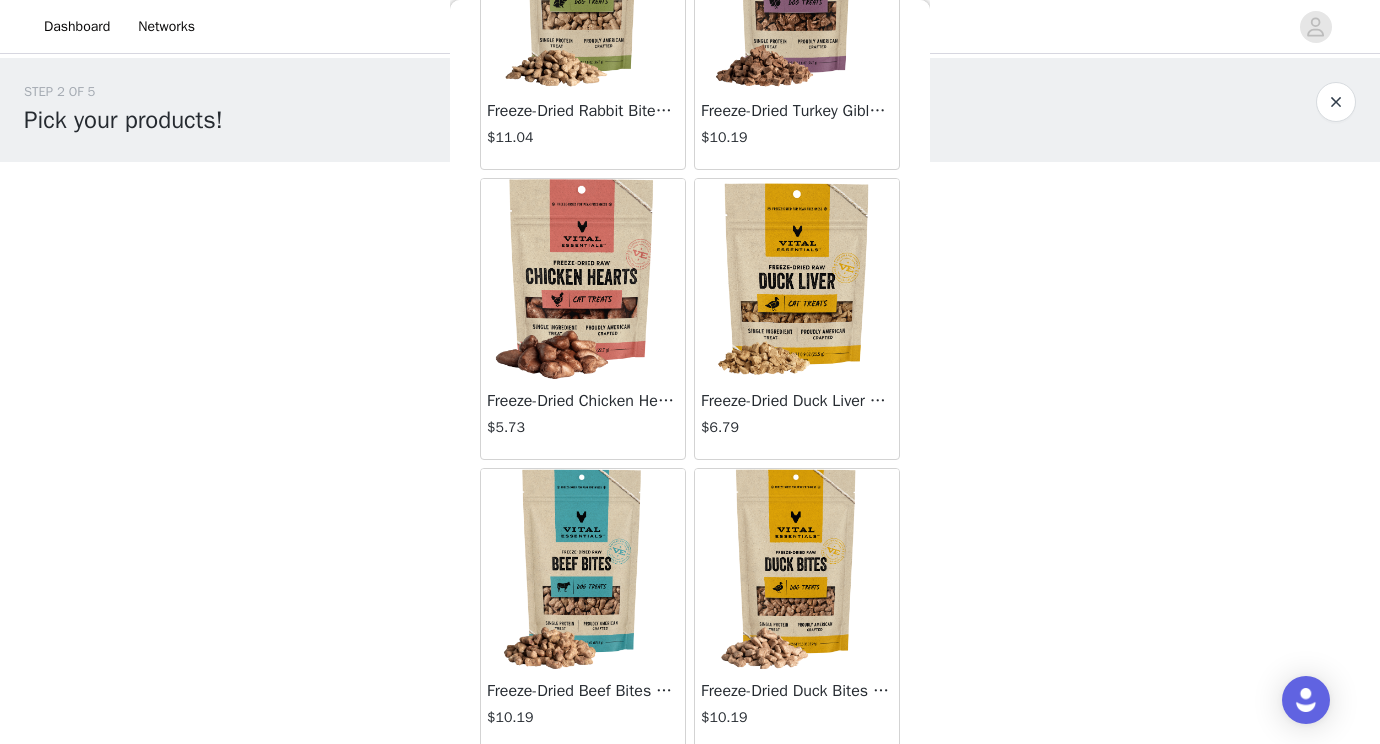 click at bounding box center [797, 279] 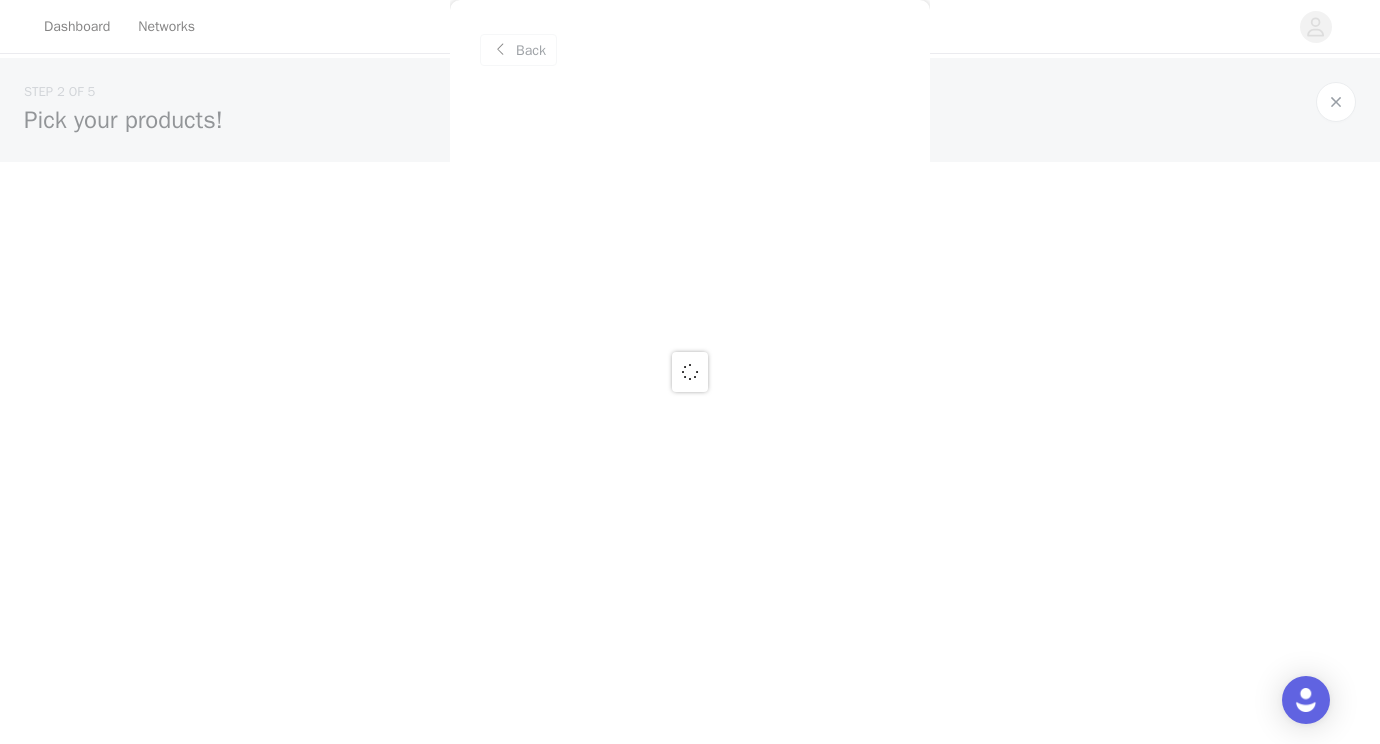 scroll, scrollTop: 0, scrollLeft: 0, axis: both 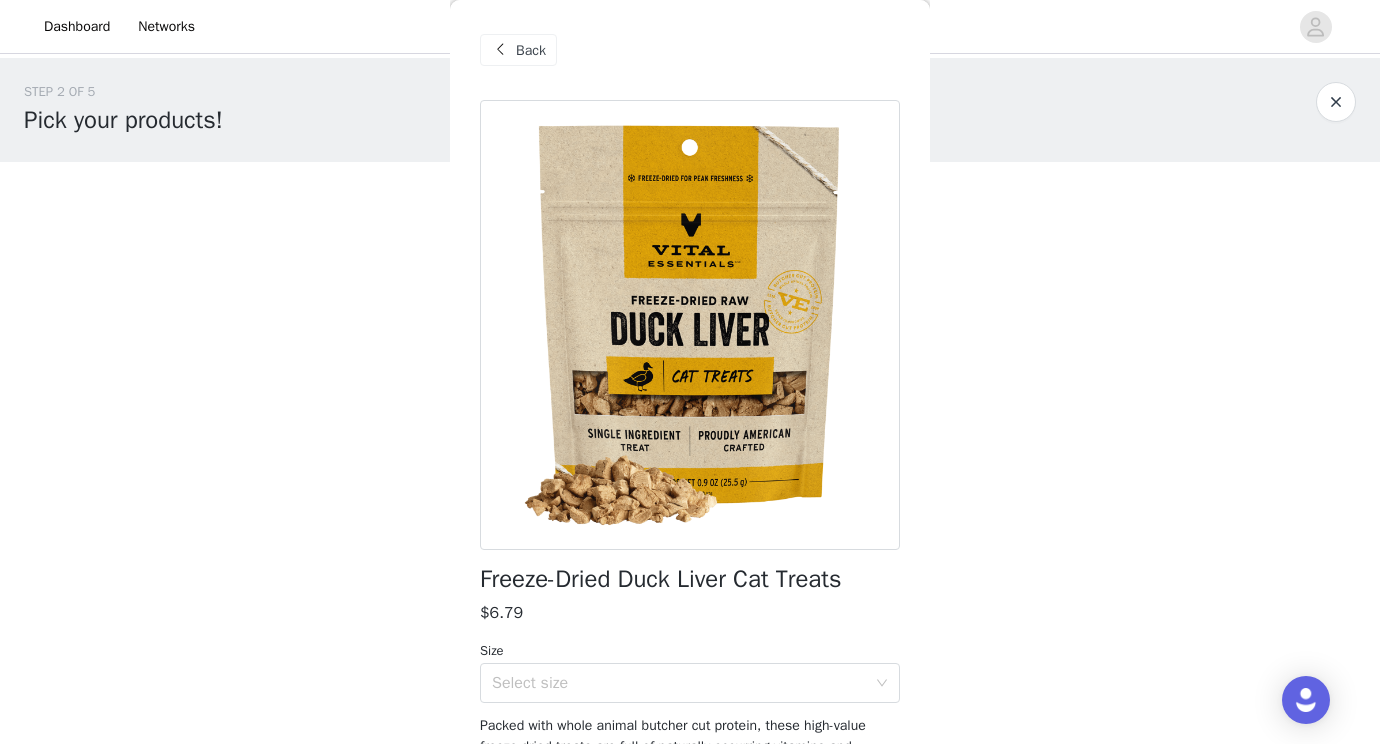click on "Back" at bounding box center (531, 50) 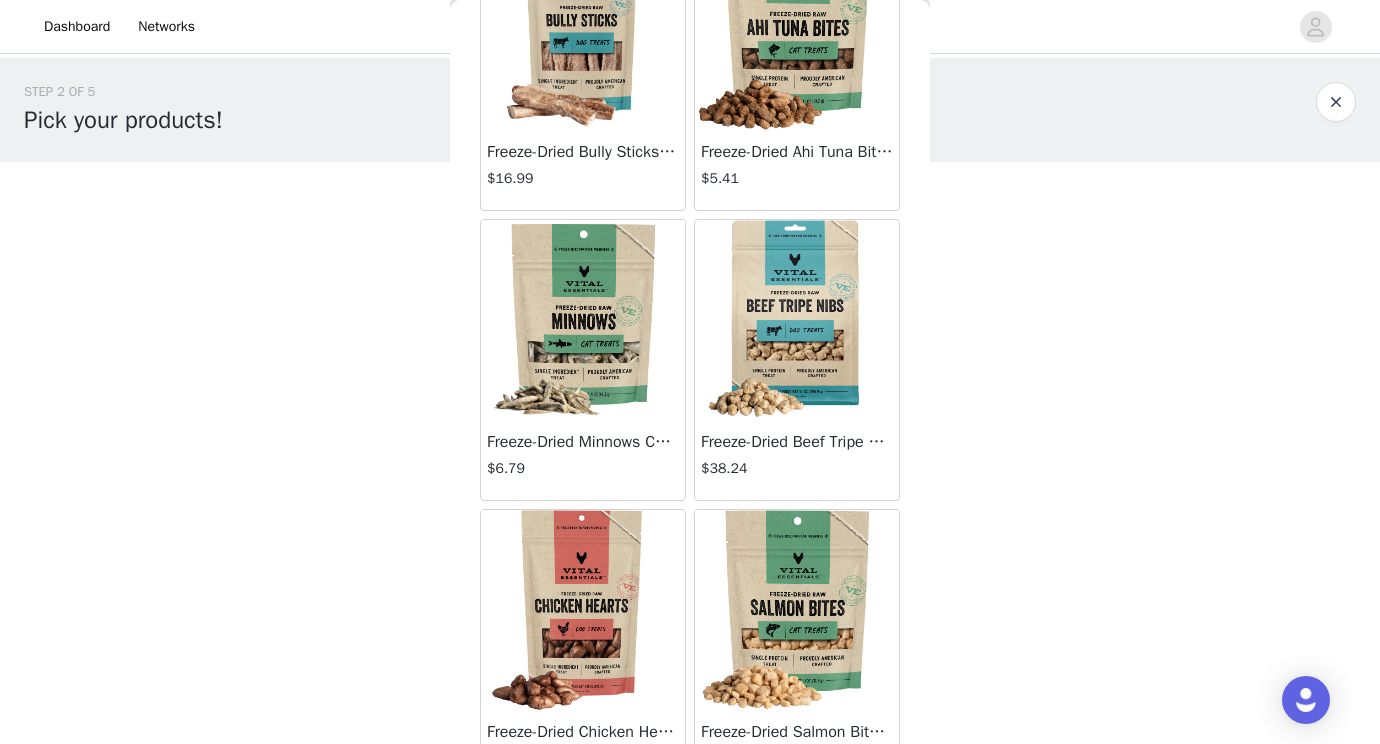 scroll, scrollTop: 2316, scrollLeft: 0, axis: vertical 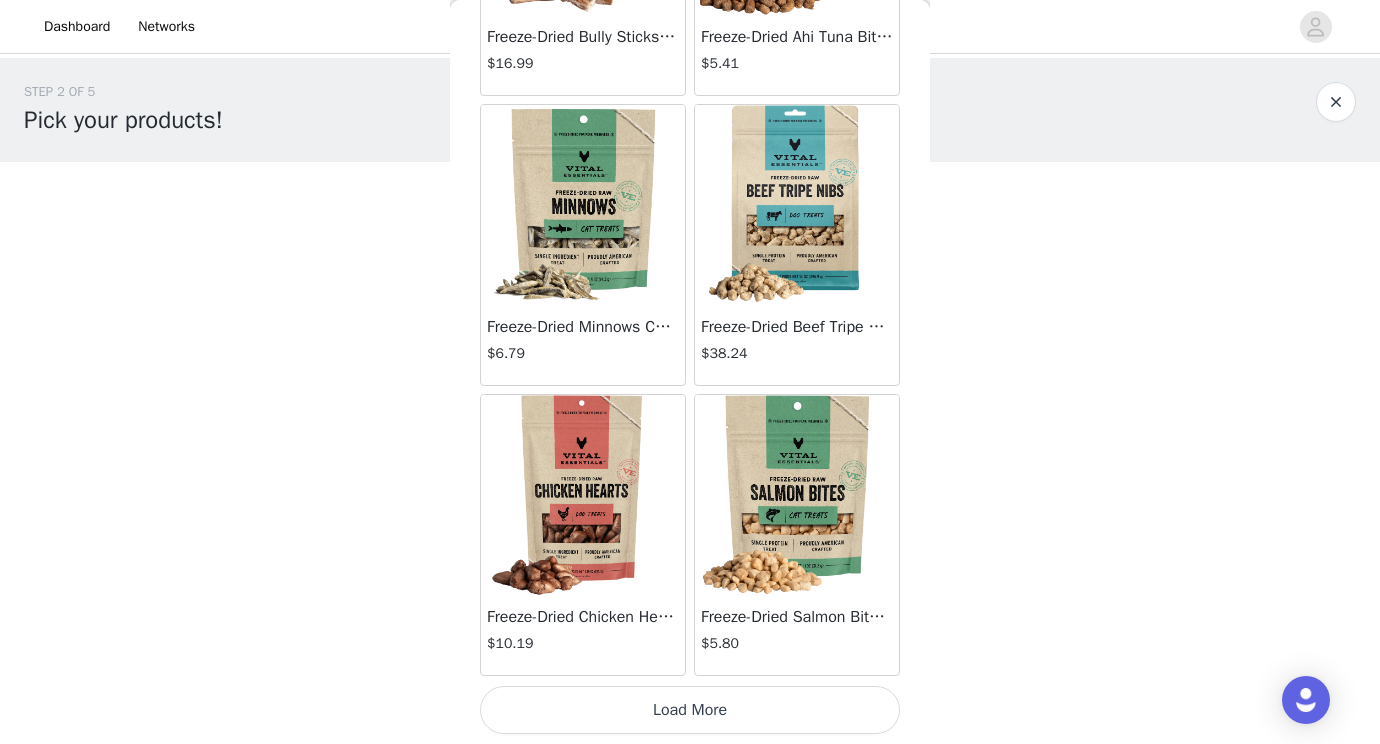click on "Load More" at bounding box center (690, 710) 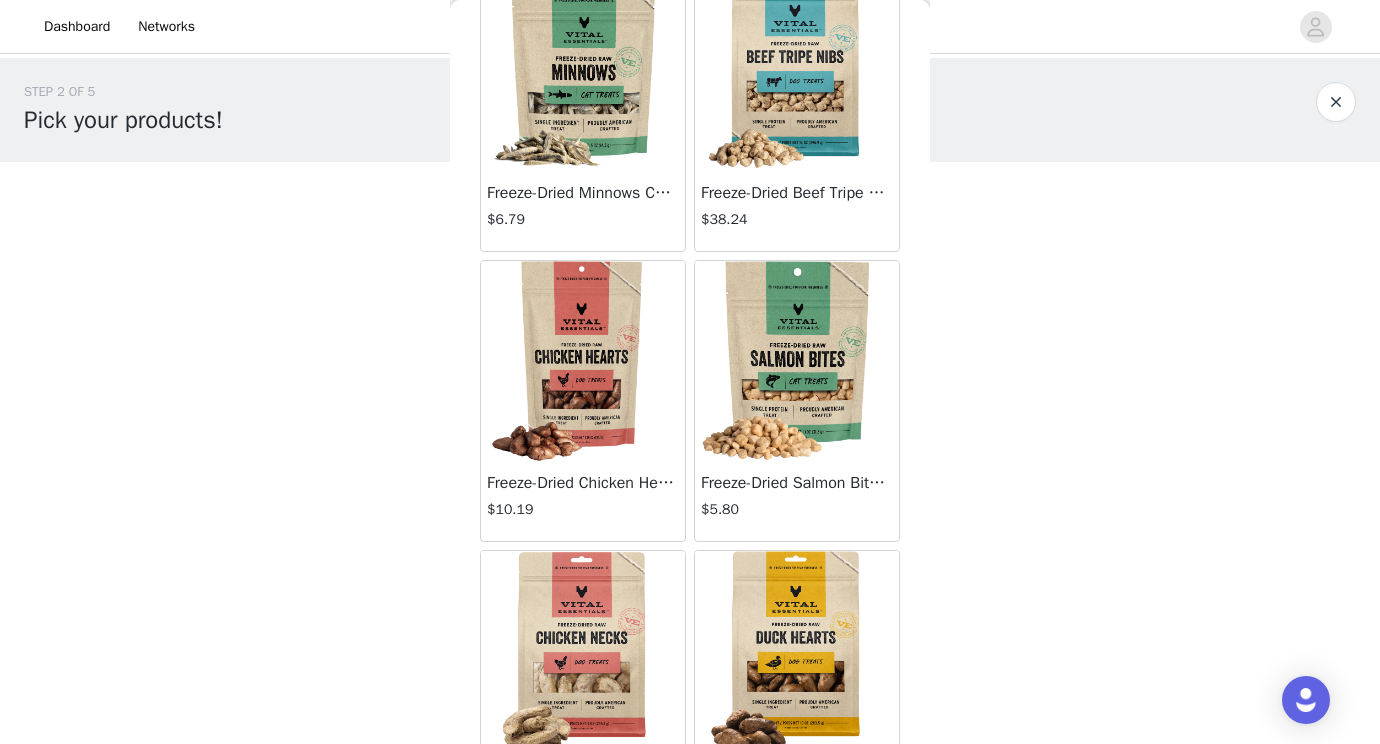 scroll, scrollTop: 2451, scrollLeft: 0, axis: vertical 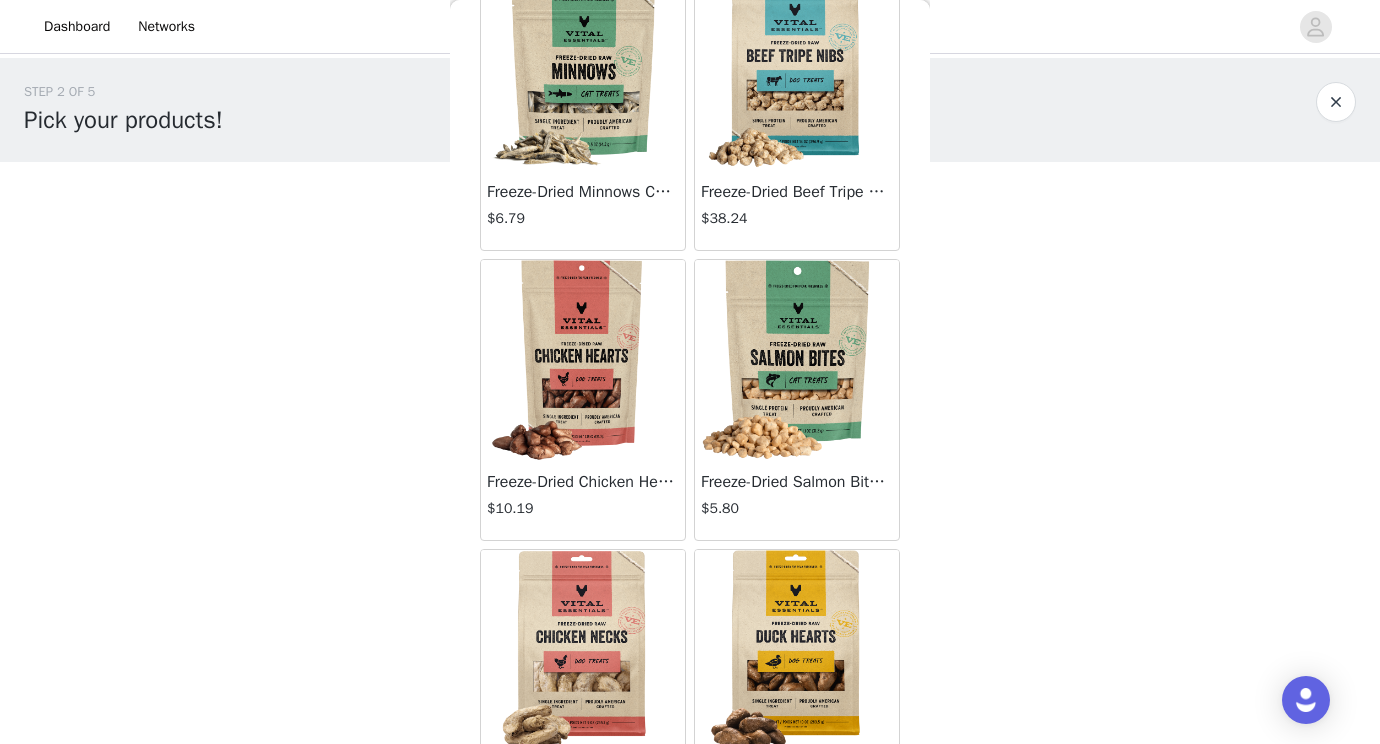 click at bounding box center [583, 360] 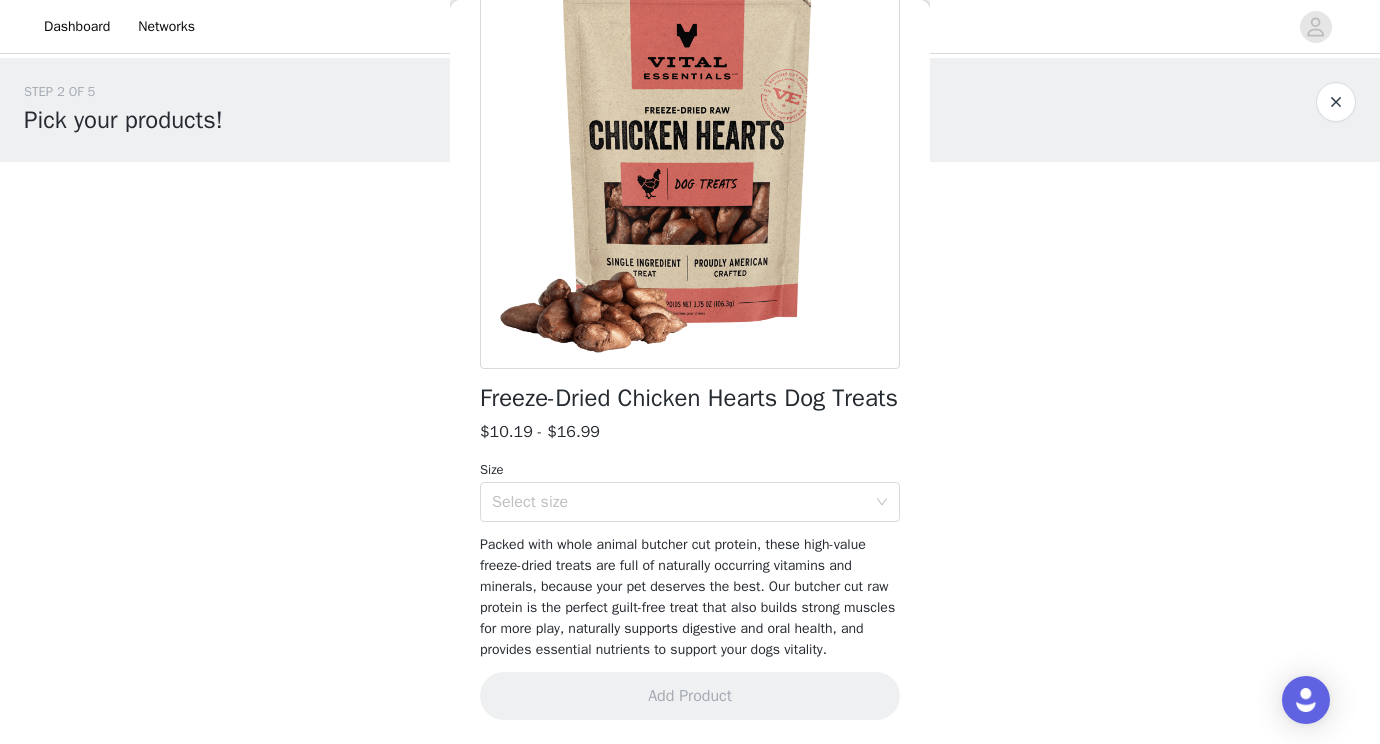 scroll, scrollTop: 0, scrollLeft: 0, axis: both 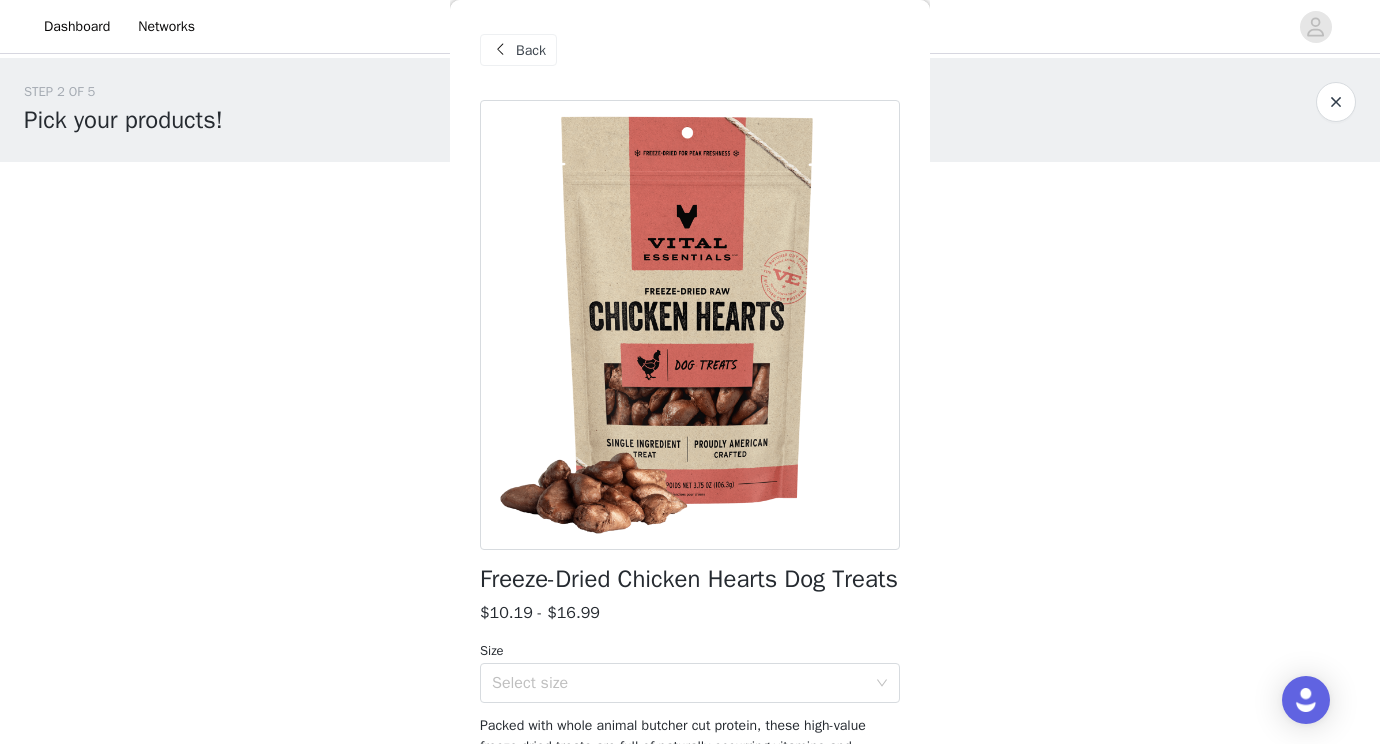 click on "Back" at bounding box center [531, 50] 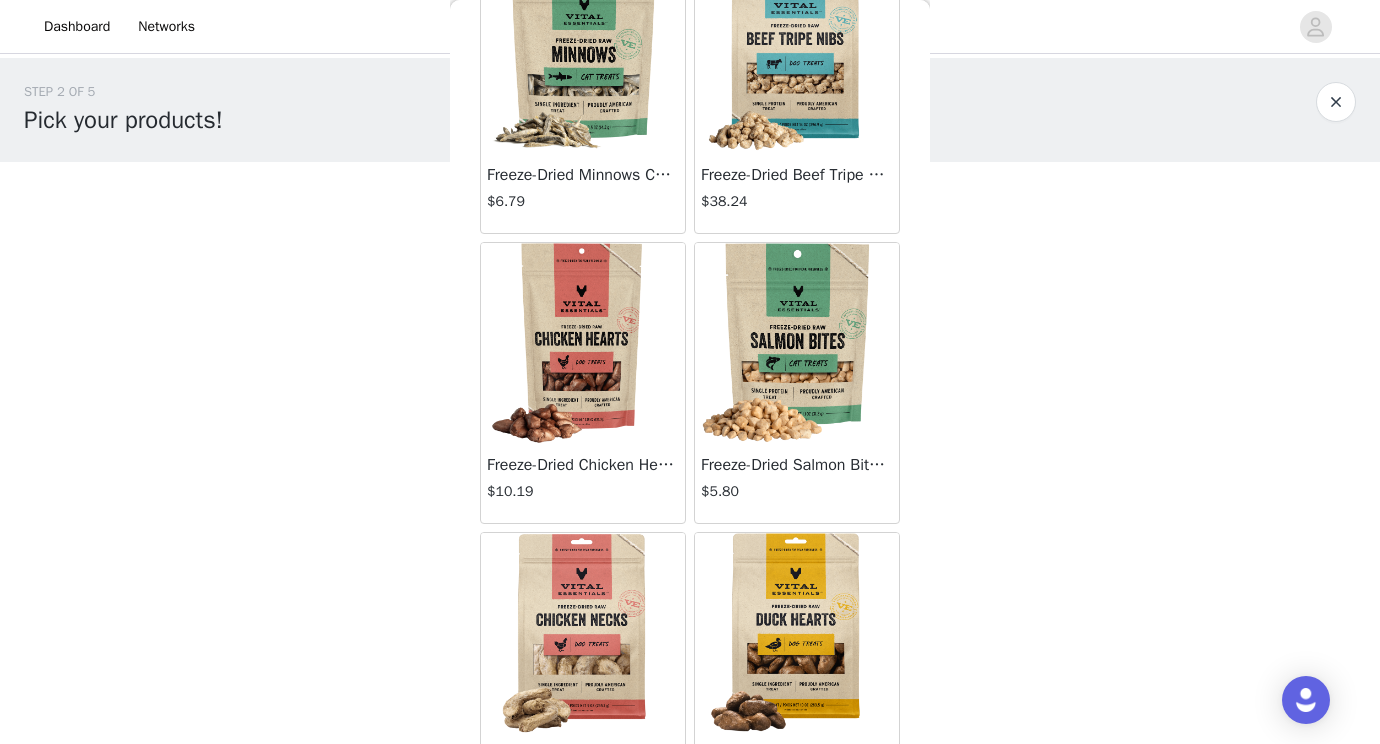 scroll, scrollTop: 2542, scrollLeft: 0, axis: vertical 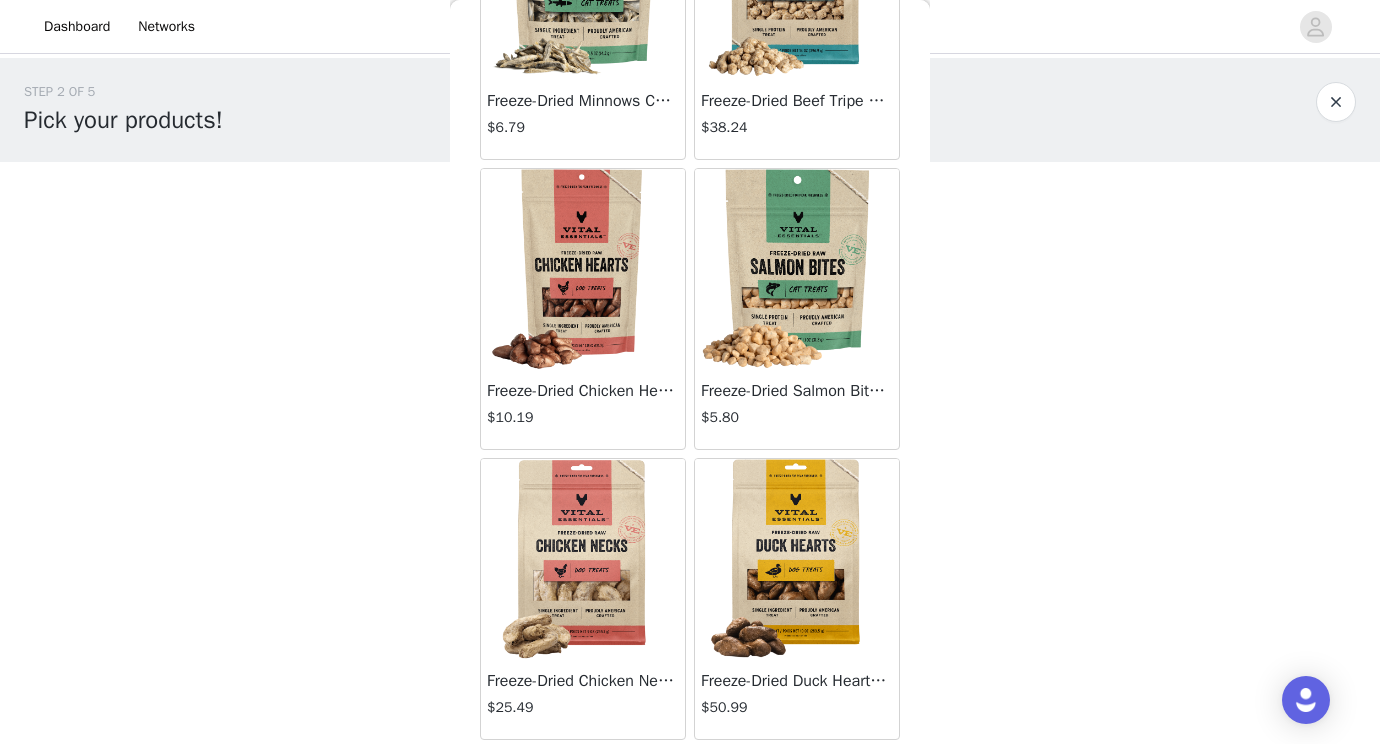 click at bounding box center [797, 559] 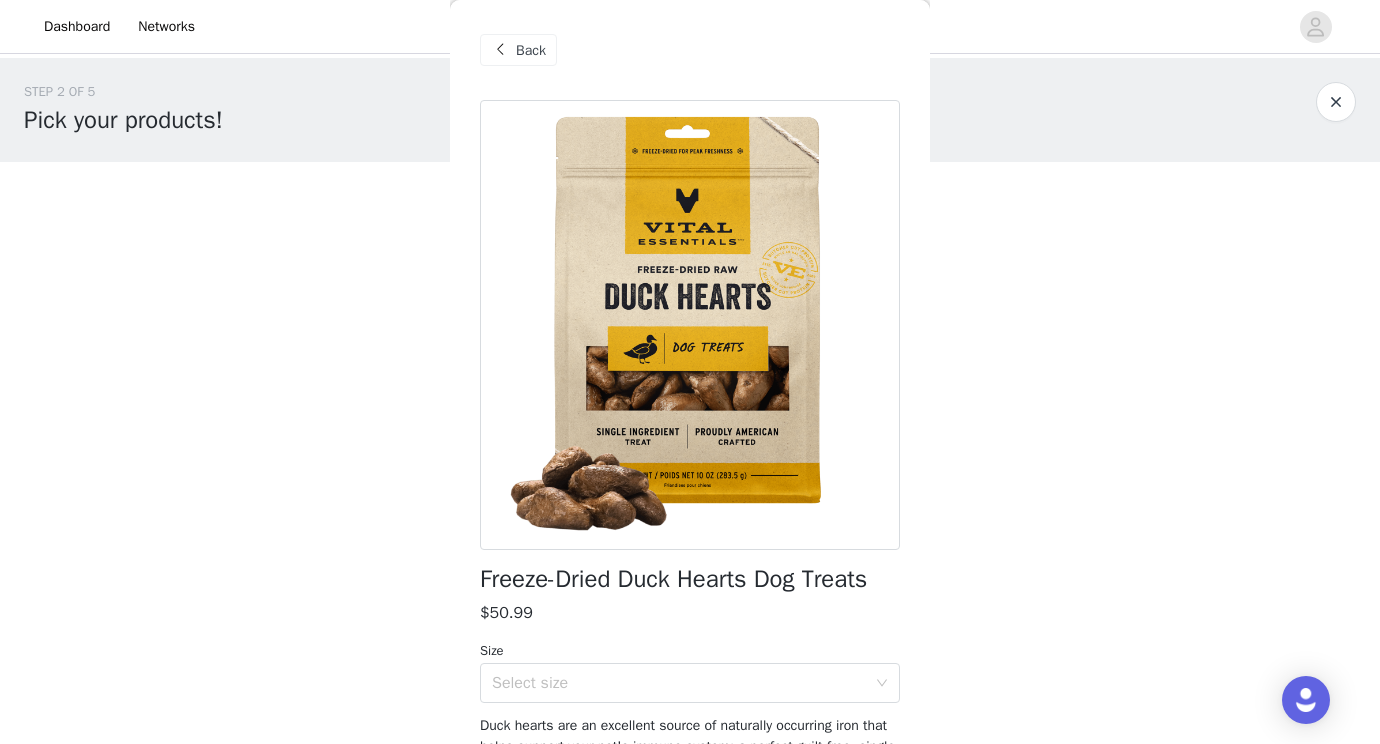 scroll, scrollTop: 129, scrollLeft: 0, axis: vertical 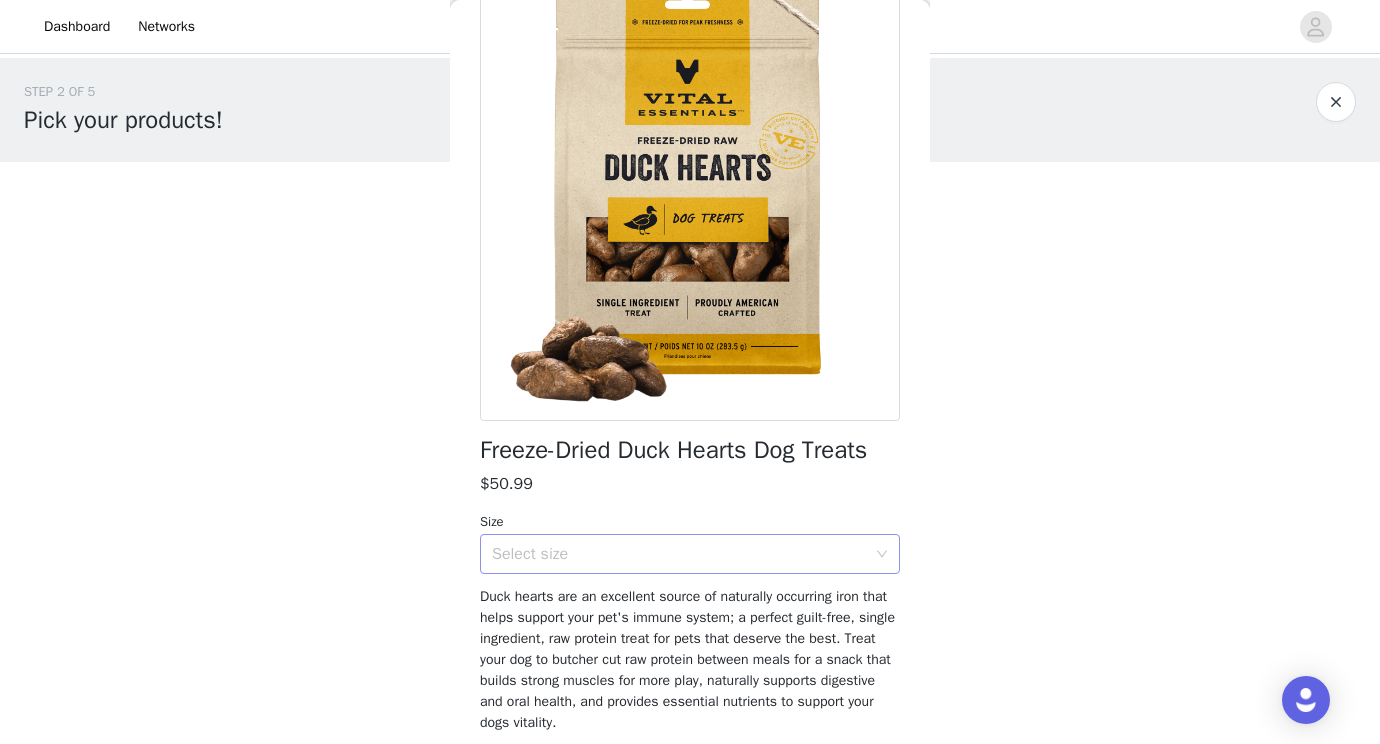 click on "Select size" at bounding box center [683, 554] 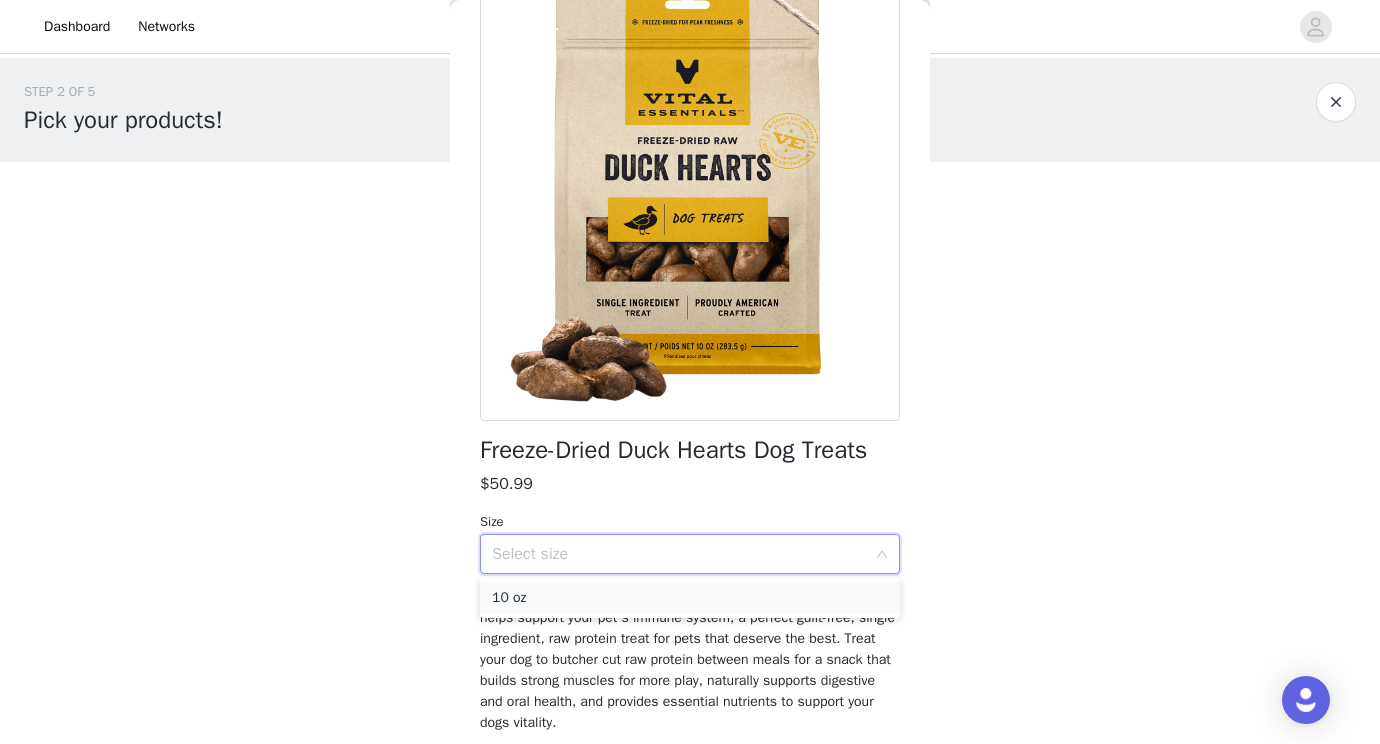 click on "10 oz" at bounding box center (690, 598) 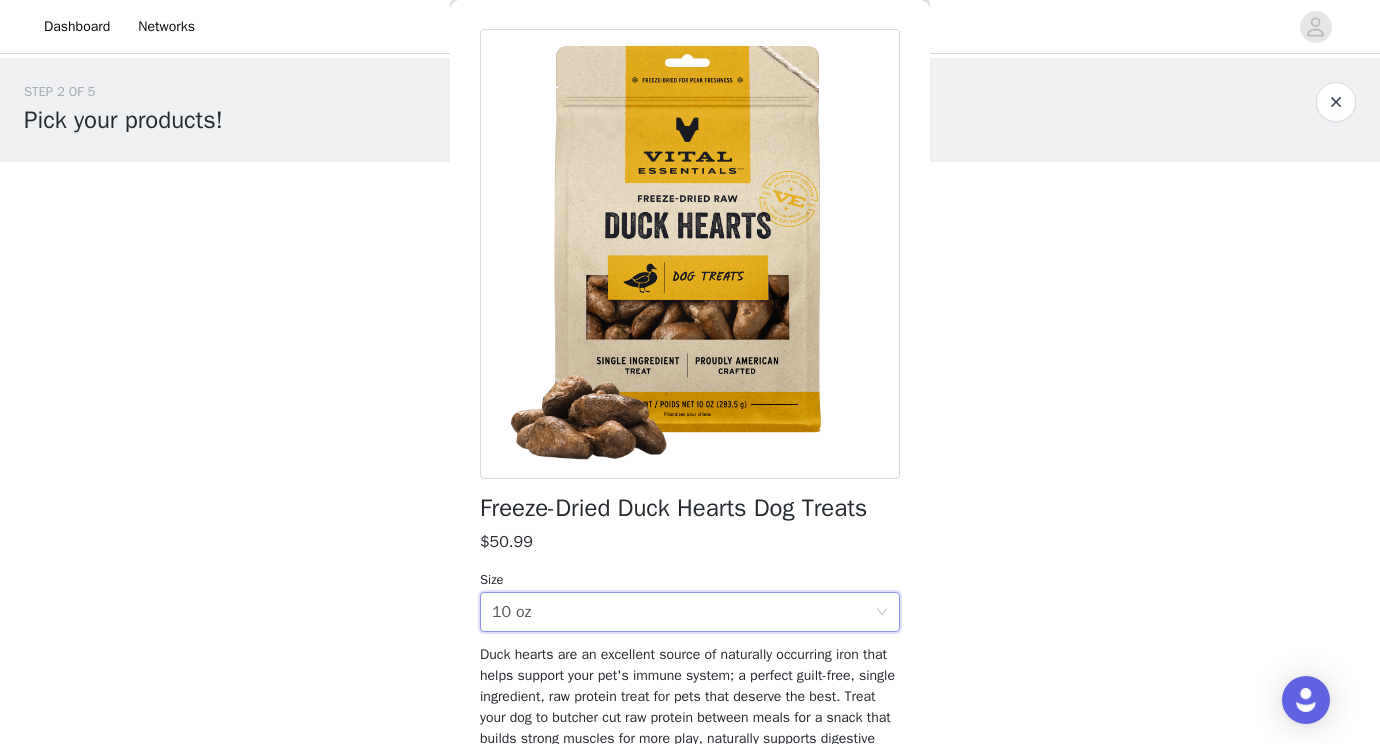 scroll, scrollTop: 0, scrollLeft: 0, axis: both 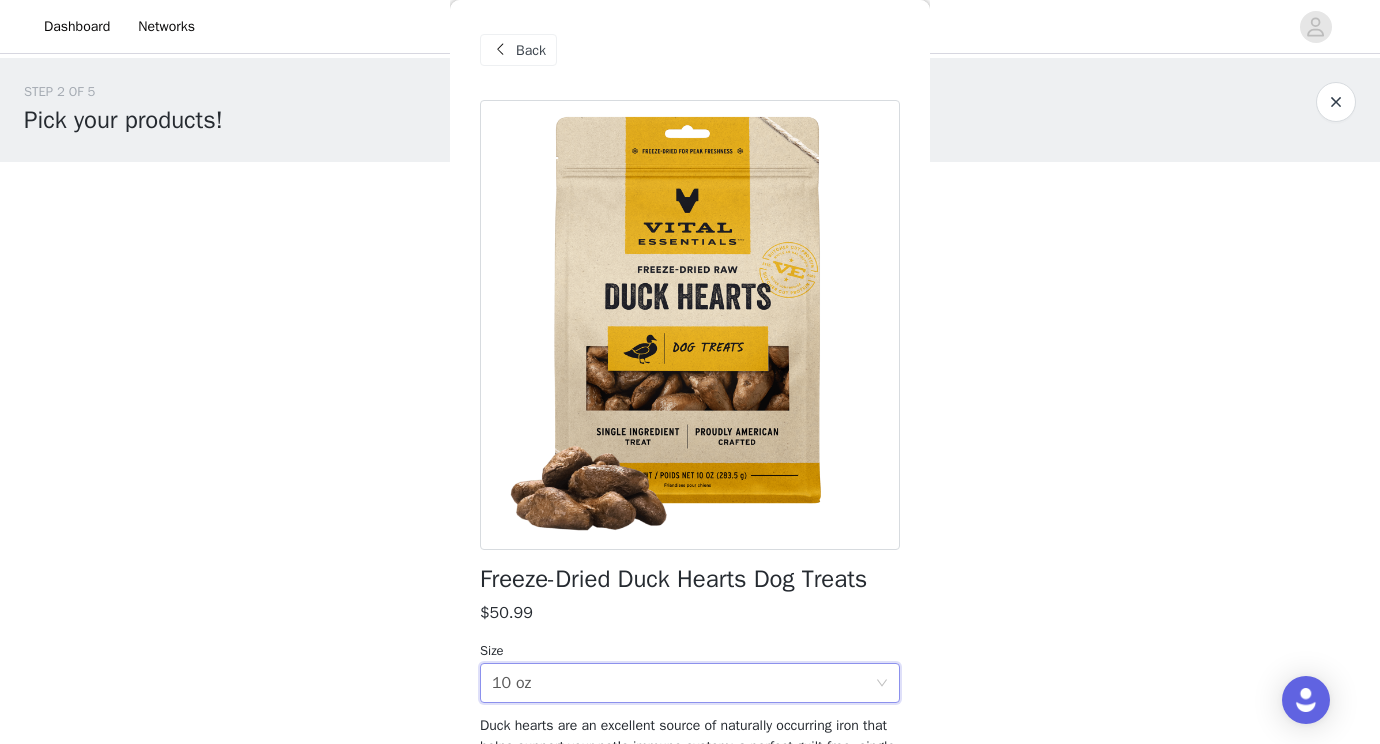 click on "Back" at bounding box center (531, 50) 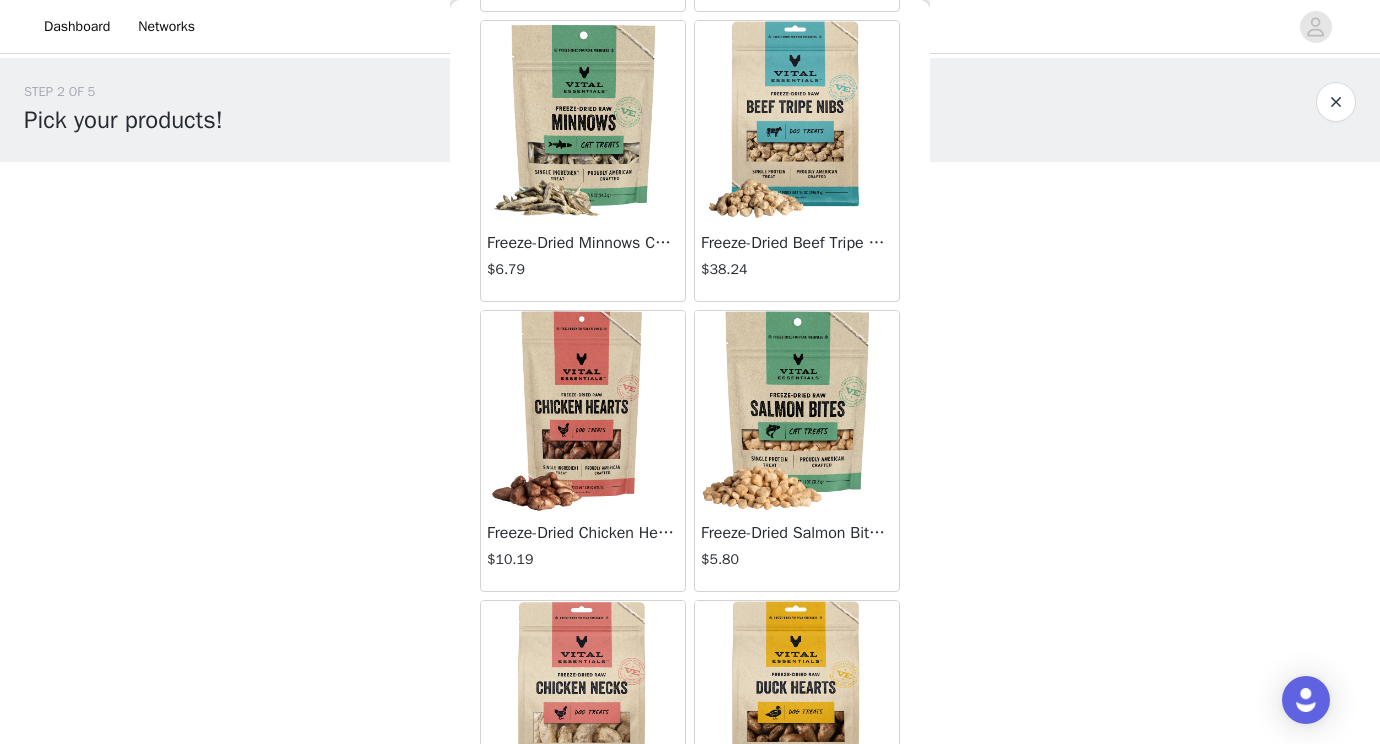 scroll, scrollTop: 2542, scrollLeft: 0, axis: vertical 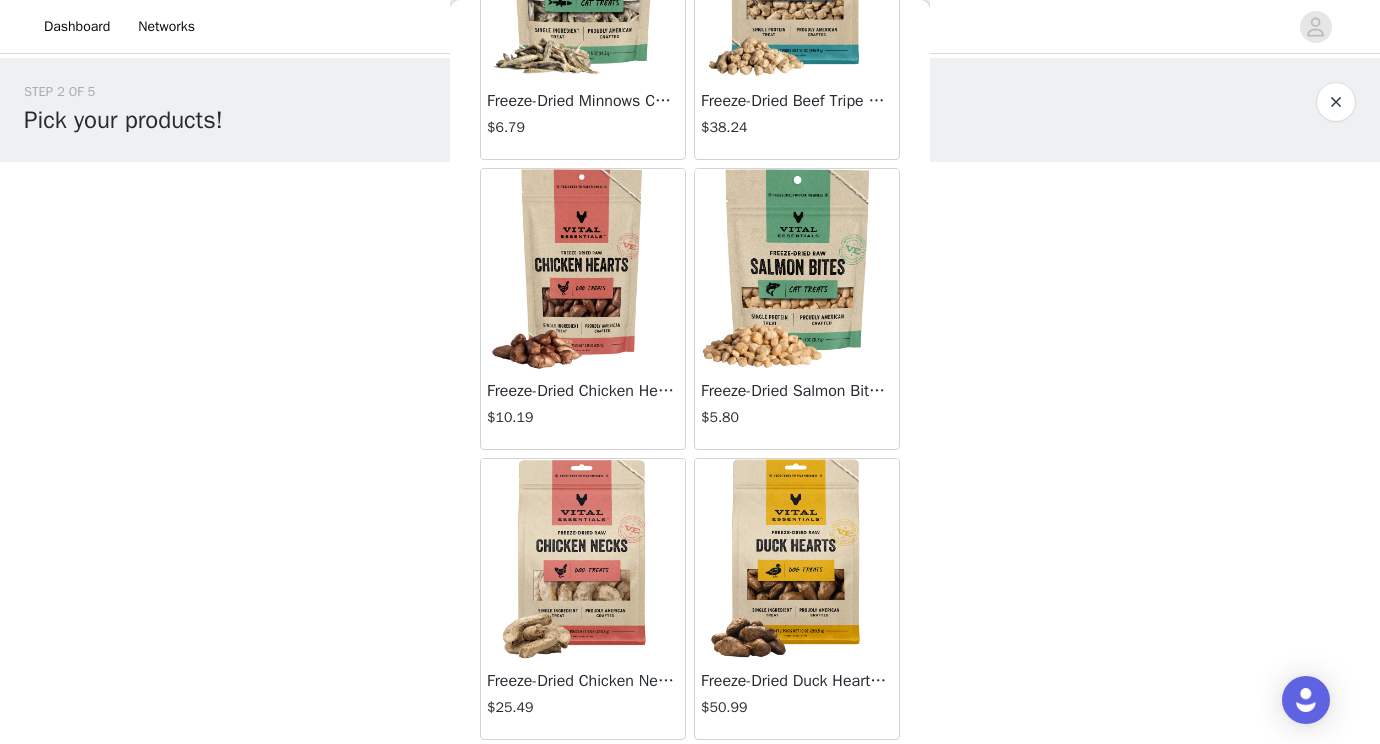 click at bounding box center [583, 559] 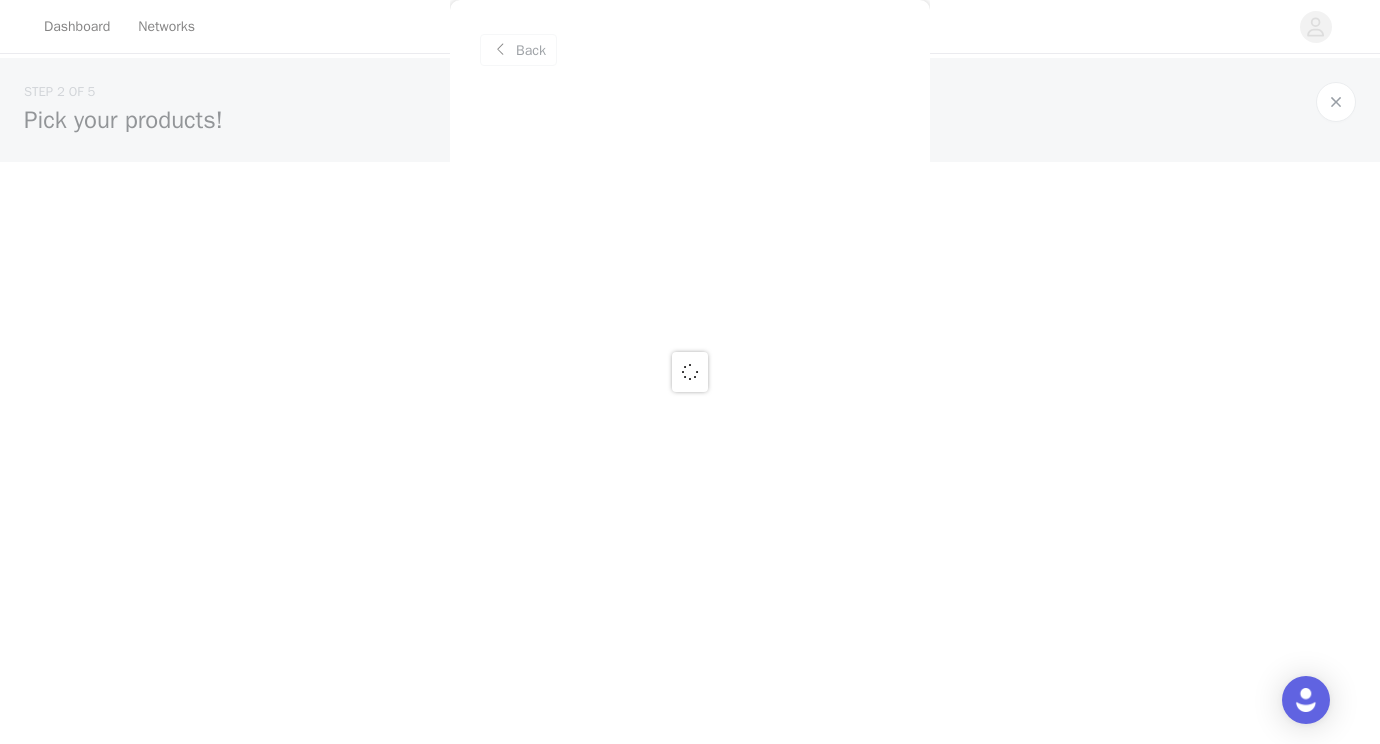 scroll, scrollTop: 0, scrollLeft: 0, axis: both 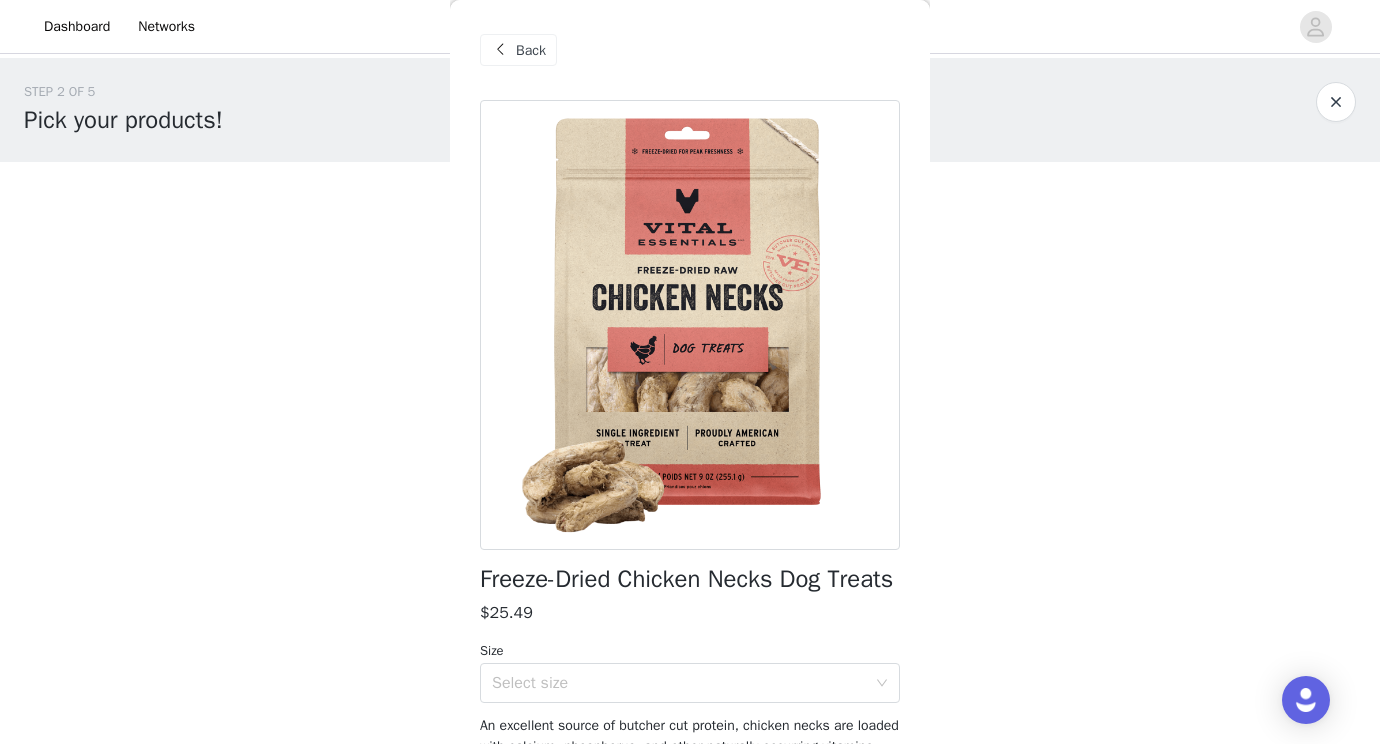 click on "Back" at bounding box center [531, 50] 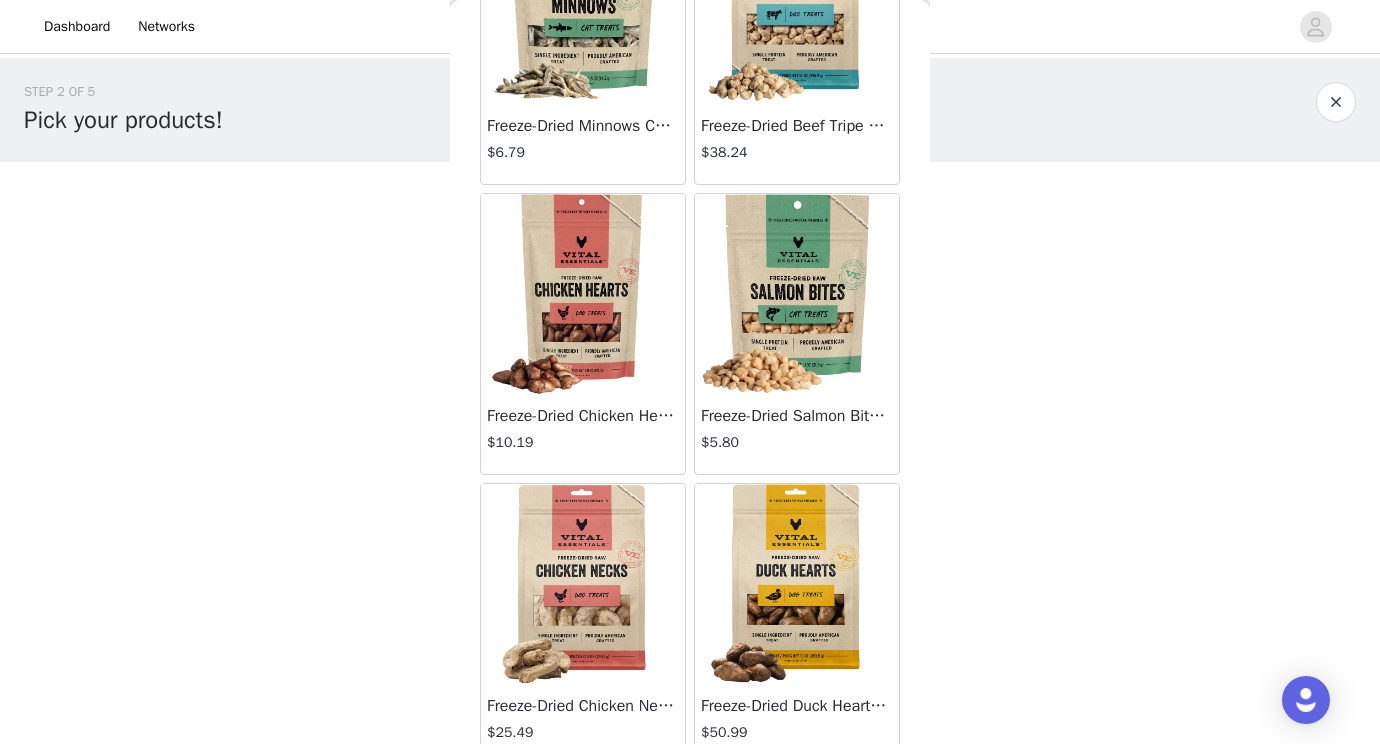 scroll, scrollTop: 2508, scrollLeft: 0, axis: vertical 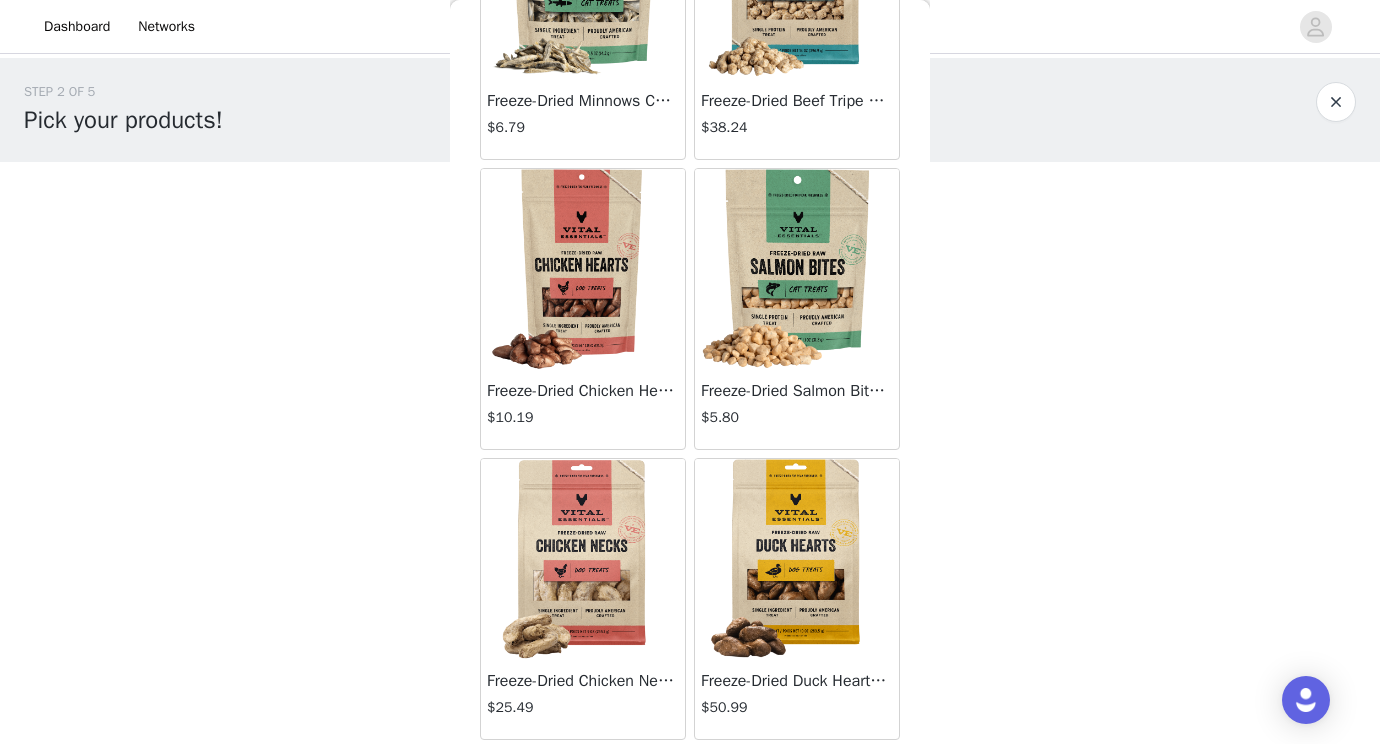click at bounding box center (797, 559) 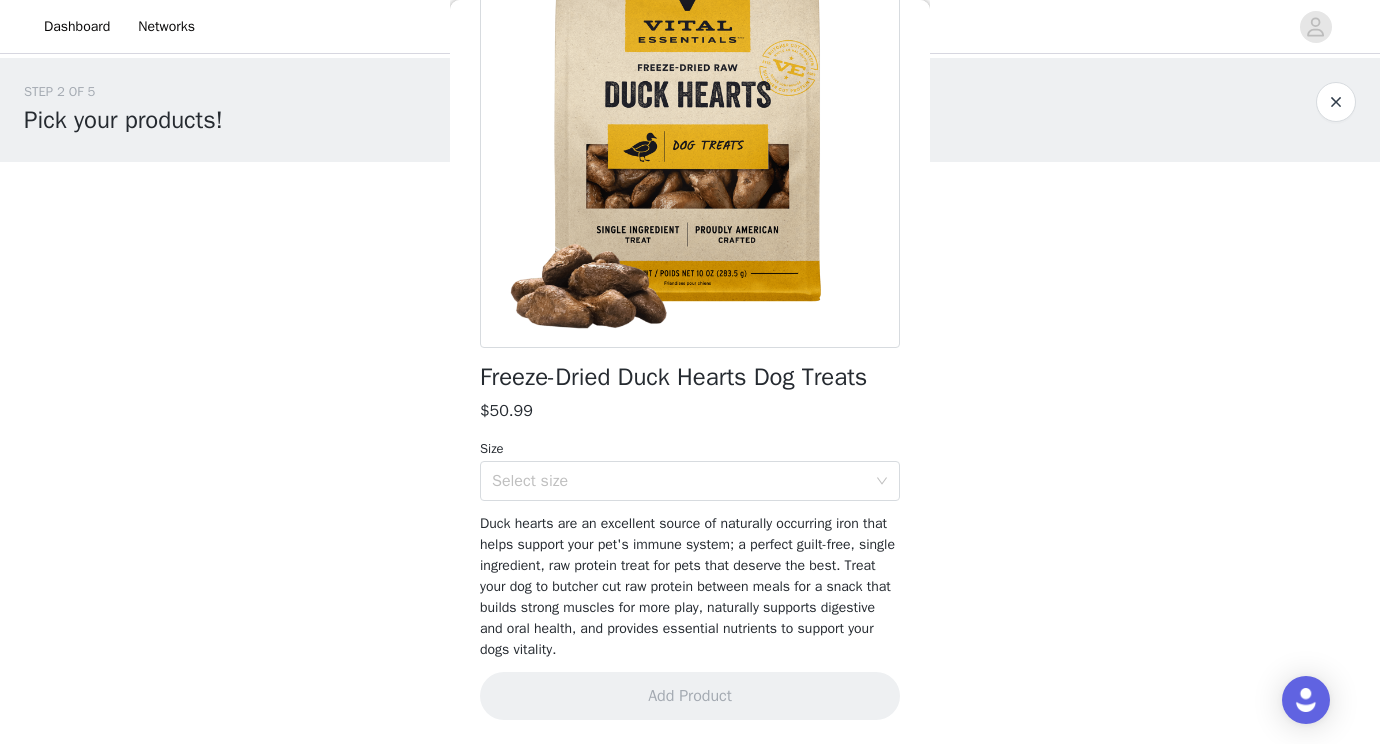 scroll, scrollTop: 201, scrollLeft: 0, axis: vertical 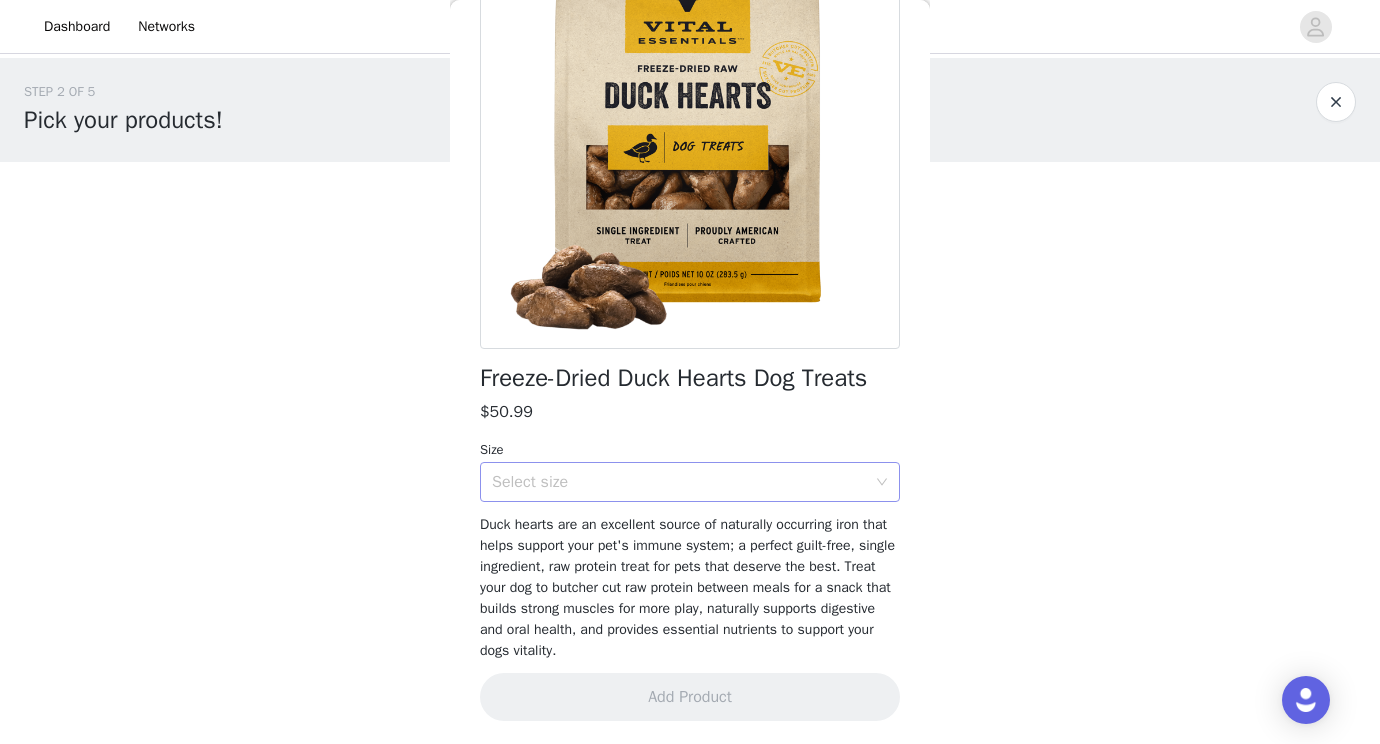 click on "Select size" at bounding box center (683, 482) 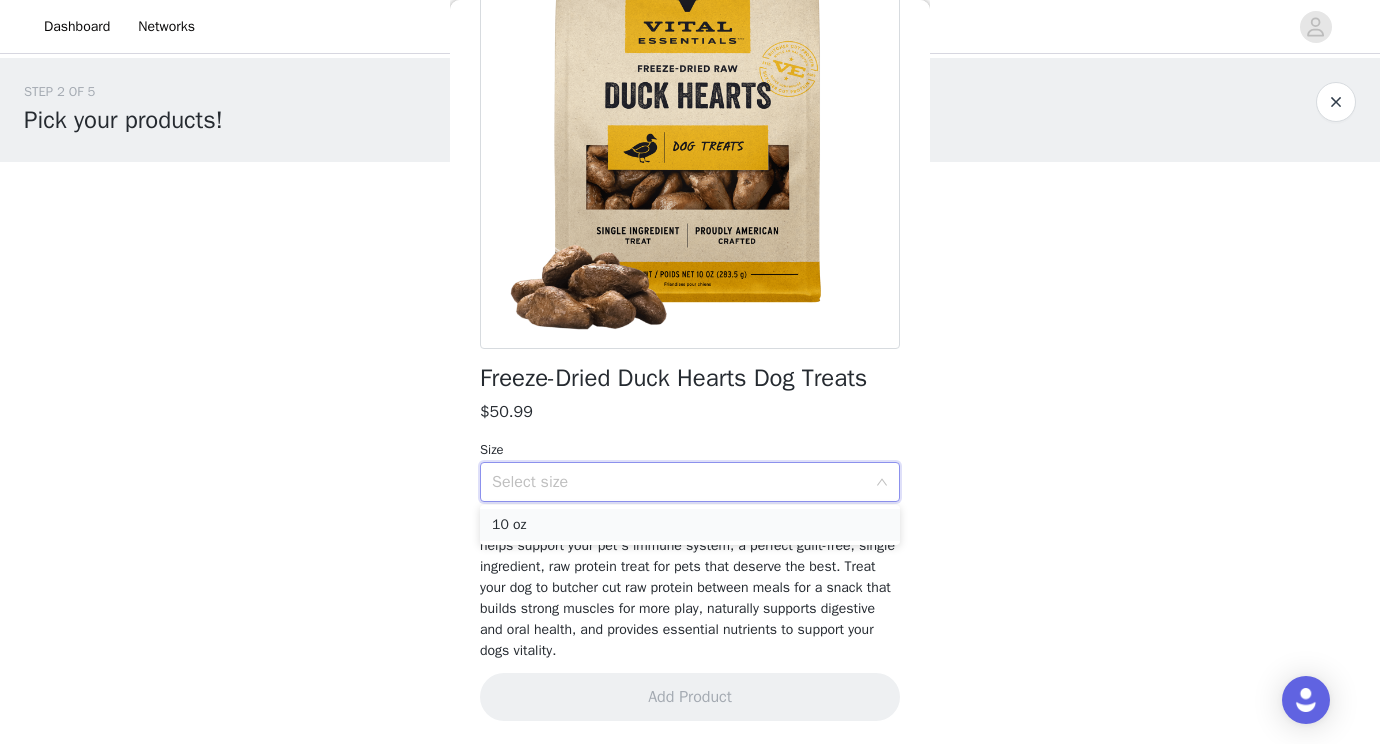click on "10 oz" at bounding box center (690, 525) 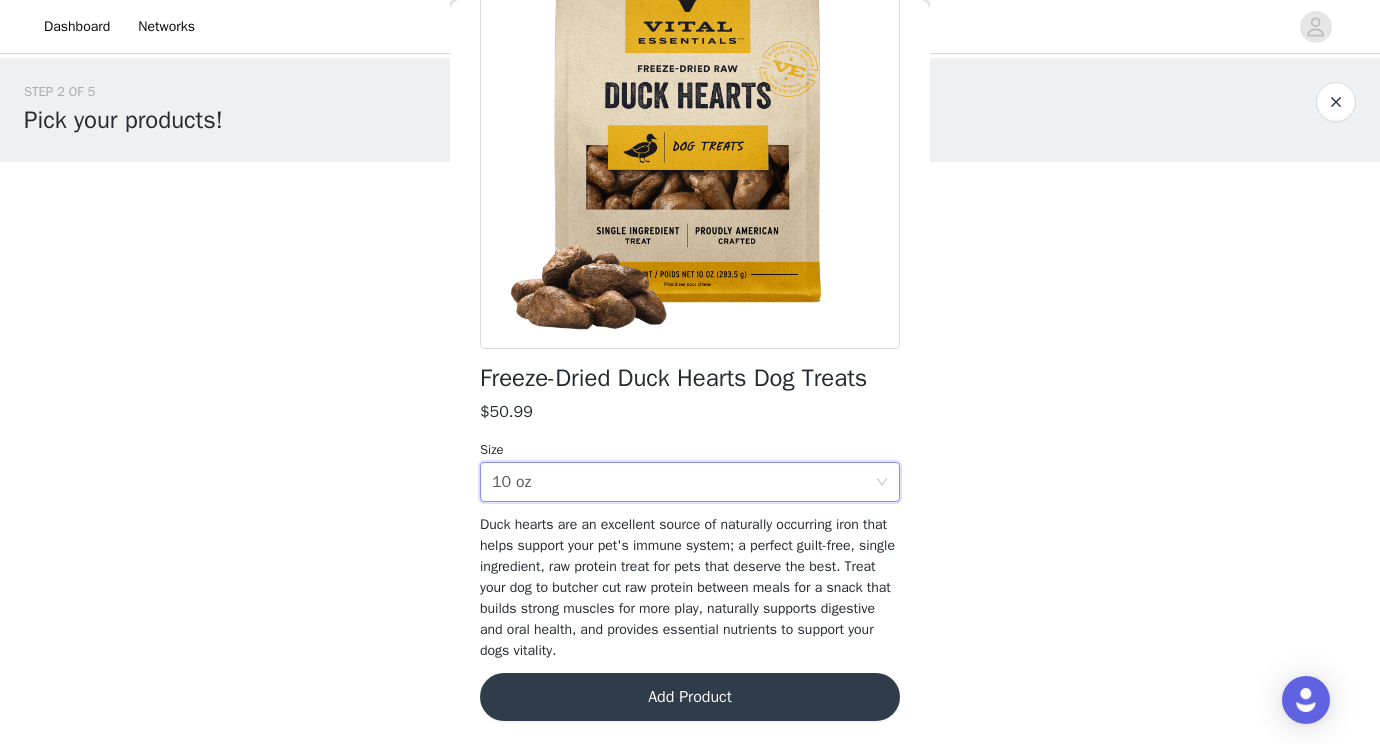 click on "Add Product" at bounding box center (690, 697) 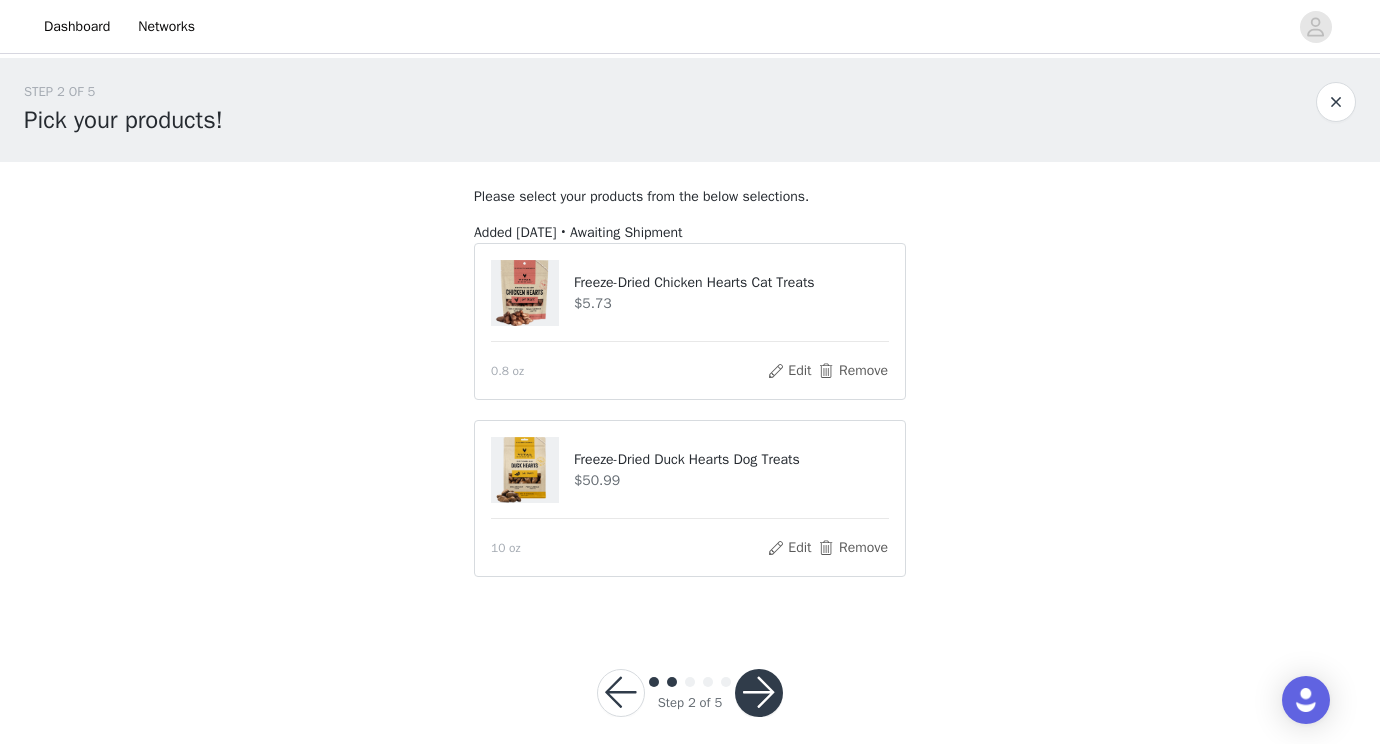 click on "Freeze-Dried Duck Hearts Dog Treats     $50.99       10 oz       Edit   Remove" at bounding box center (690, 498) 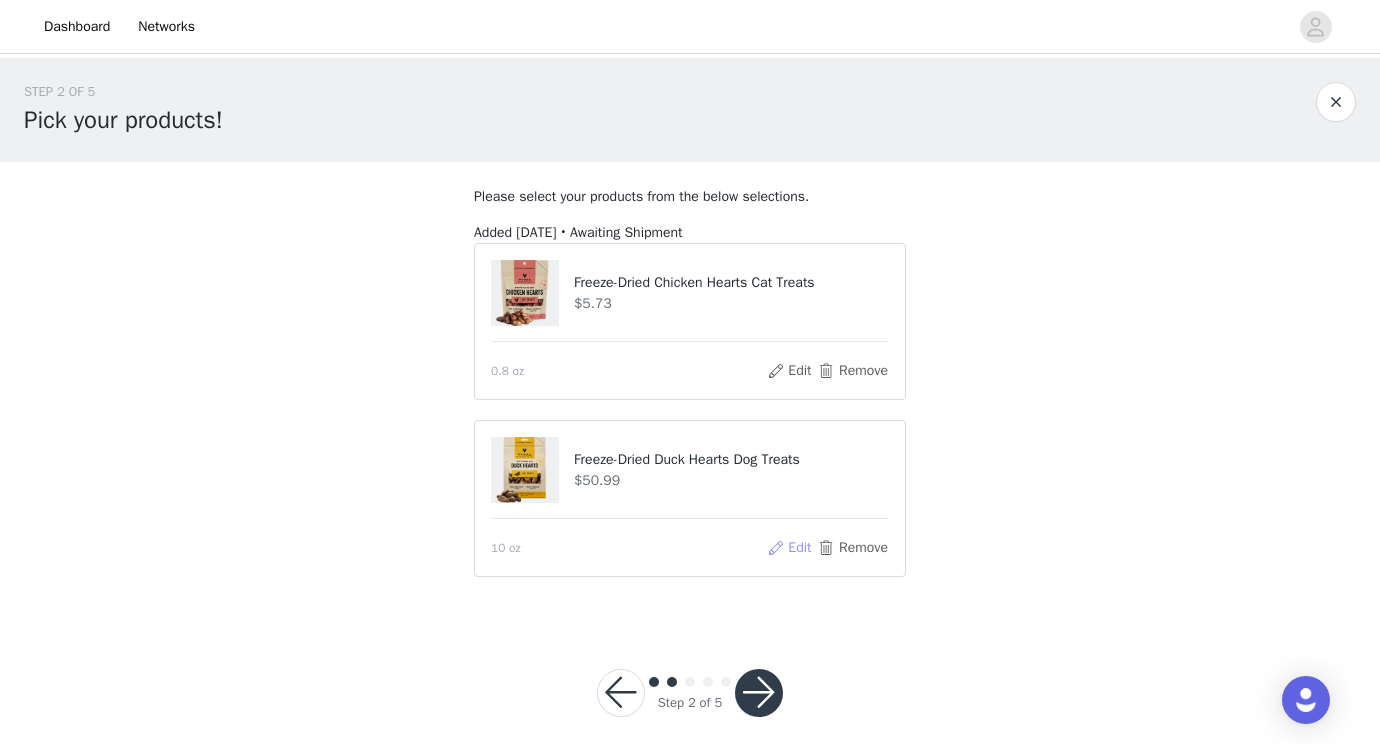 click on "Edit" at bounding box center [789, 548] 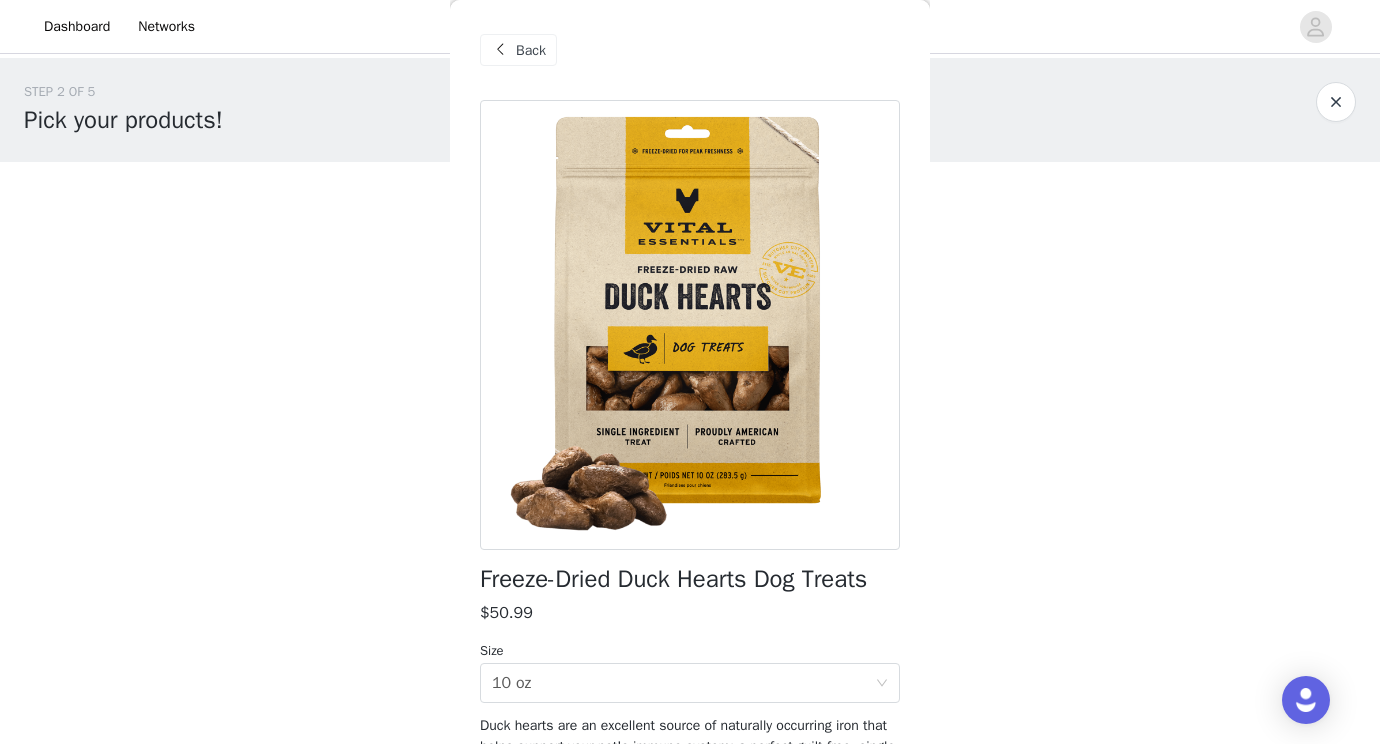 click on "Back" at bounding box center (518, 50) 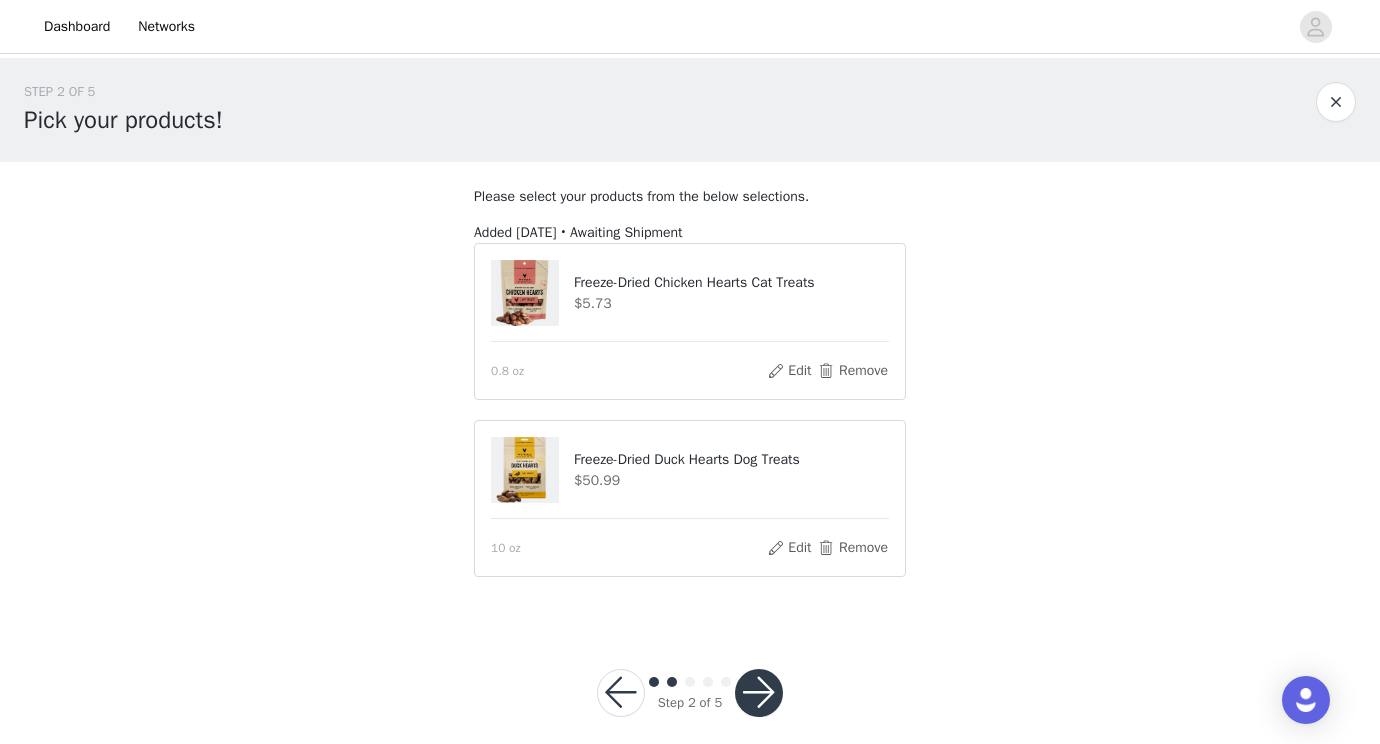 scroll, scrollTop: 20, scrollLeft: 0, axis: vertical 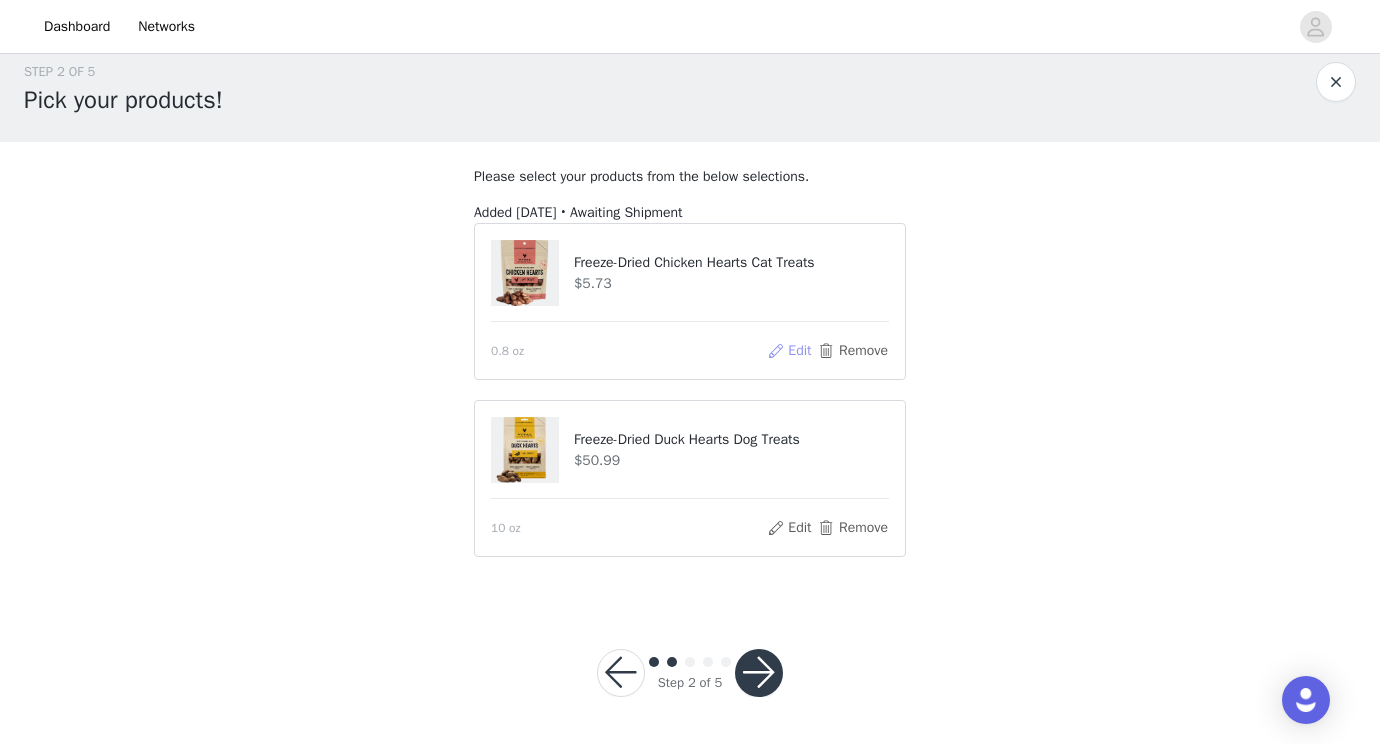 click on "Edit" at bounding box center (789, 351) 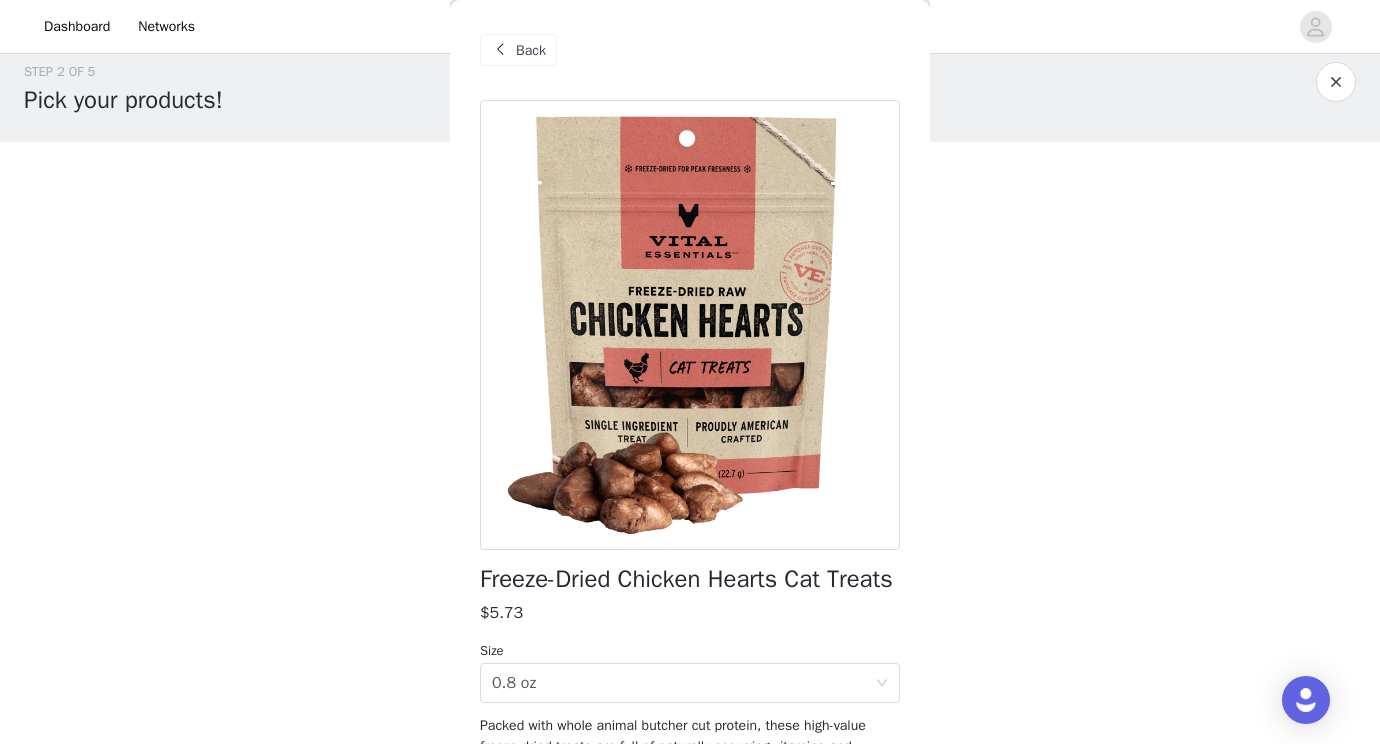scroll, scrollTop: 228, scrollLeft: 0, axis: vertical 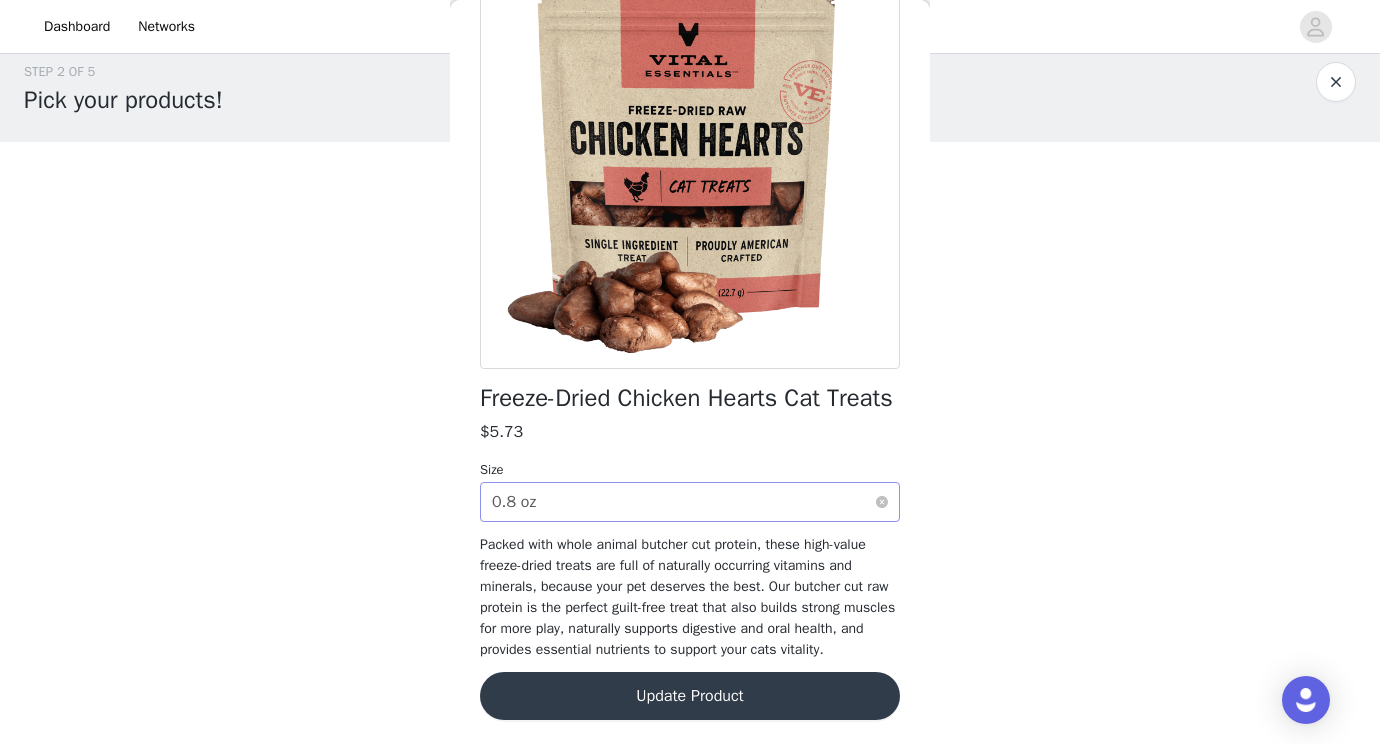click on "Select size 0.8 oz" at bounding box center (683, 502) 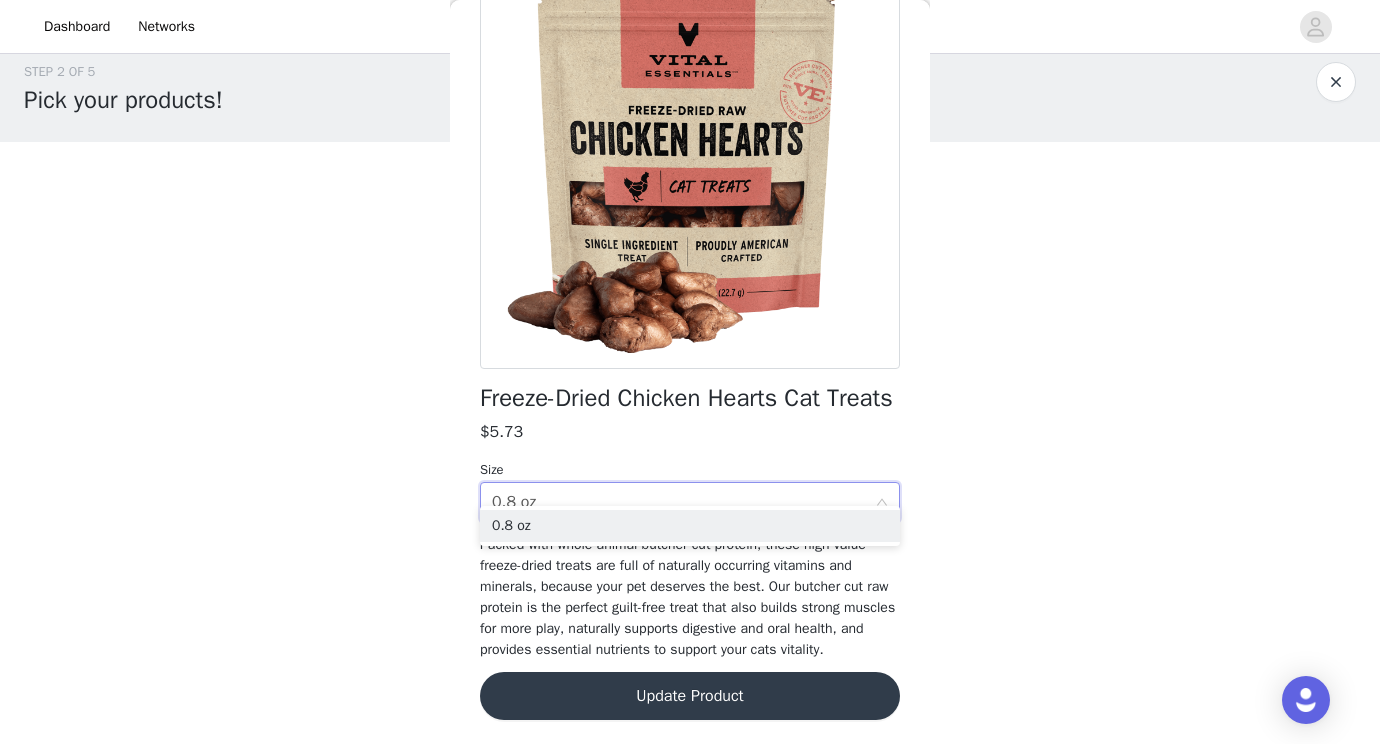 click on "$5.73" at bounding box center (690, 432) 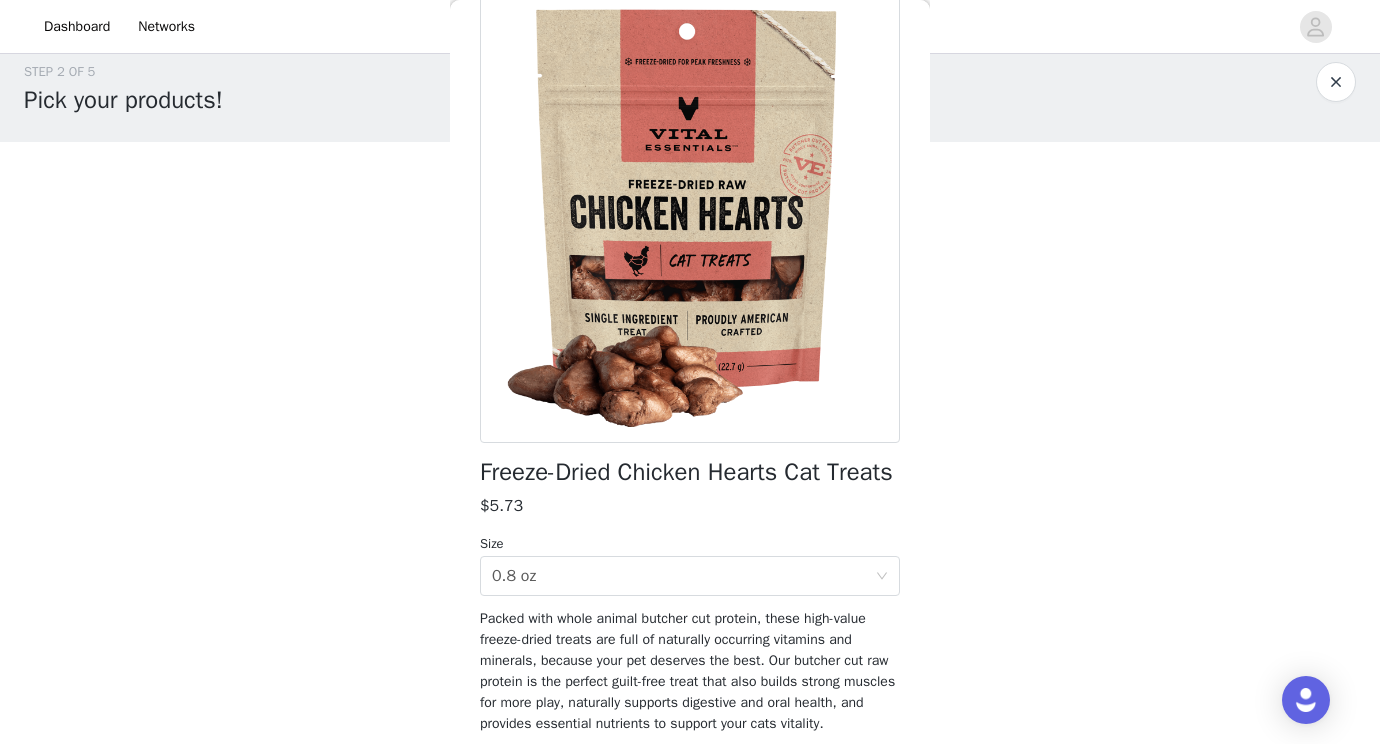 scroll, scrollTop: 0, scrollLeft: 0, axis: both 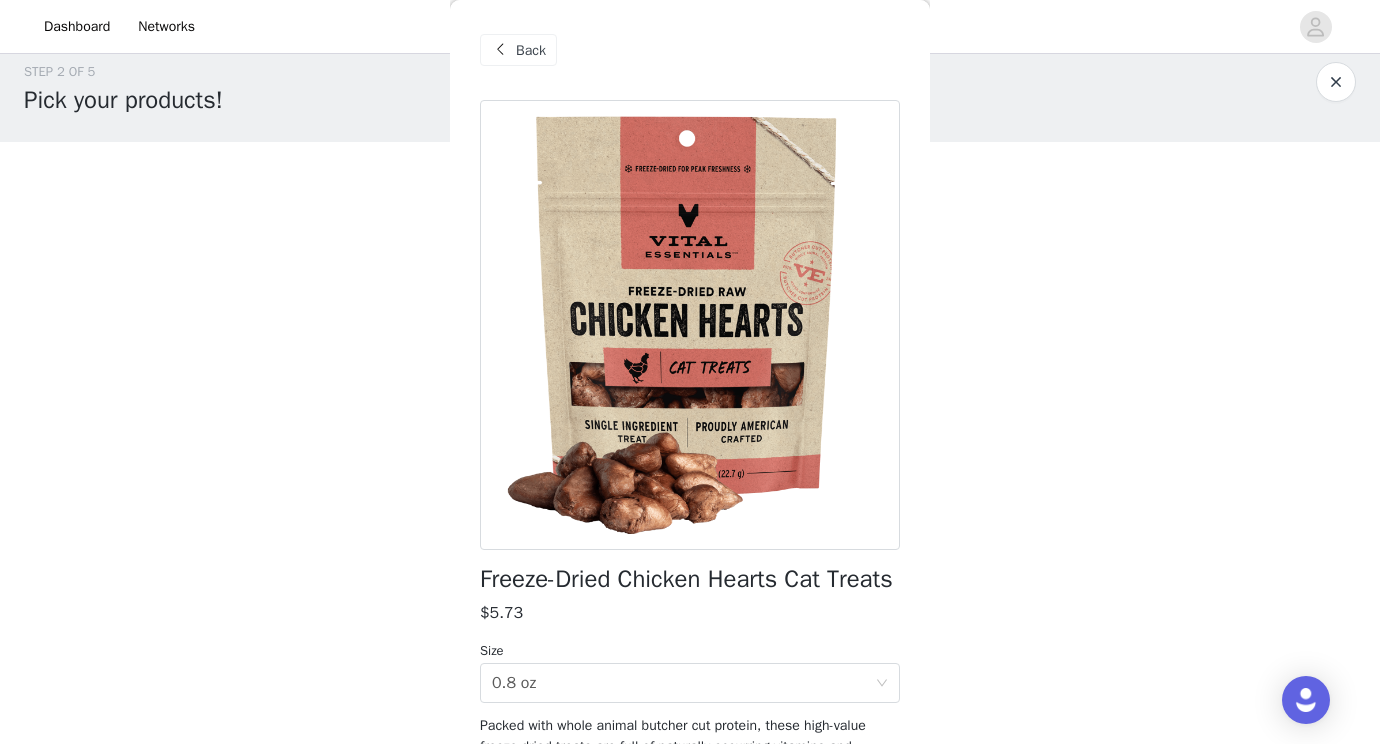 click on "Back" at bounding box center [531, 50] 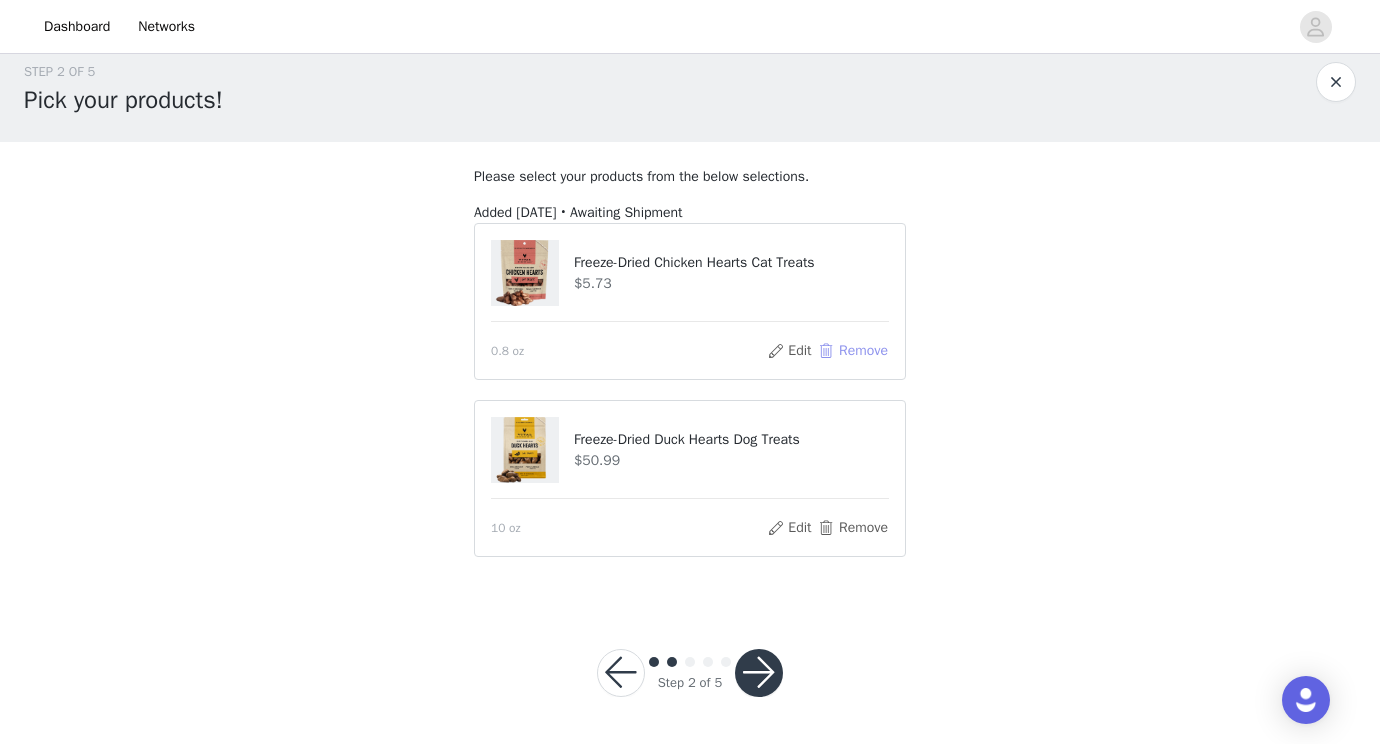 click on "Remove" at bounding box center [853, 351] 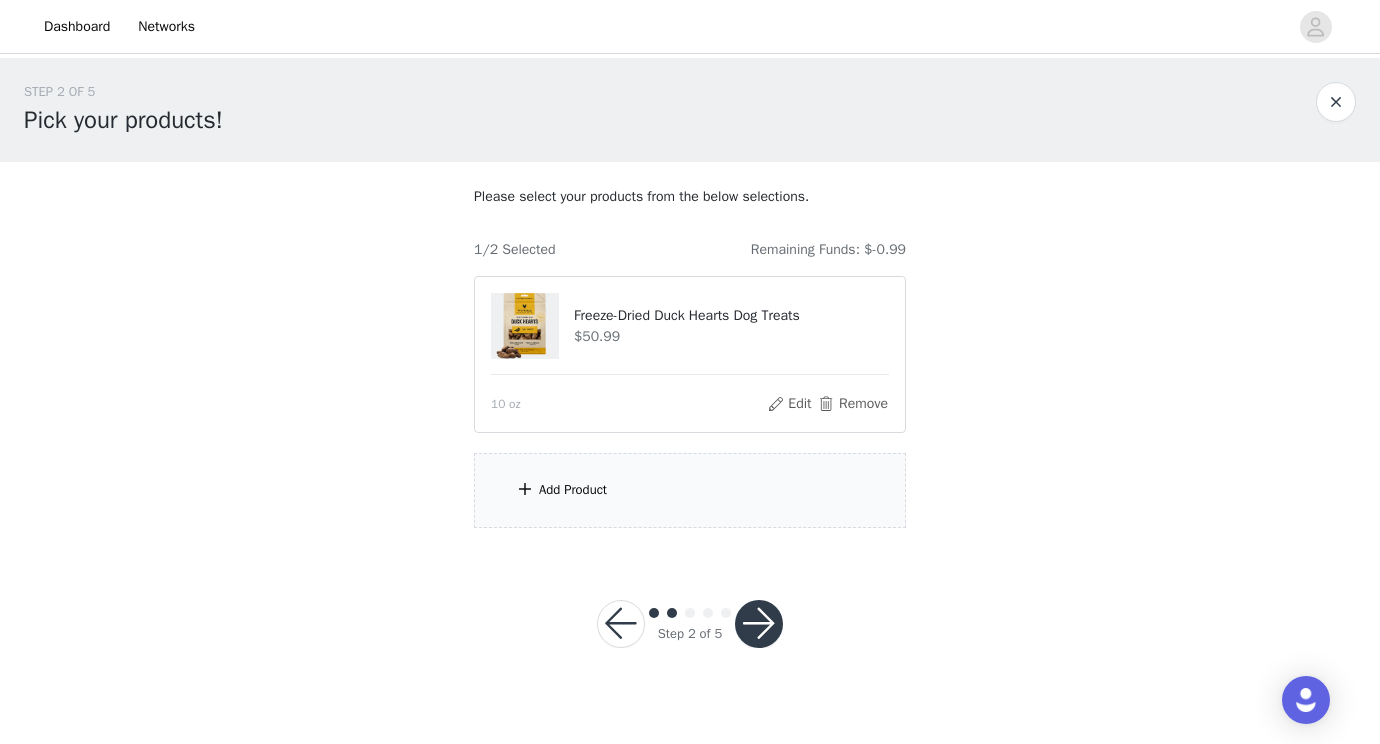 scroll, scrollTop: 0, scrollLeft: 0, axis: both 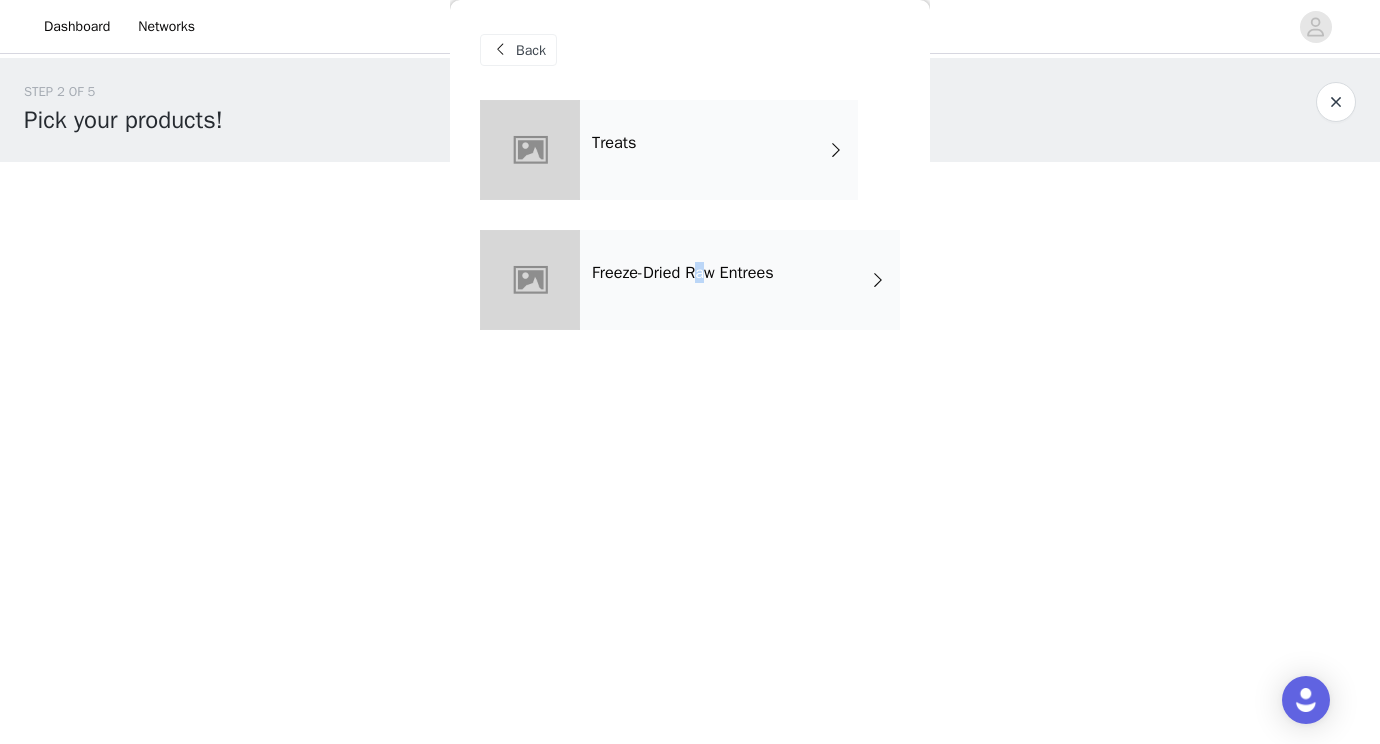 click on "Freeze-Dried Raw Entrees" at bounding box center [683, 273] 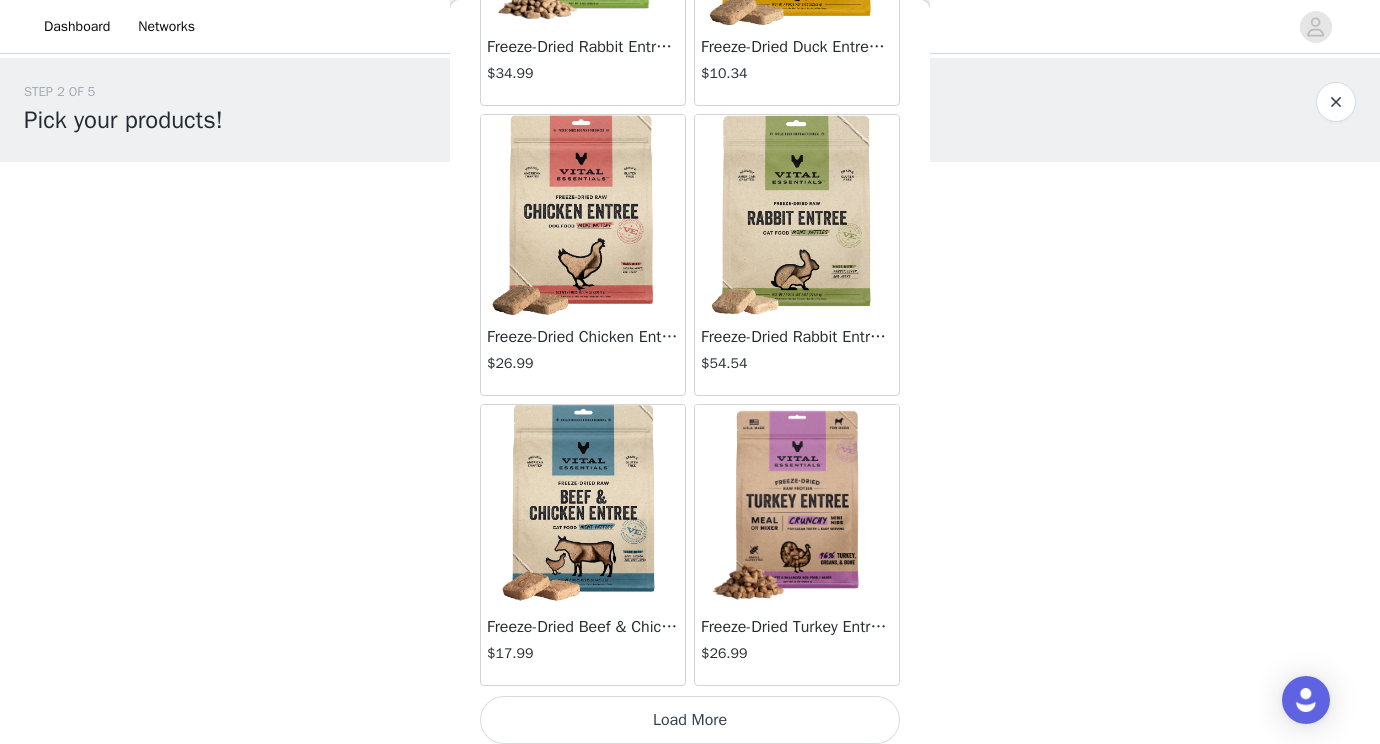 scroll, scrollTop: 2316, scrollLeft: 0, axis: vertical 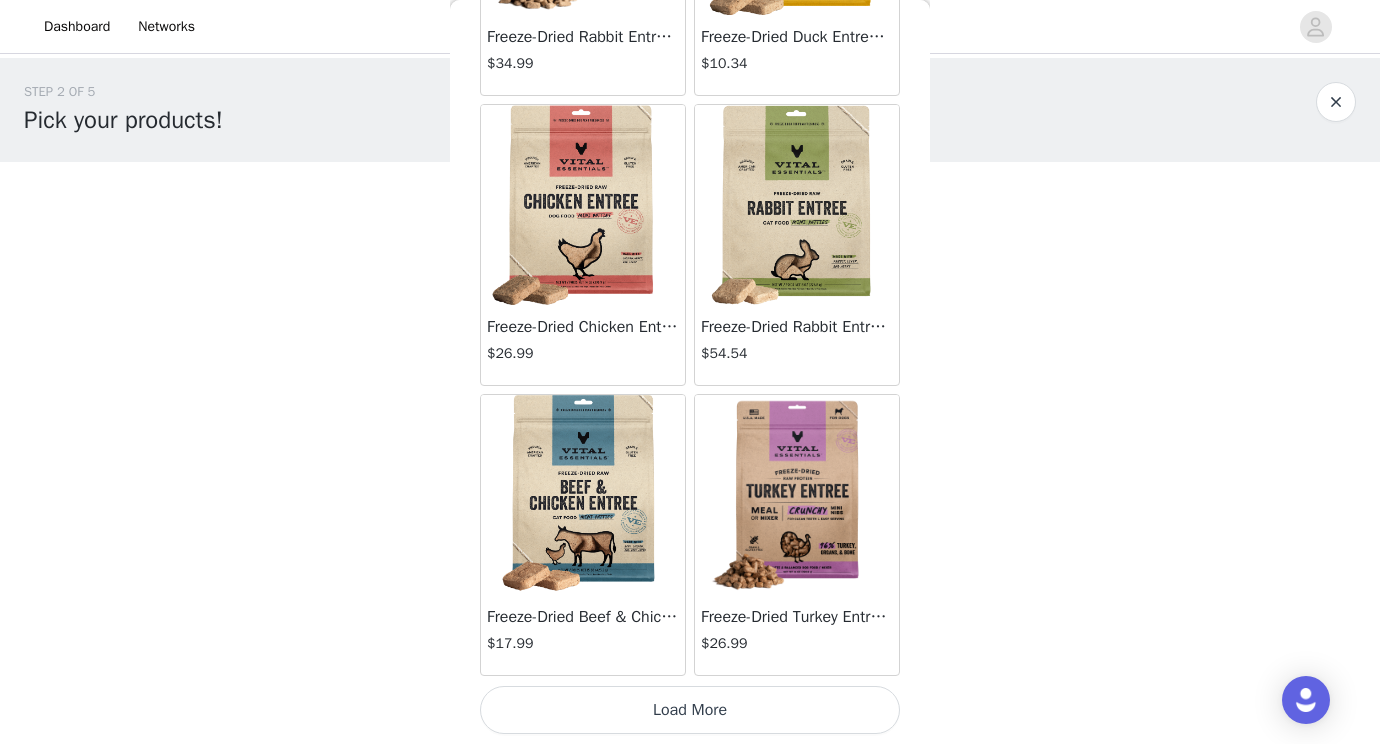 click at bounding box center (797, 495) 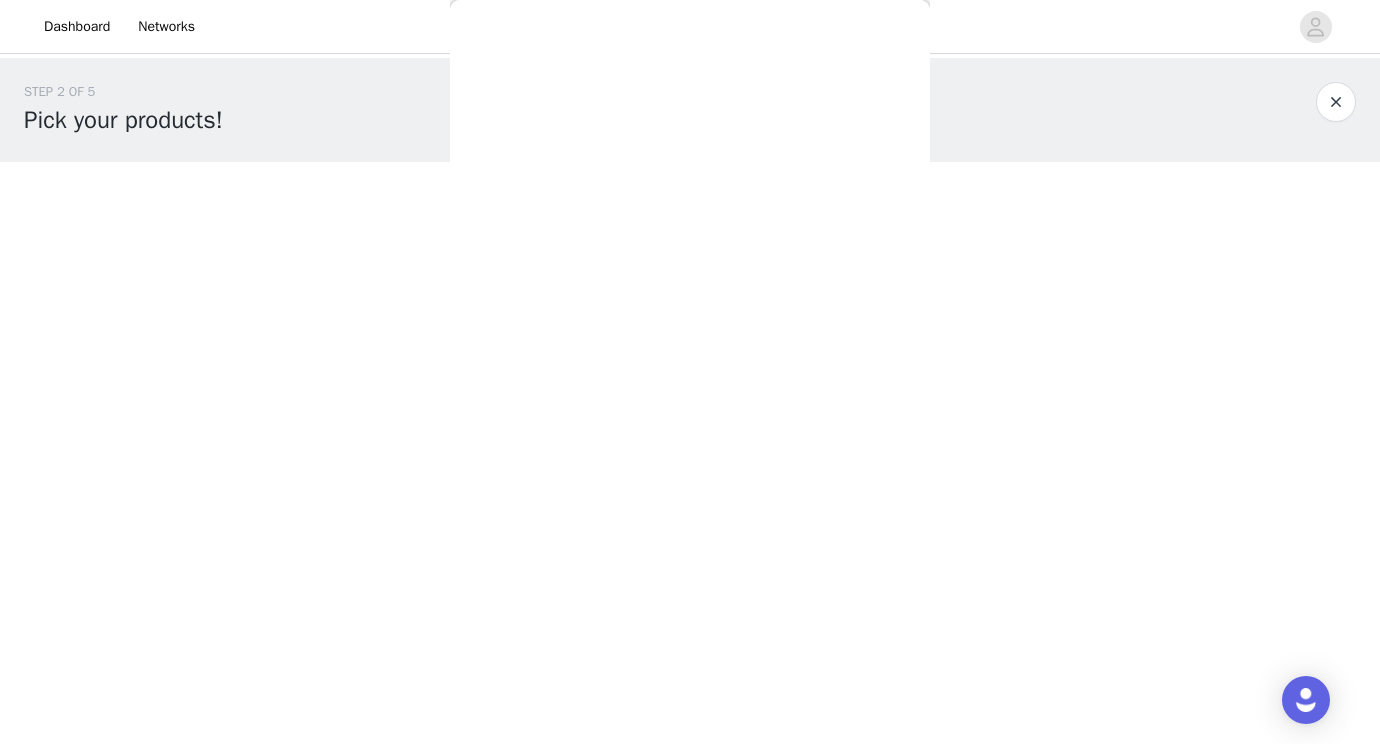 scroll, scrollTop: 0, scrollLeft: 0, axis: both 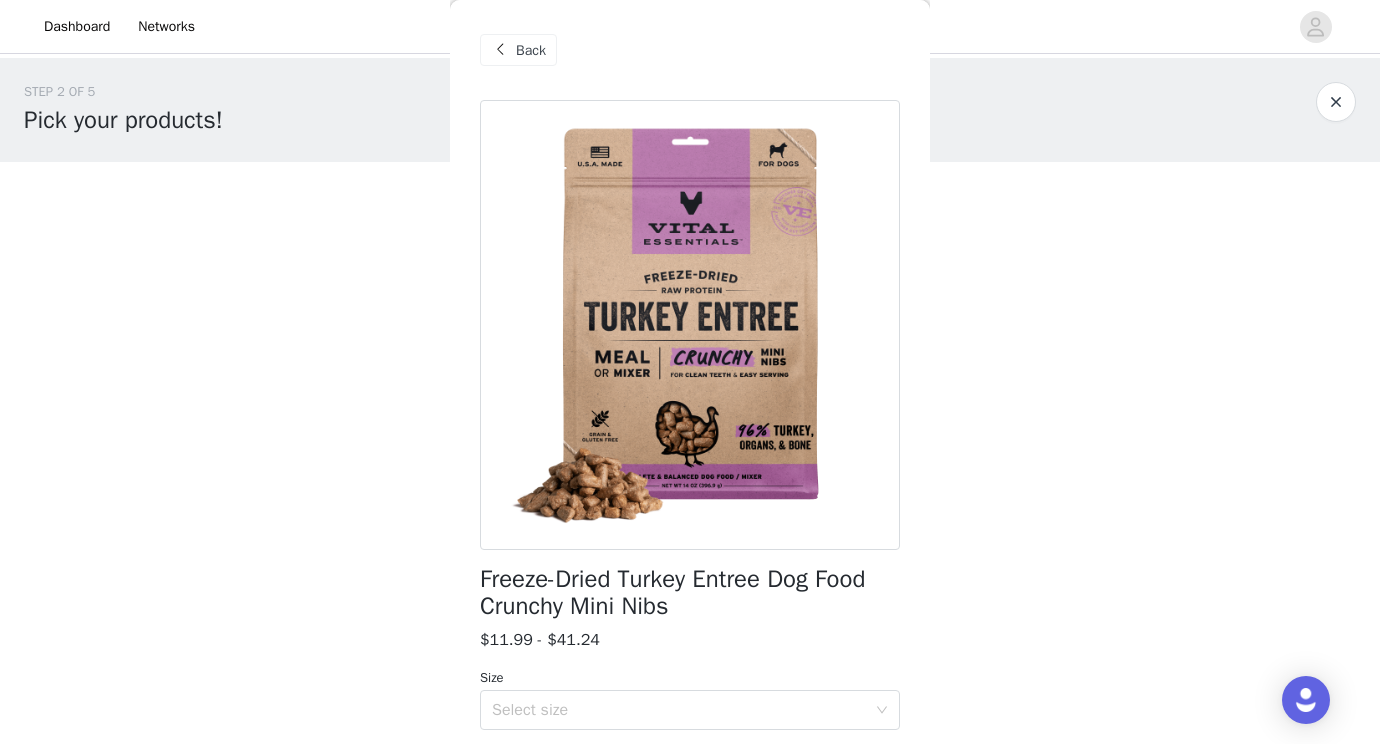 click on "Back" at bounding box center [531, 50] 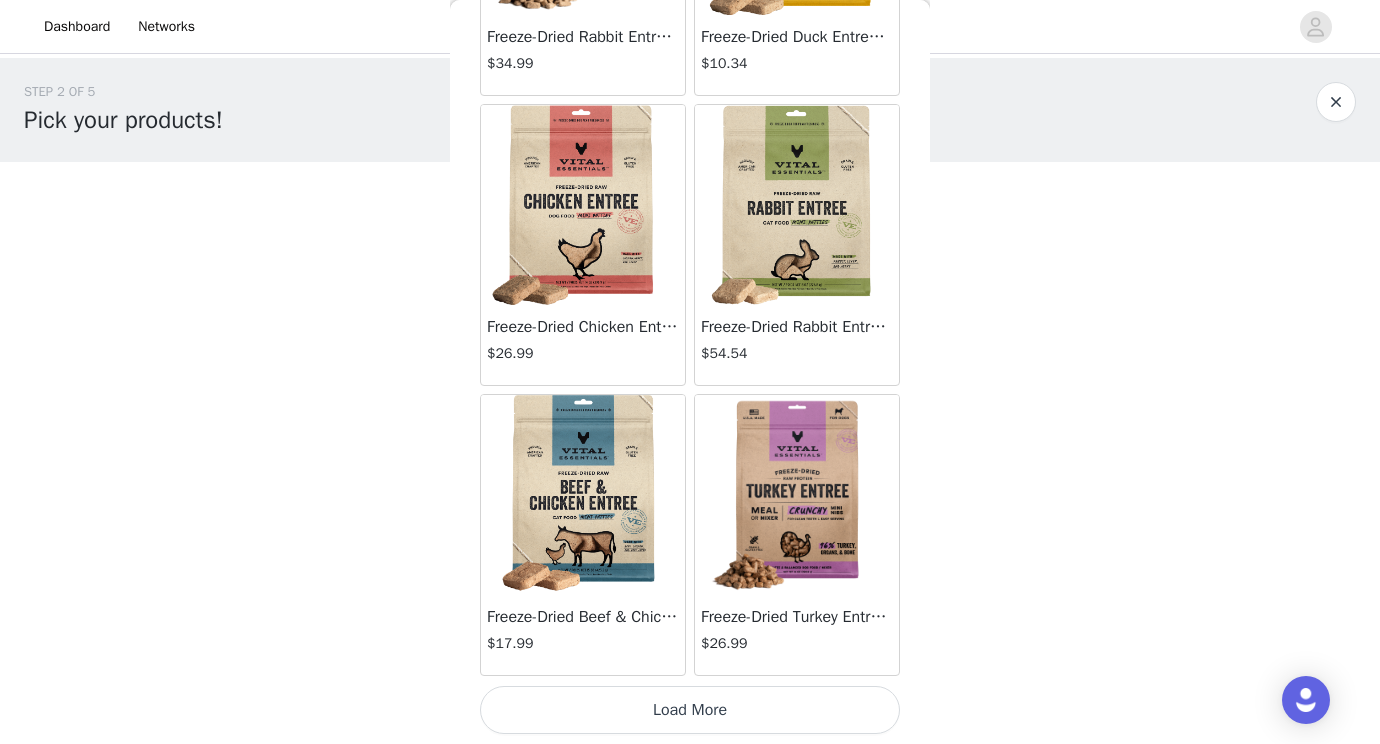 click on "Load More" at bounding box center [690, 710] 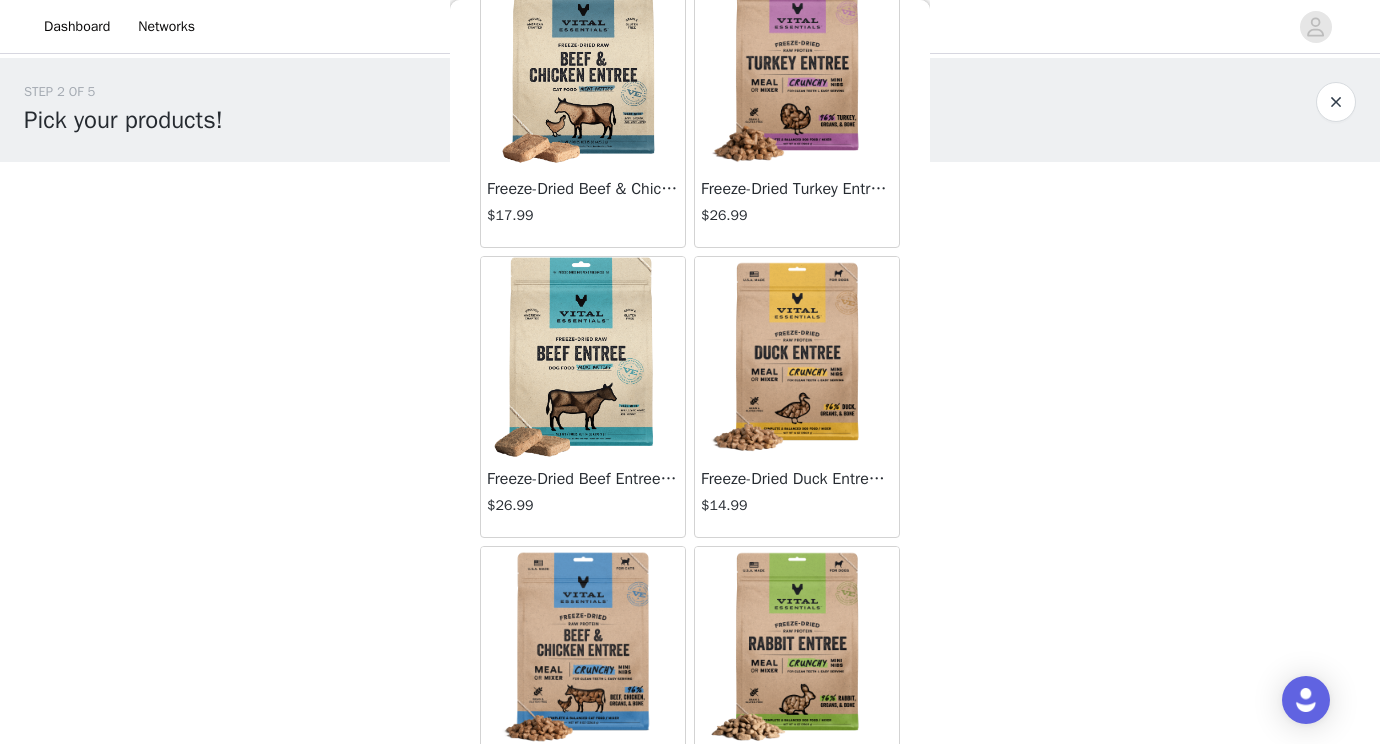 scroll, scrollTop: 2776, scrollLeft: 0, axis: vertical 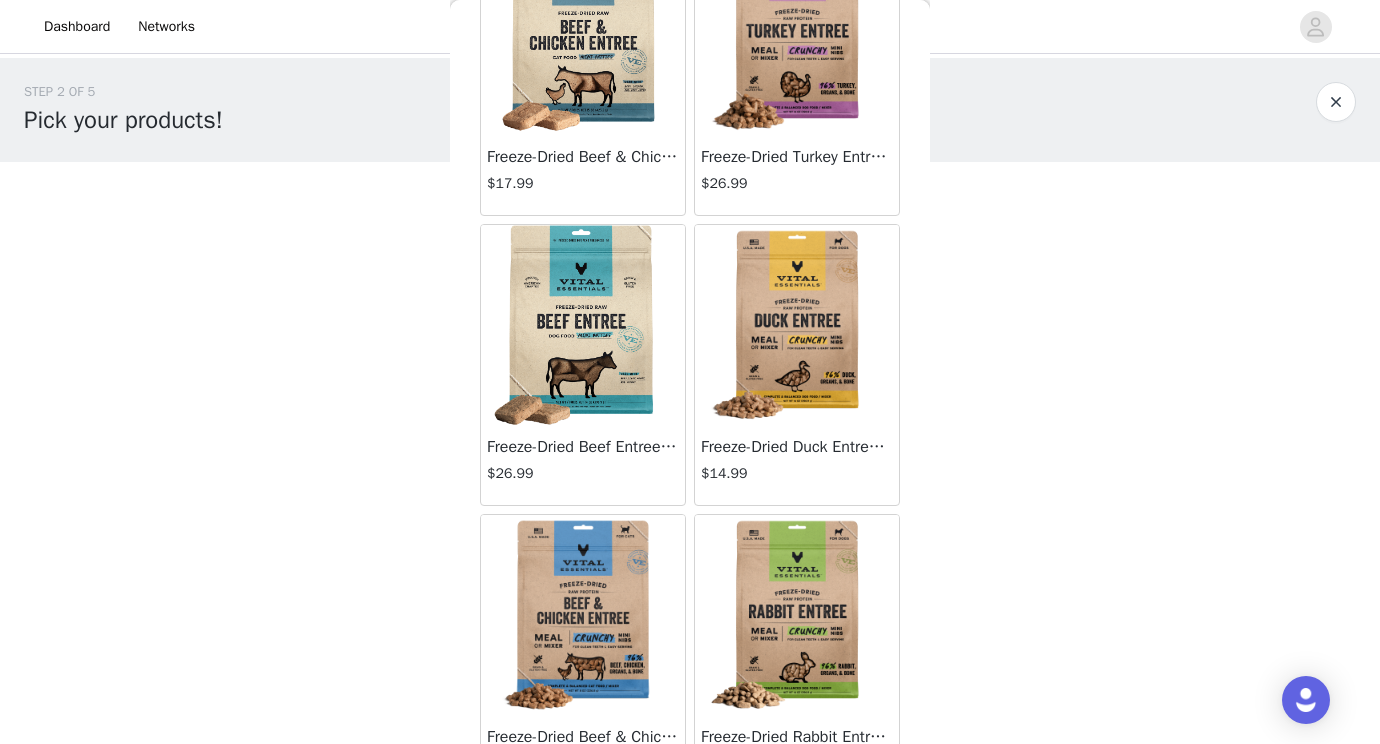 click at bounding box center [797, 615] 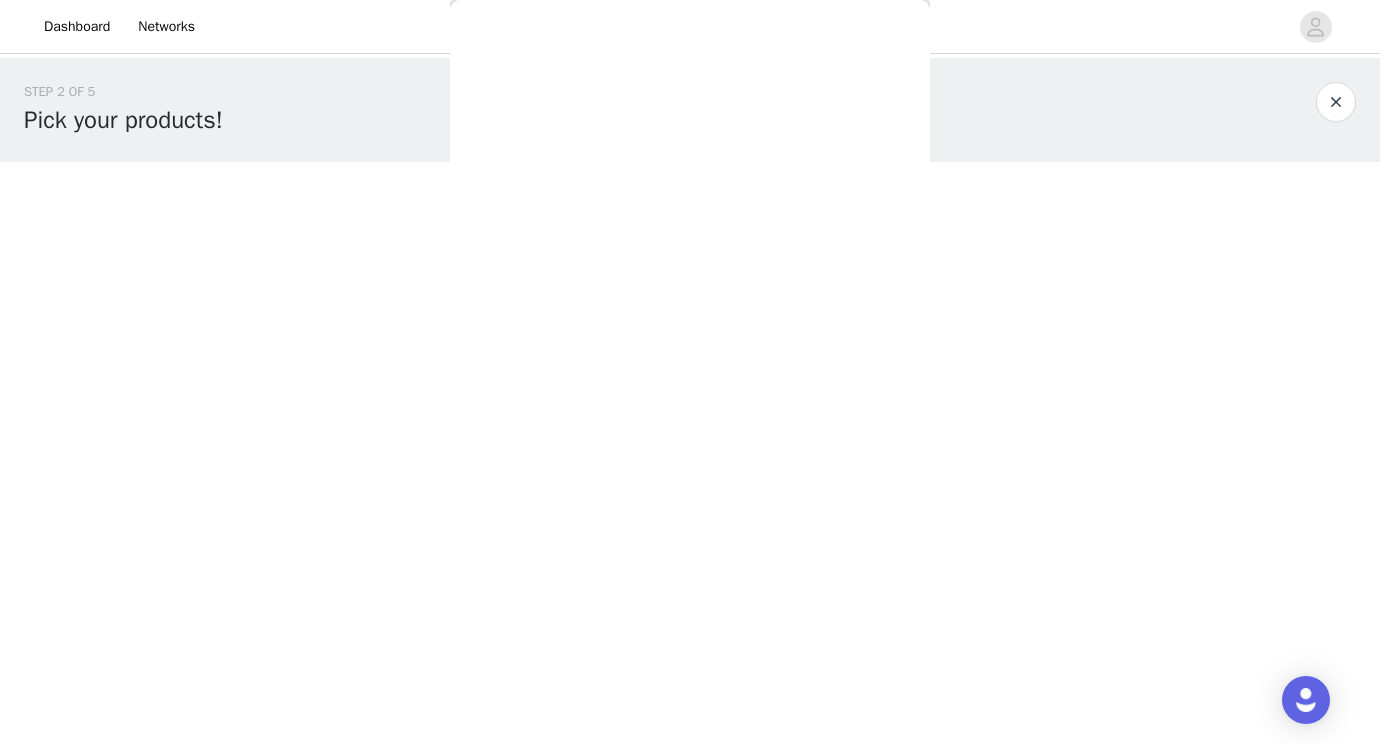 scroll, scrollTop: 0, scrollLeft: 0, axis: both 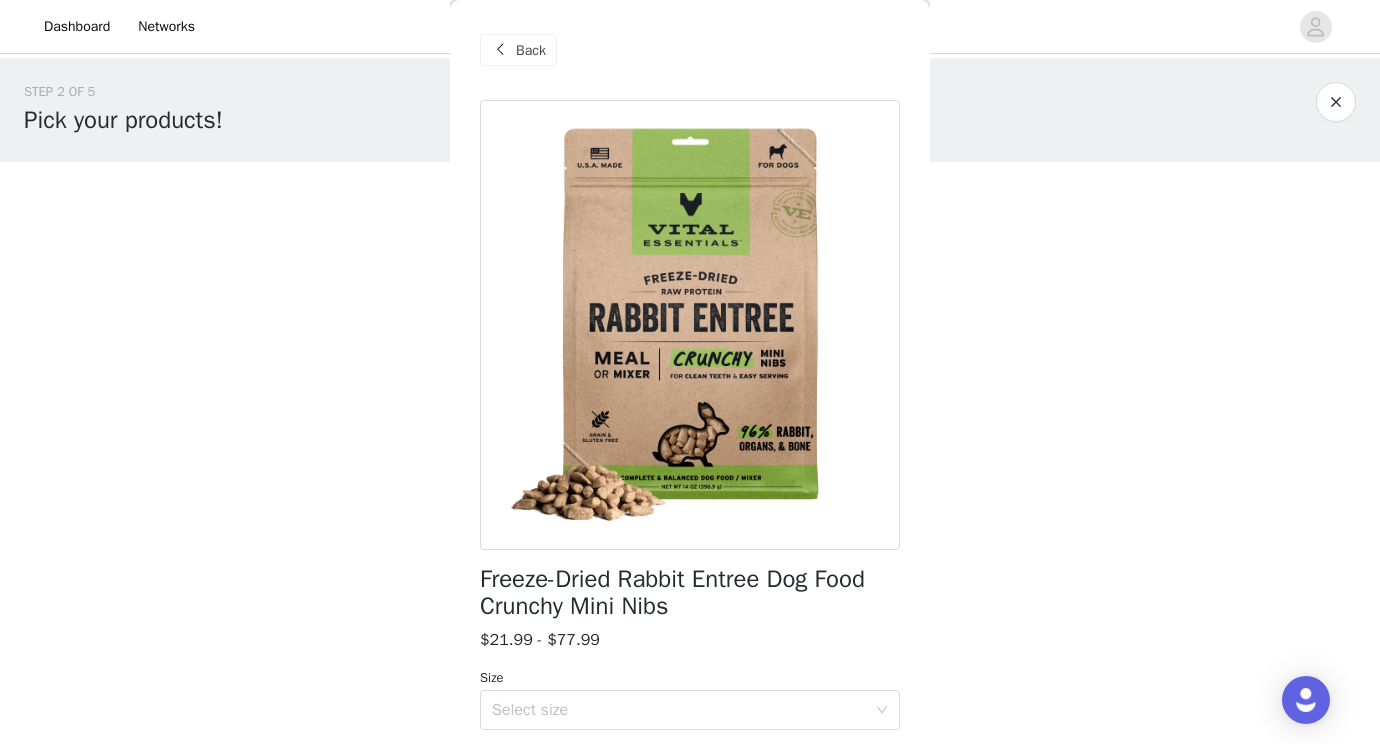 click on "Back" at bounding box center (531, 50) 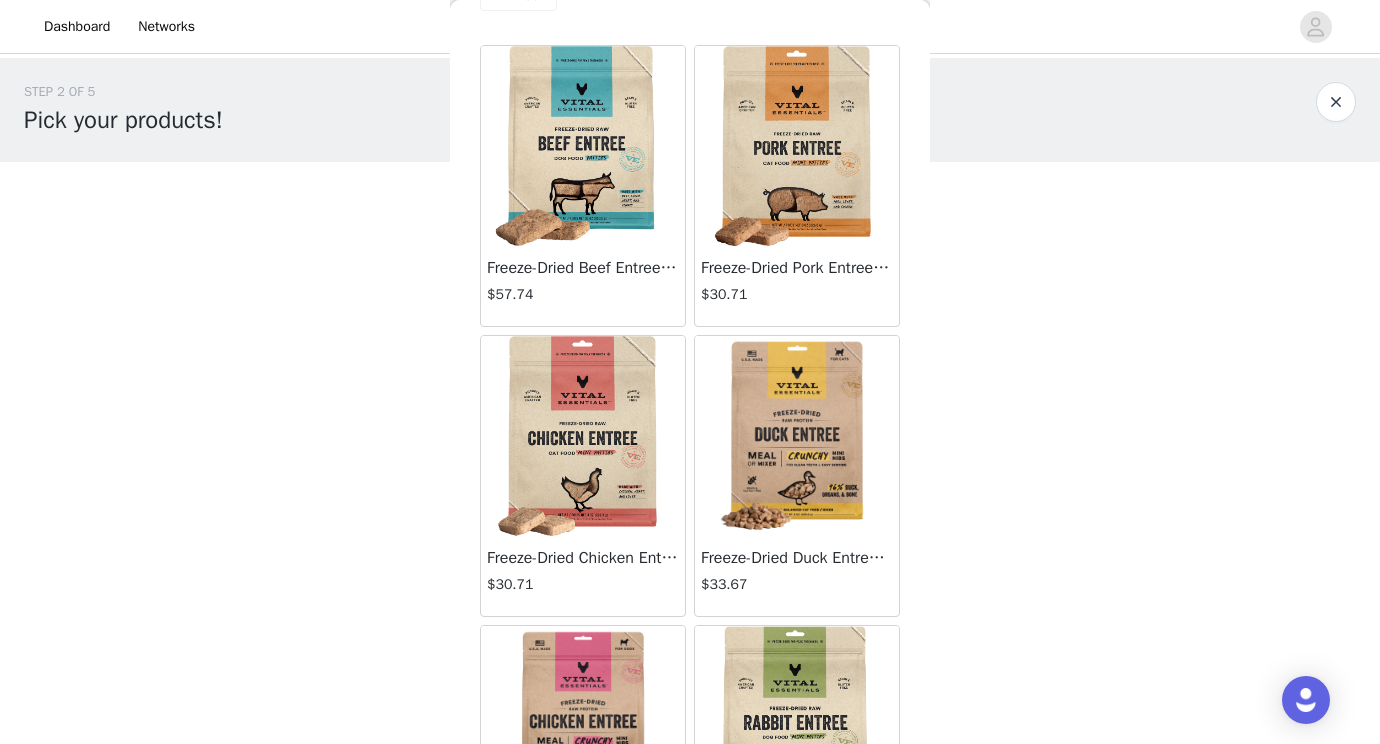 scroll, scrollTop: 0, scrollLeft: 0, axis: both 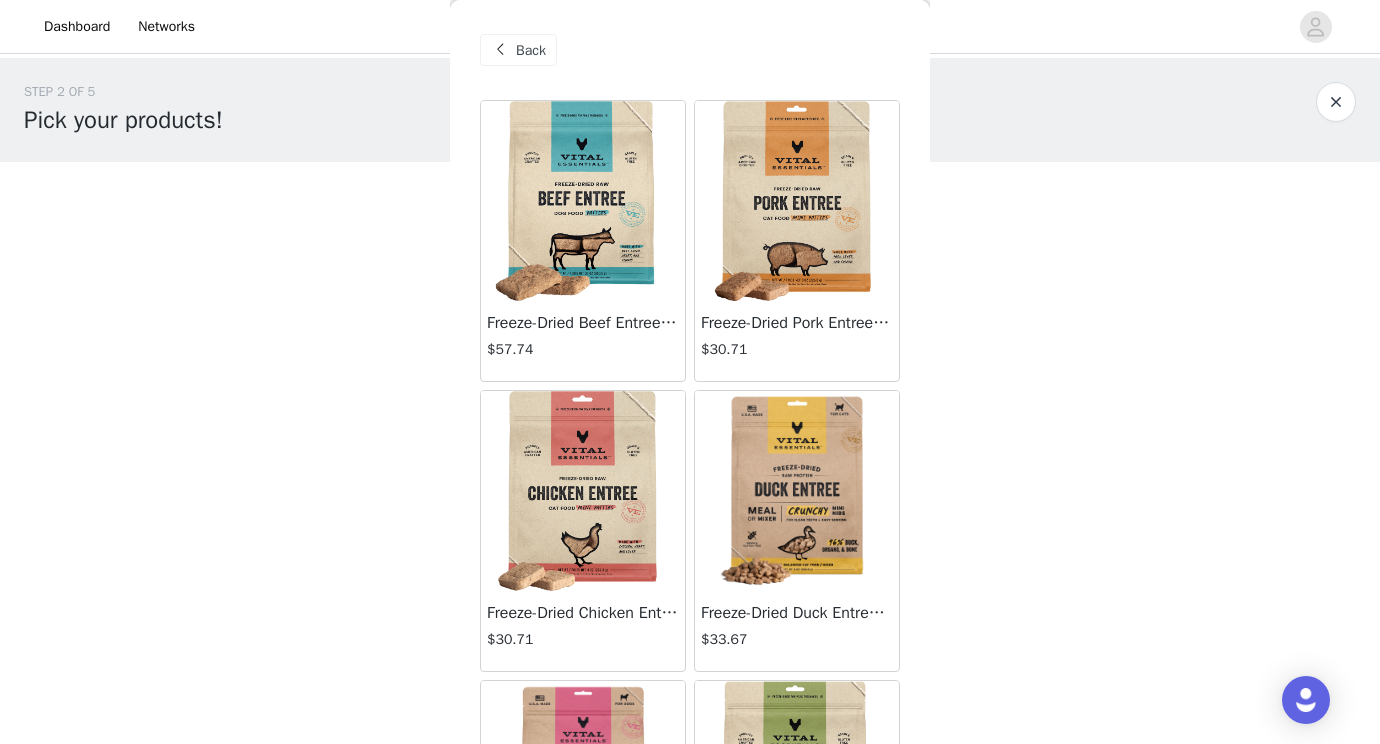 click on "Back" at bounding box center (531, 50) 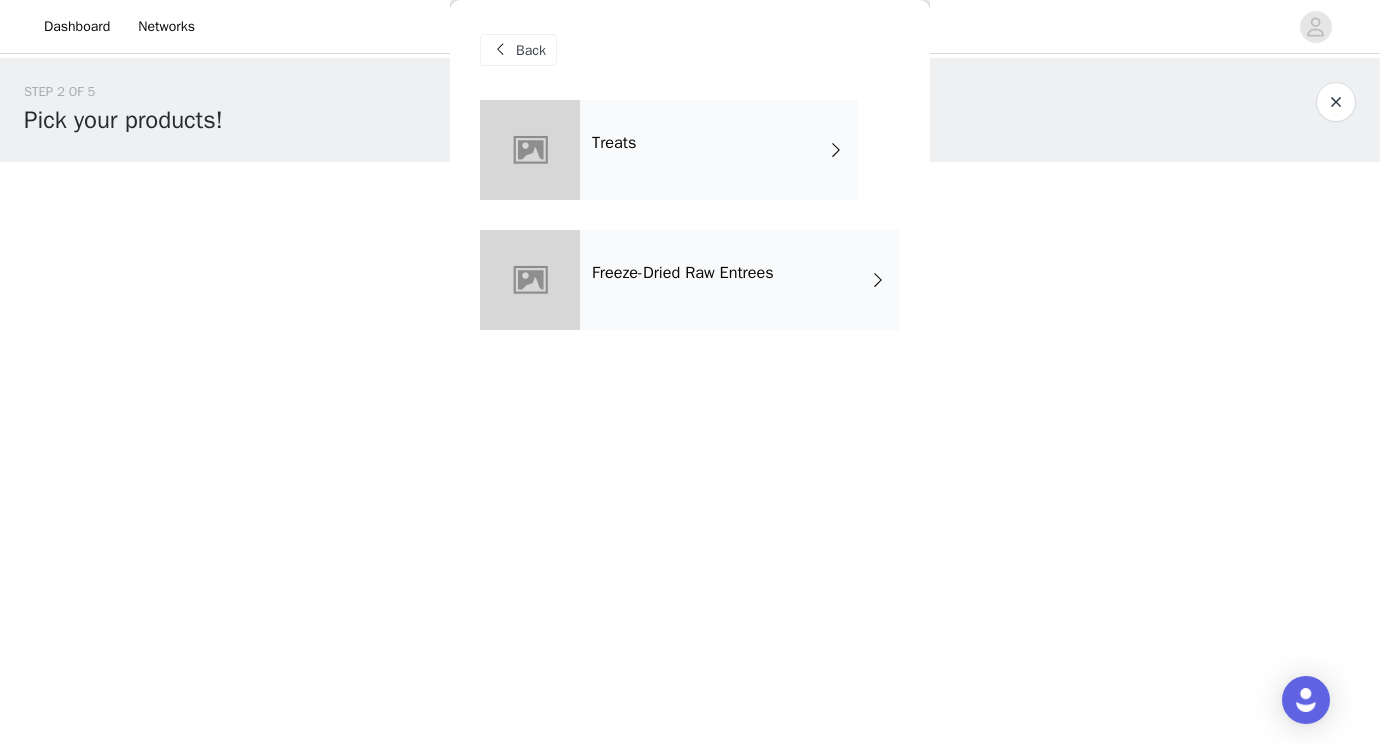 click on "Treats     Freeze-Dried Raw Entrees" at bounding box center (690, 230) 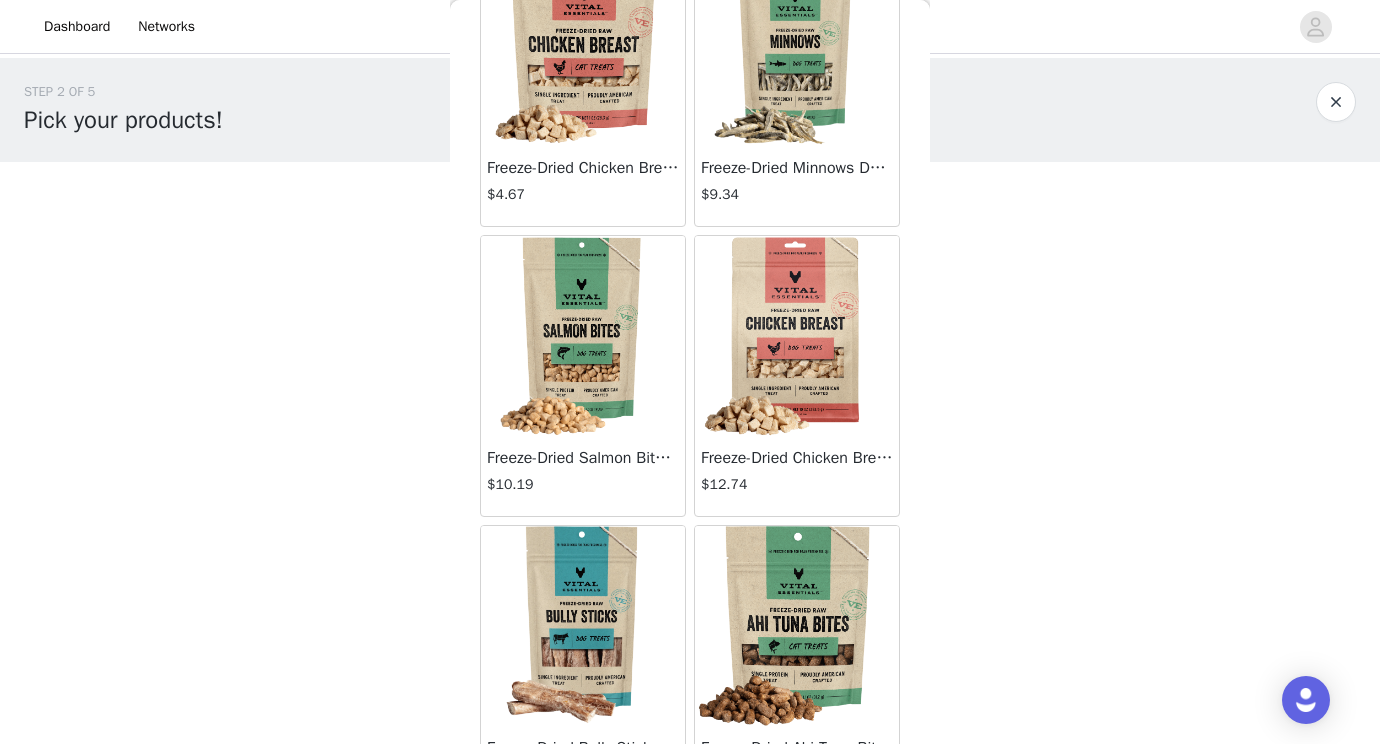 scroll, scrollTop: 2316, scrollLeft: 0, axis: vertical 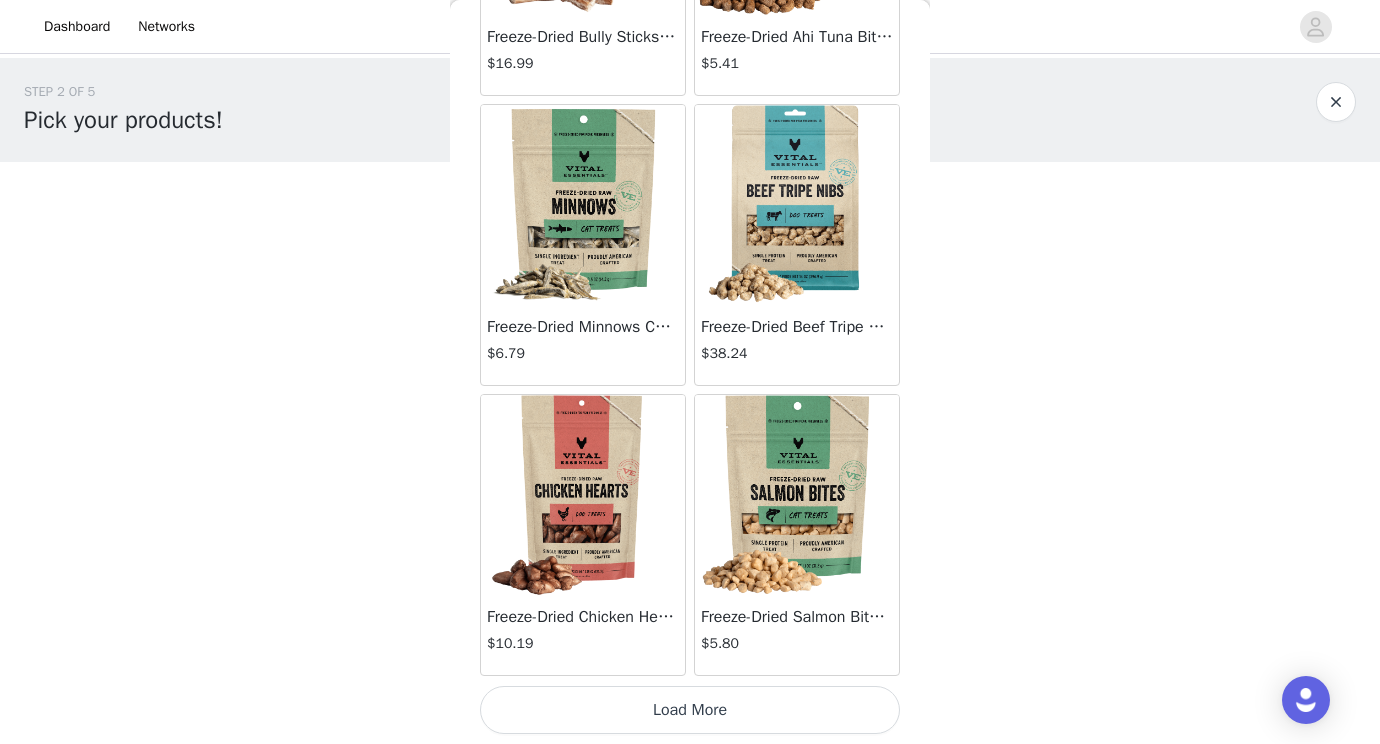 click at bounding box center [583, 495] 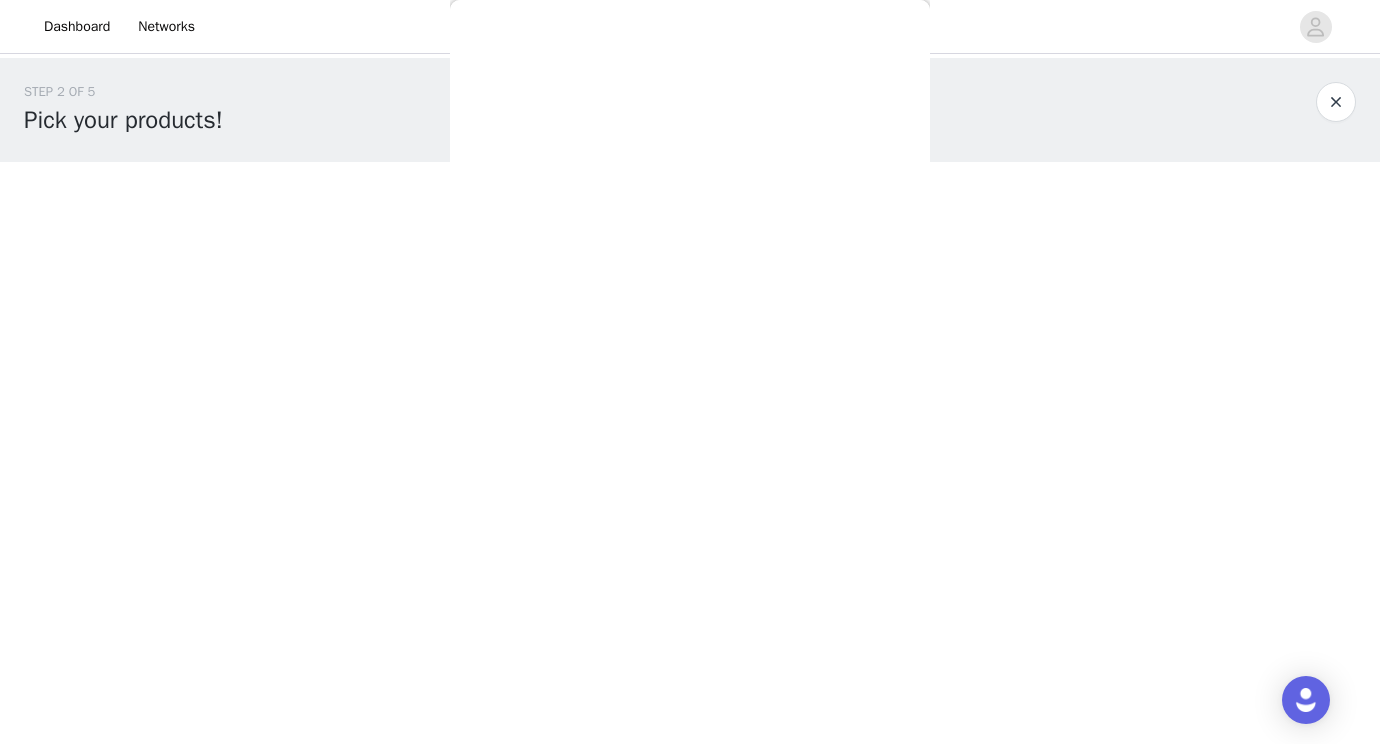 scroll, scrollTop: 228, scrollLeft: 0, axis: vertical 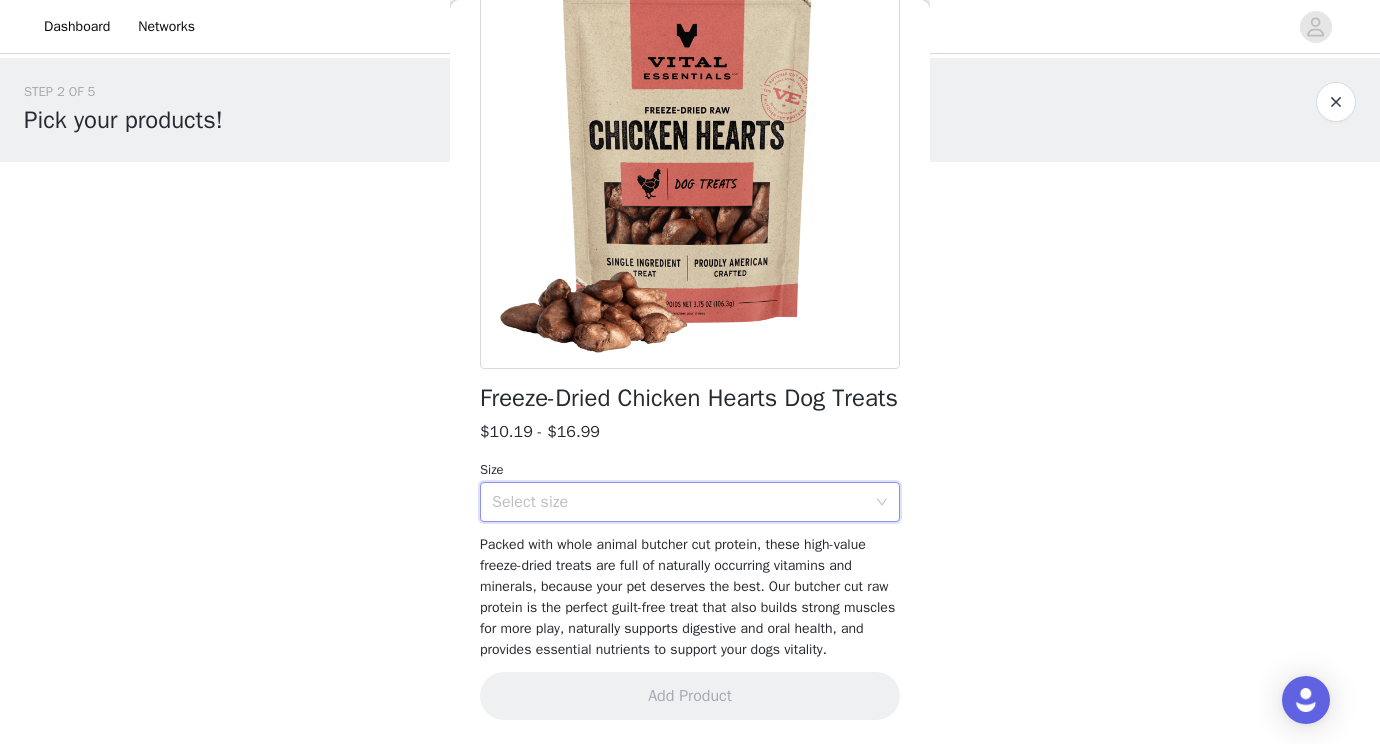 click on "Select size" at bounding box center (683, 502) 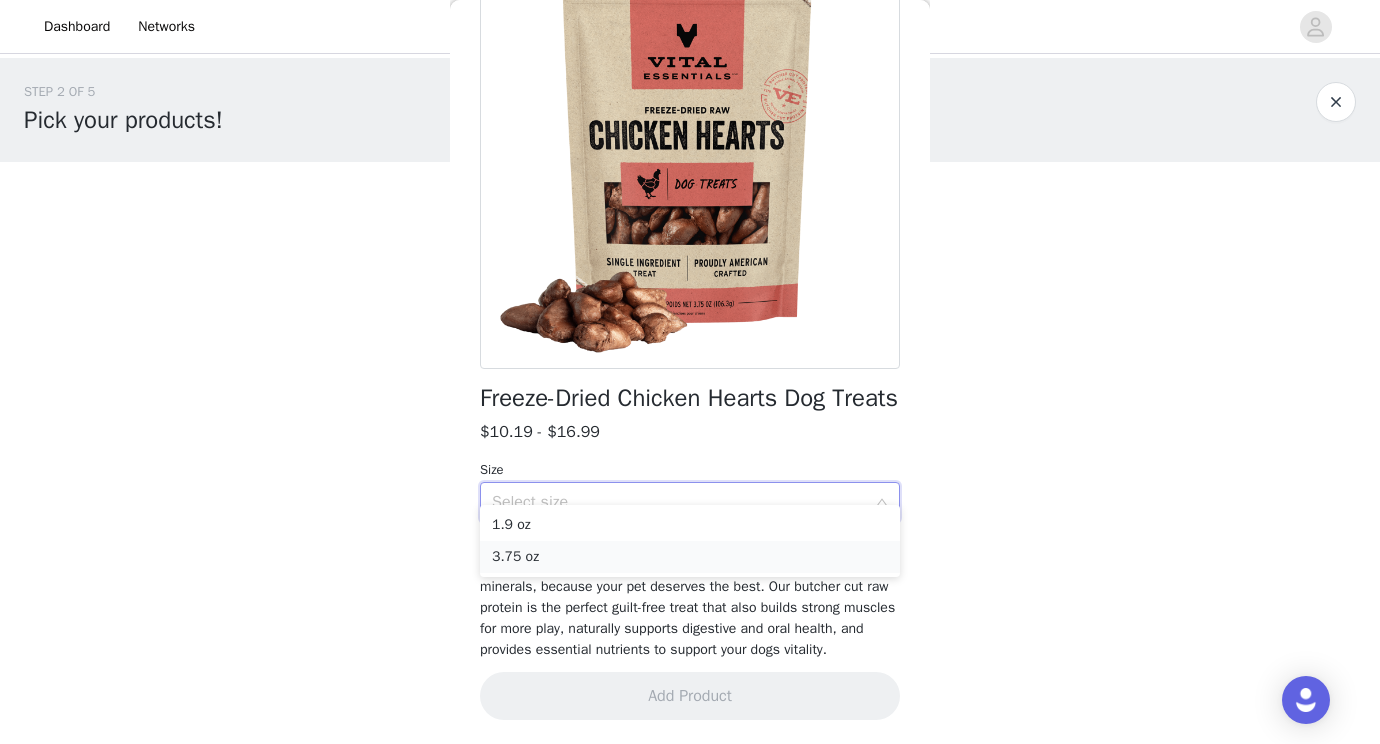 click on "3.75 oz" at bounding box center (690, 557) 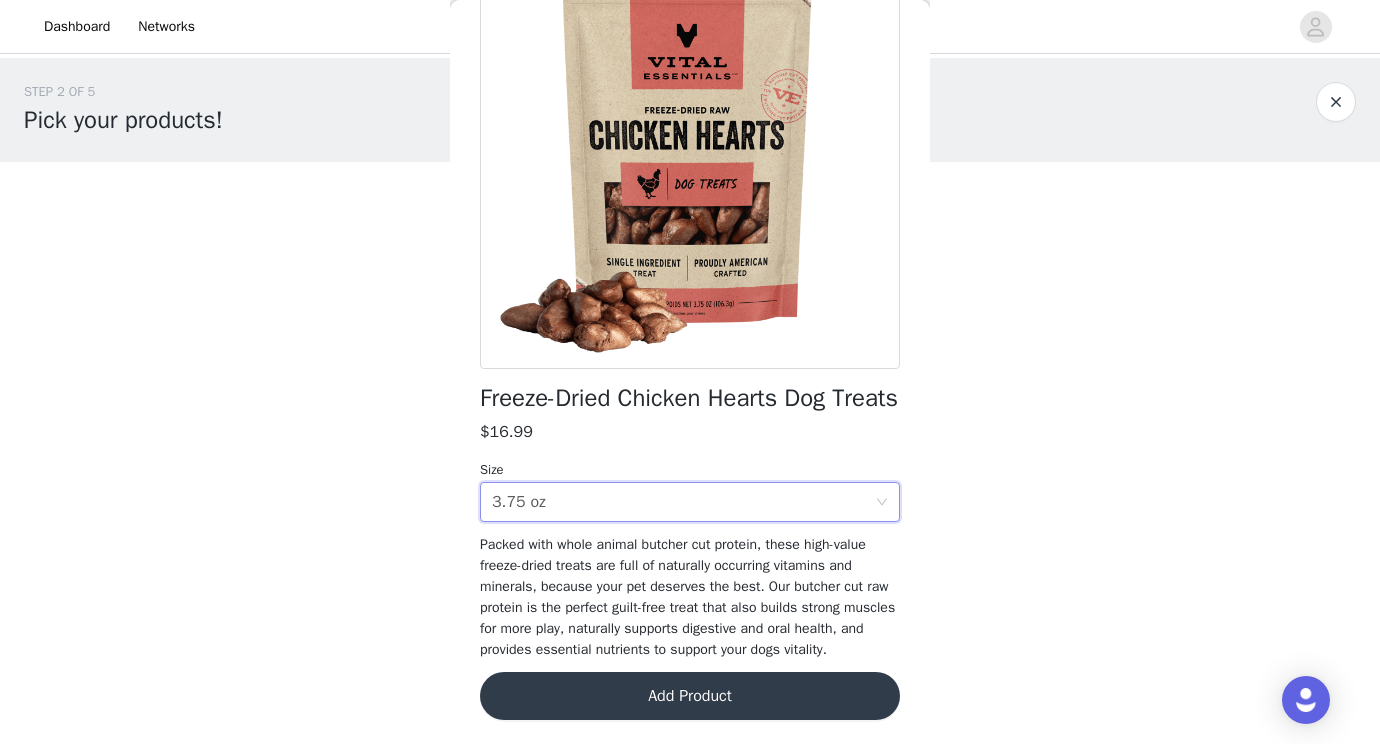 click on "Add Product" at bounding box center [690, 696] 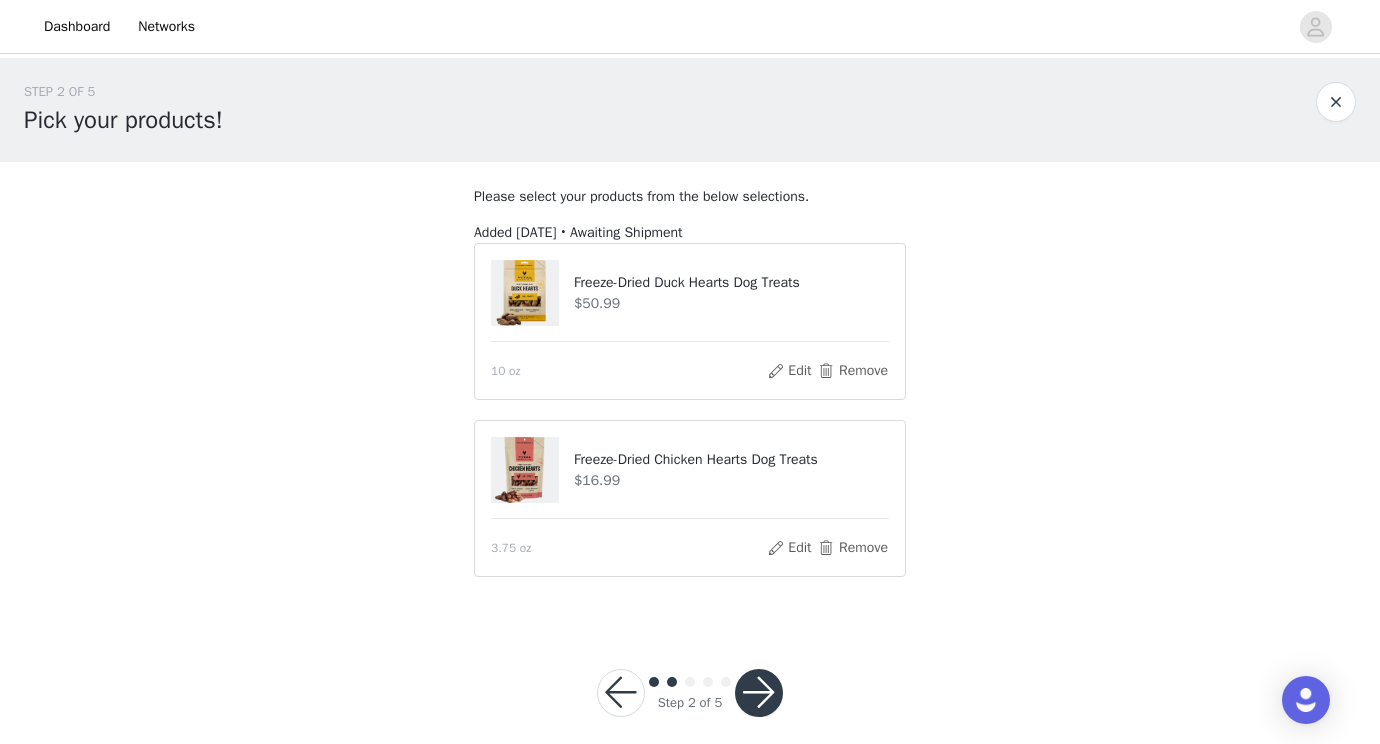 click at bounding box center [759, 693] 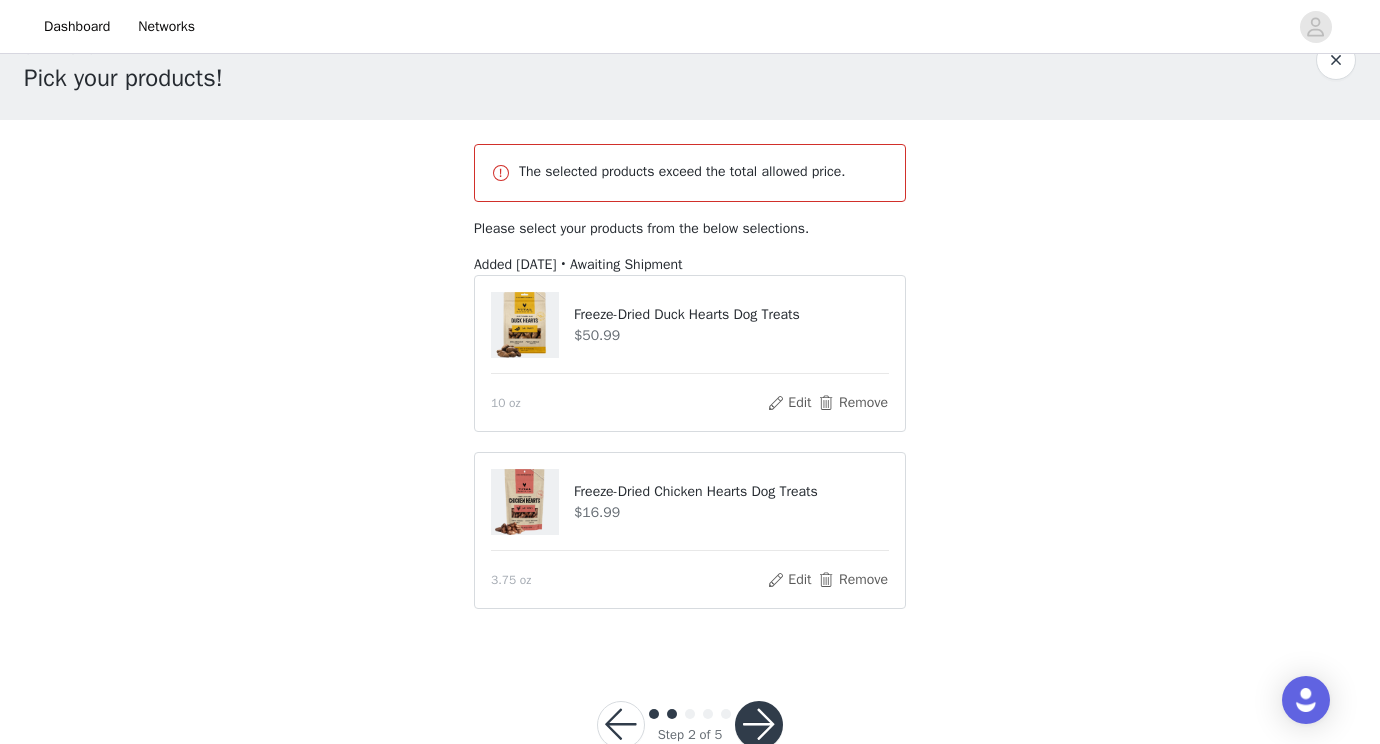 scroll, scrollTop: 48, scrollLeft: 0, axis: vertical 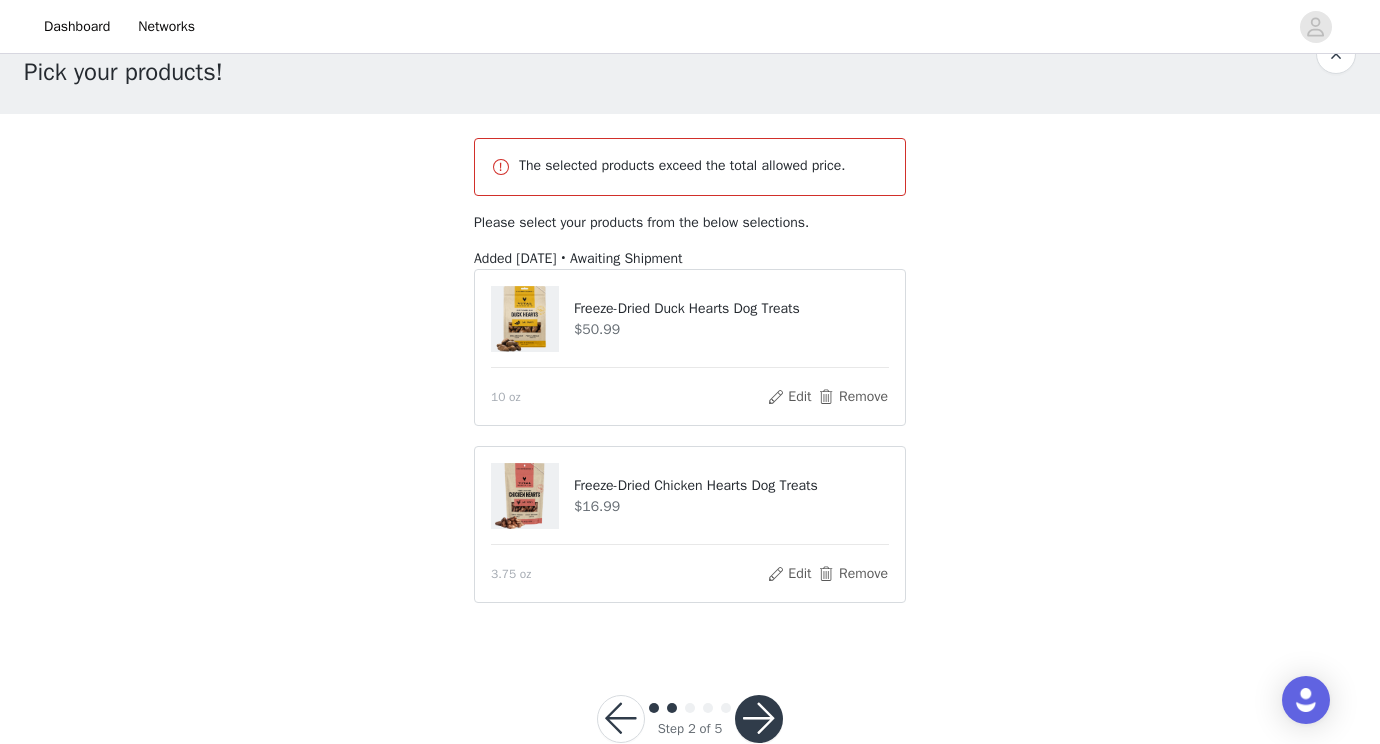 type 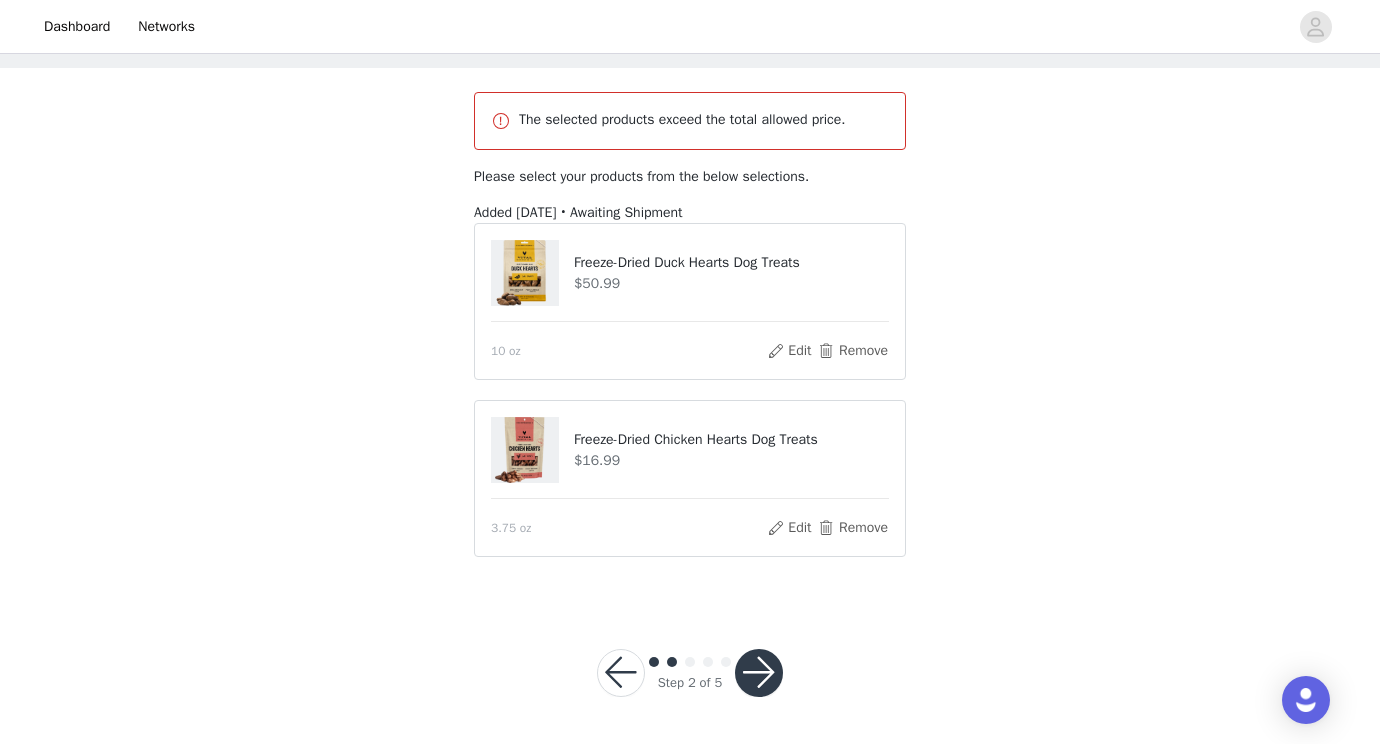 click at bounding box center (759, 673) 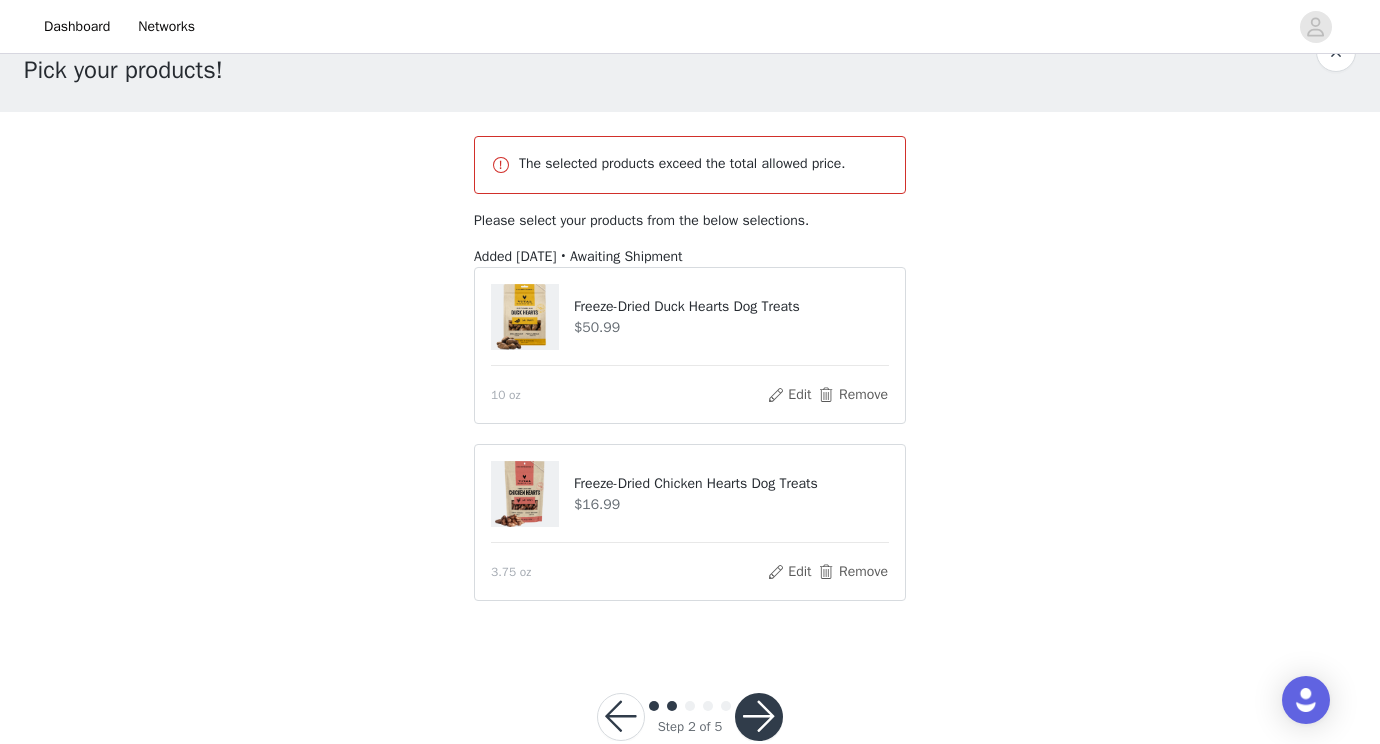 scroll, scrollTop: 54, scrollLeft: 0, axis: vertical 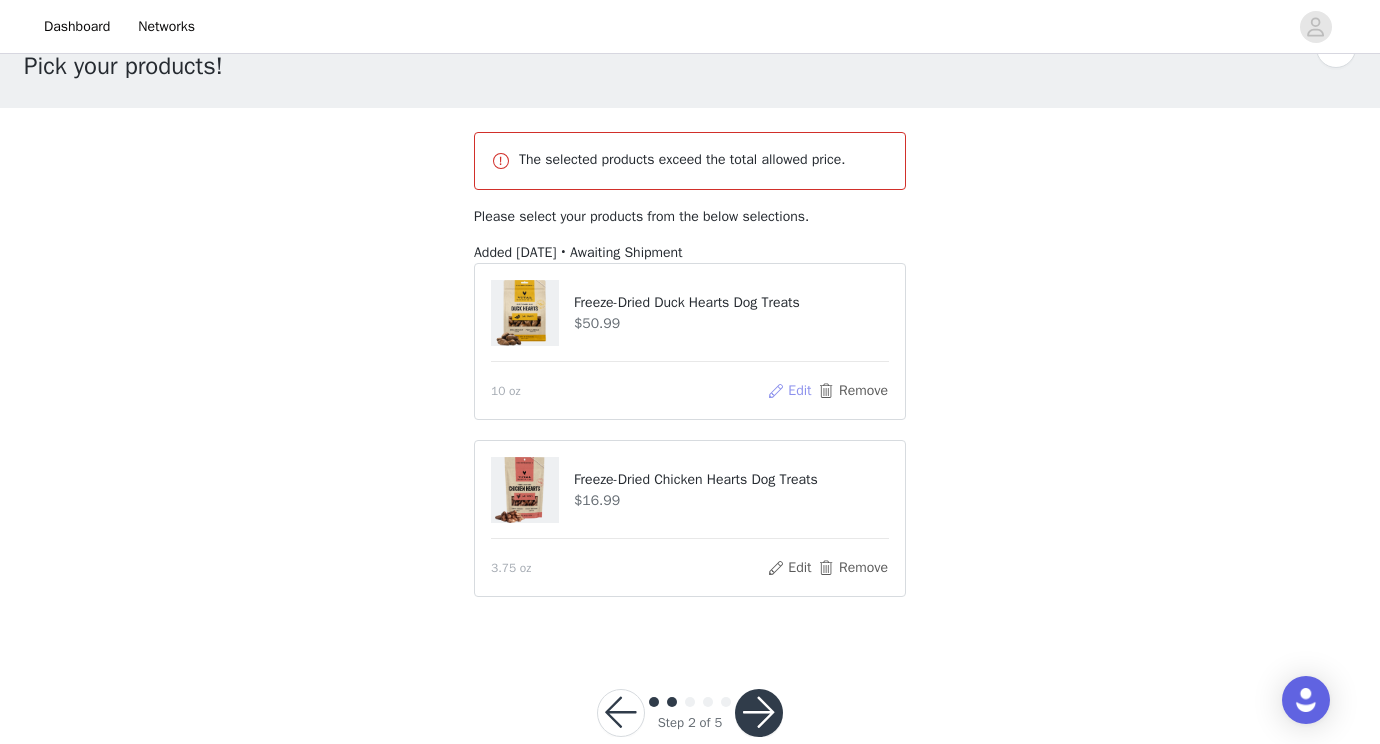 click on "Edit" at bounding box center (789, 391) 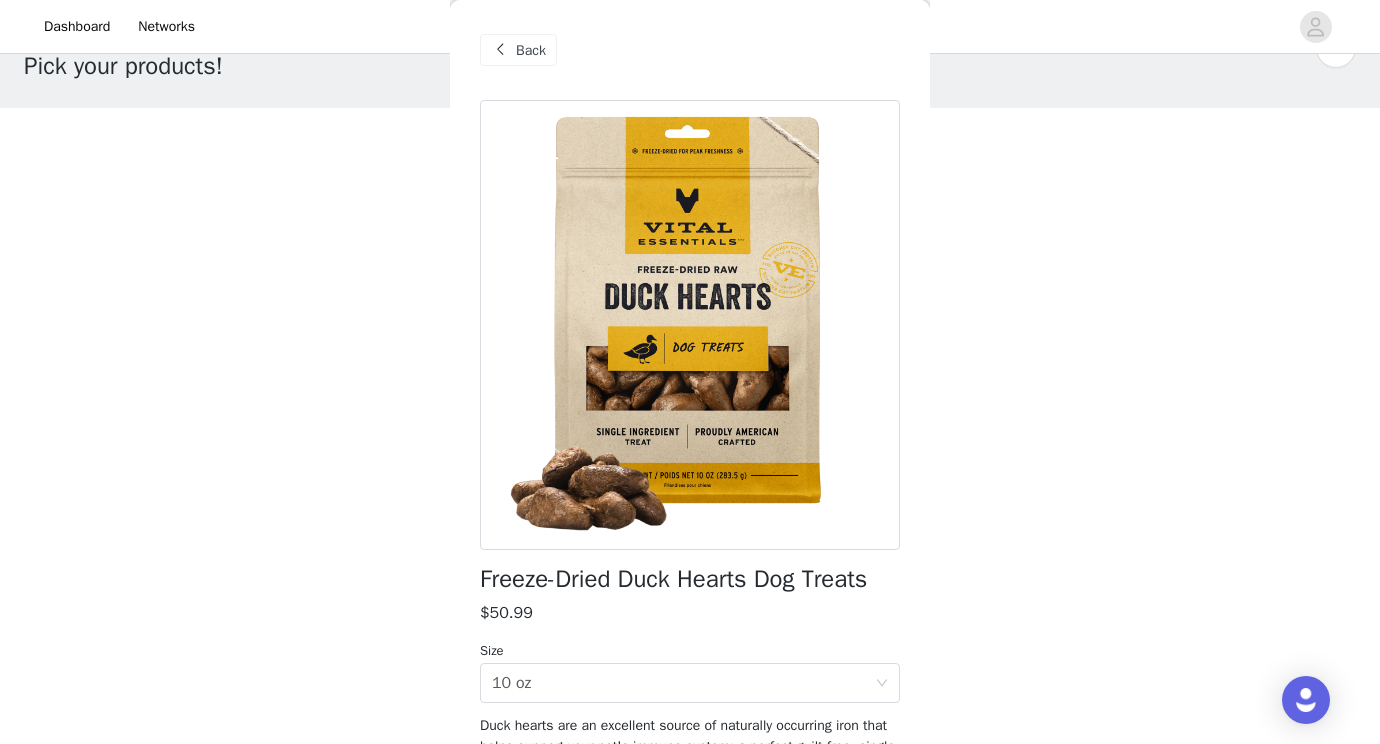 click on "Back" at bounding box center [531, 50] 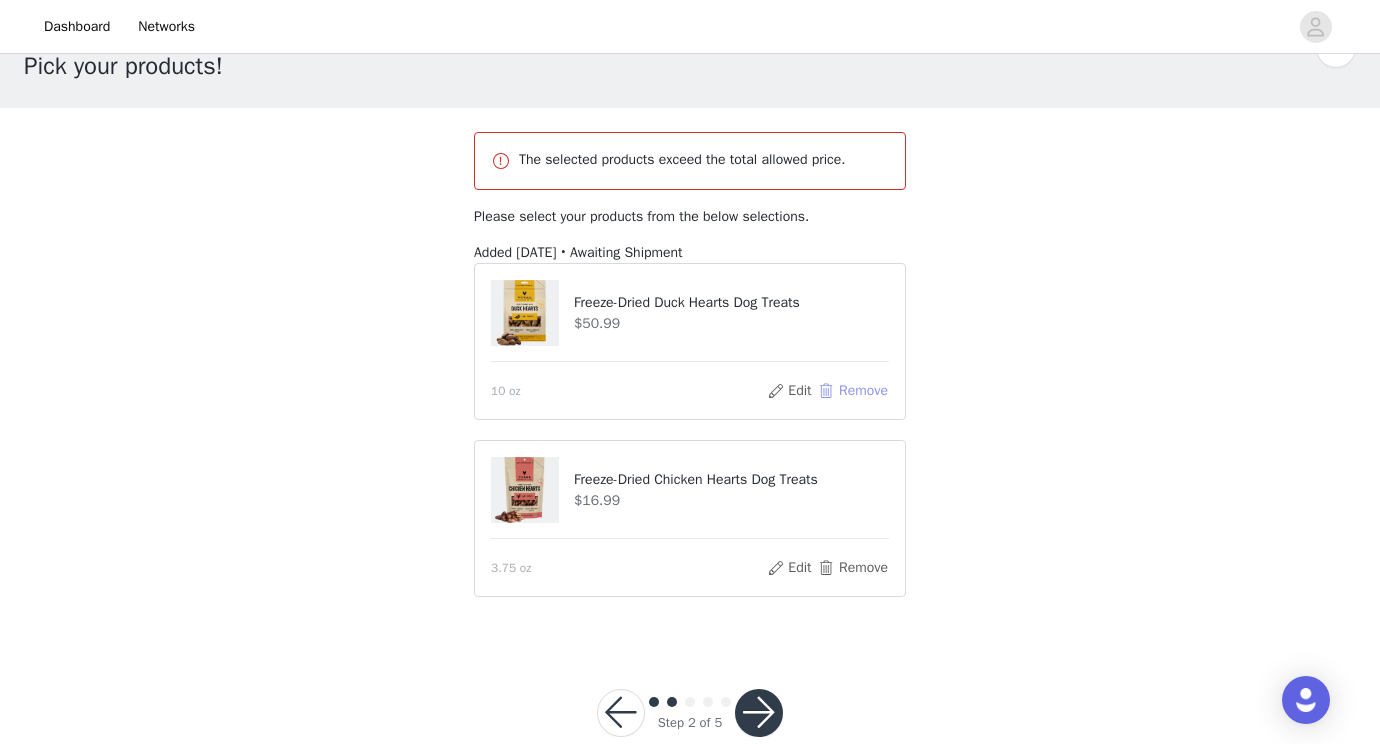 click on "Remove" at bounding box center [853, 391] 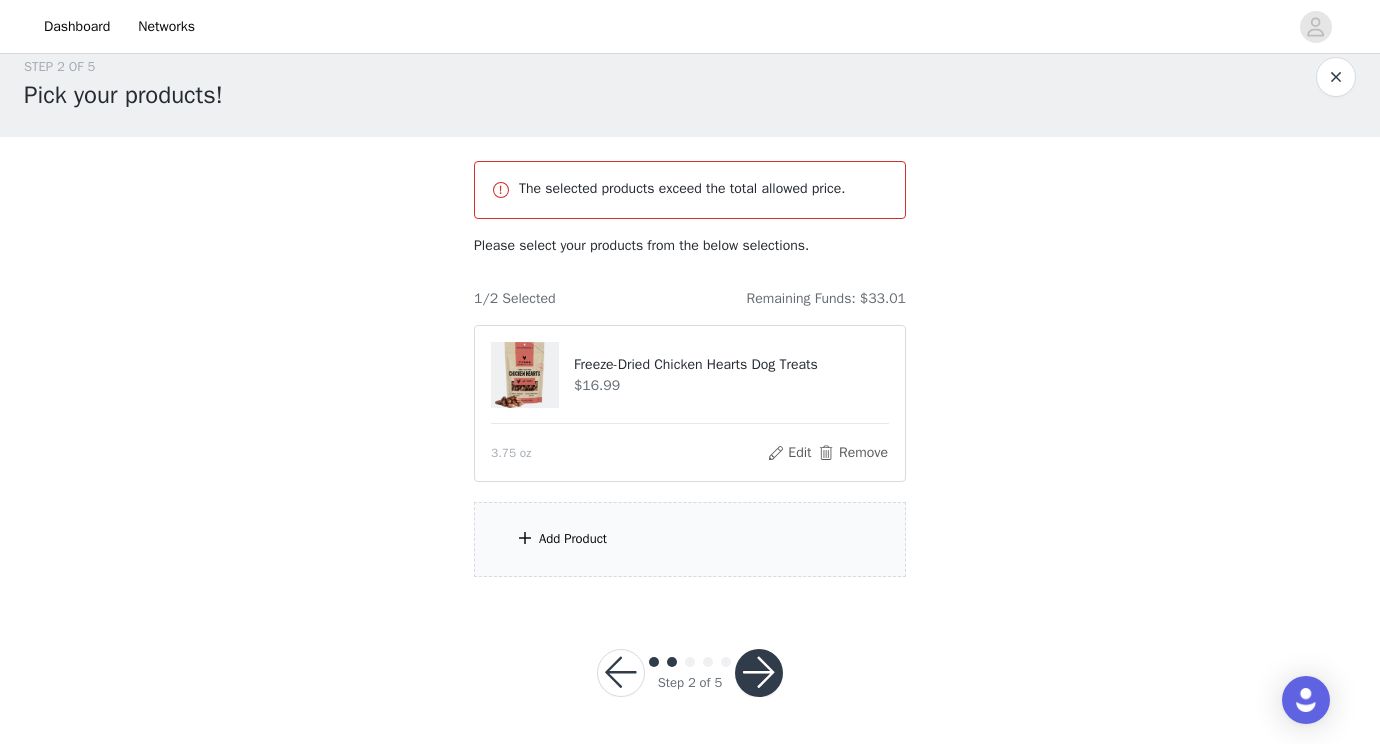 click on "Add Product" at bounding box center (690, 539) 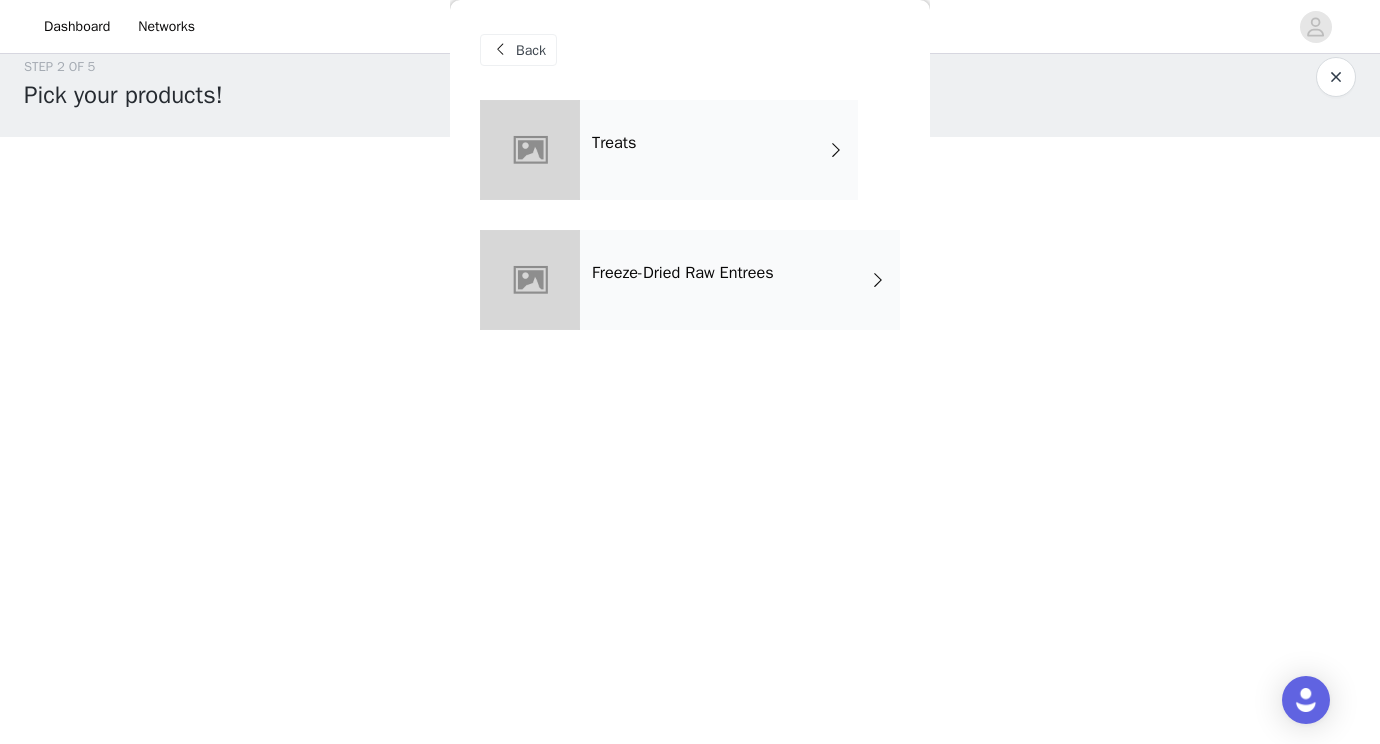 click on "Treats" at bounding box center (719, 150) 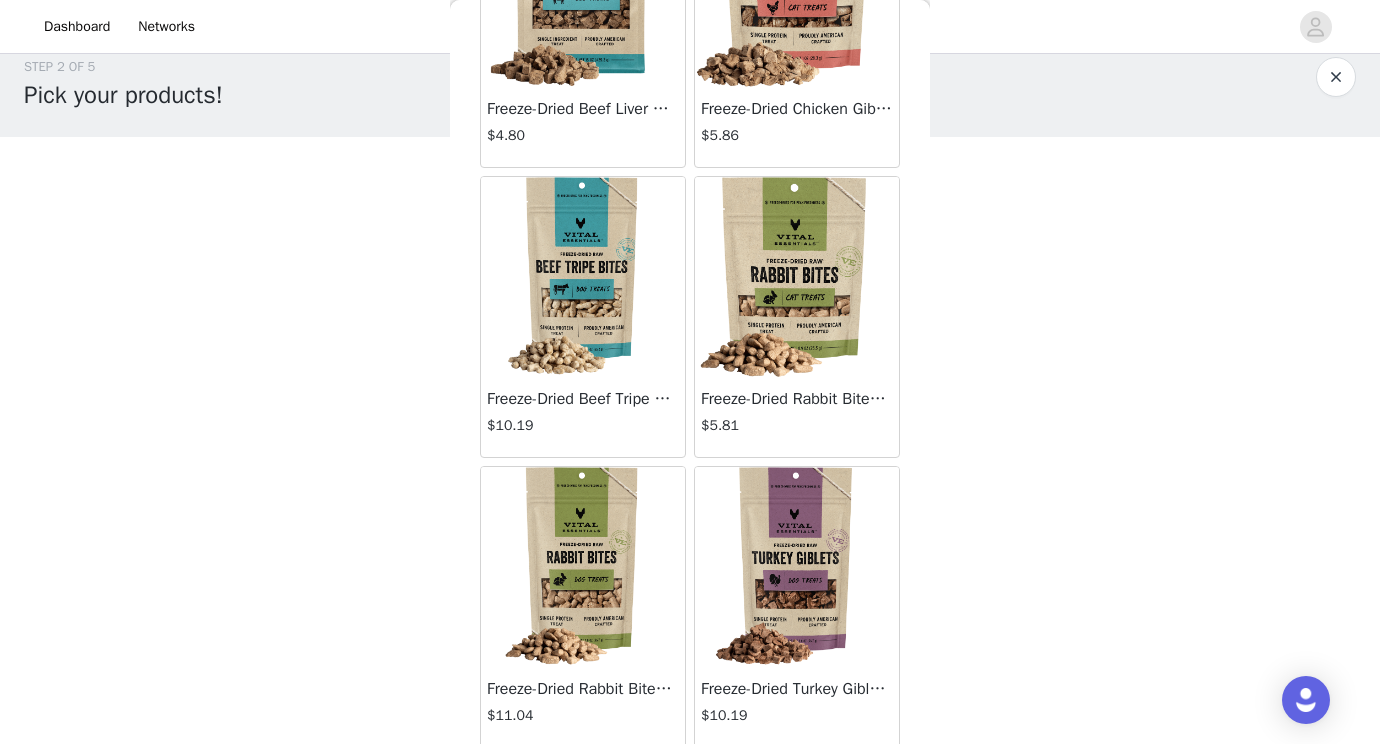 scroll, scrollTop: 360, scrollLeft: 0, axis: vertical 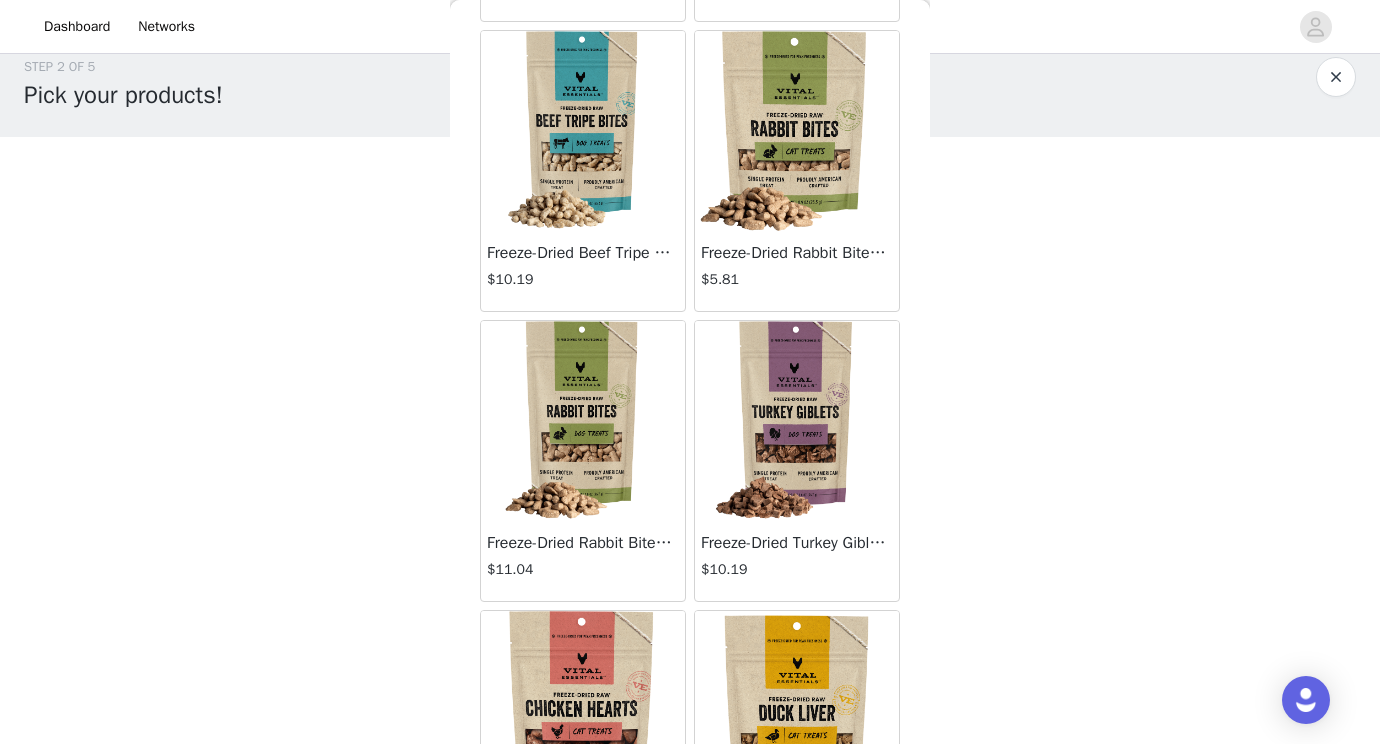 click at bounding box center (797, 131) 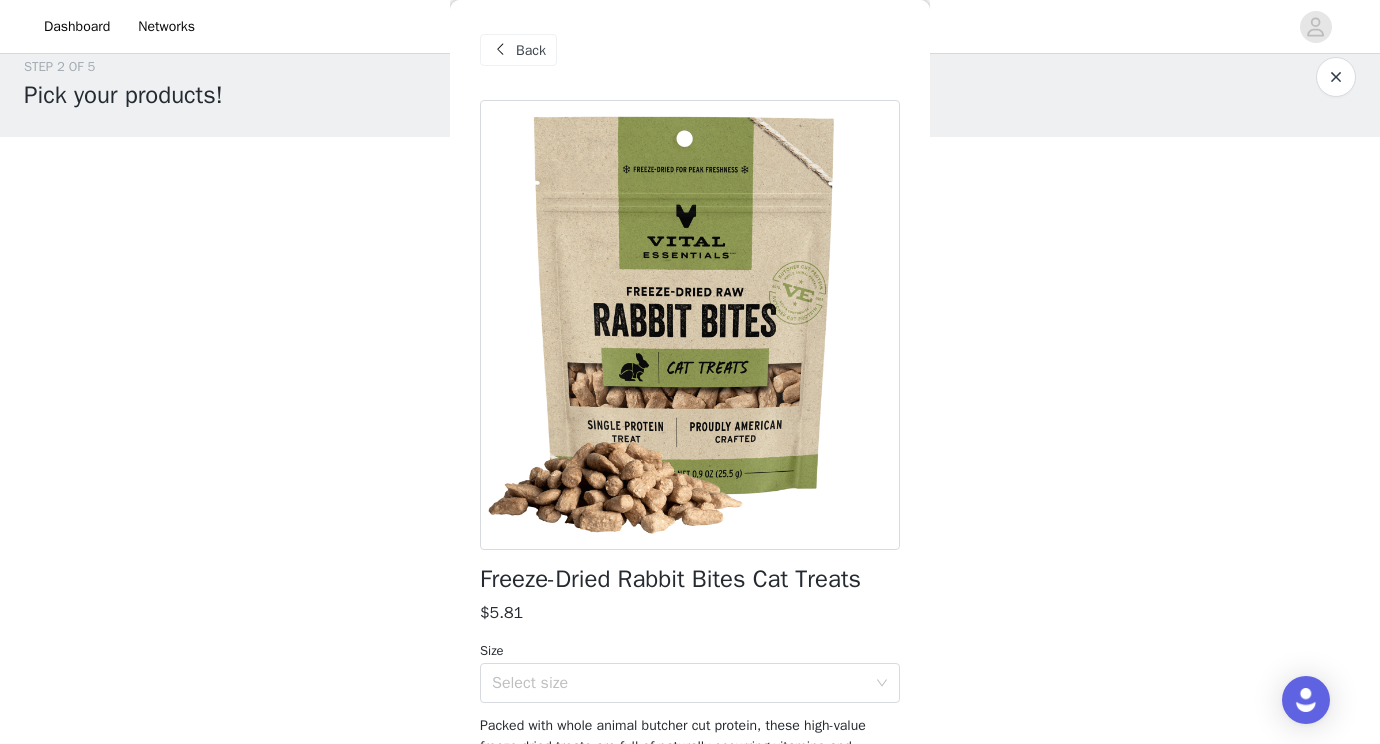scroll, scrollTop: 201, scrollLeft: 0, axis: vertical 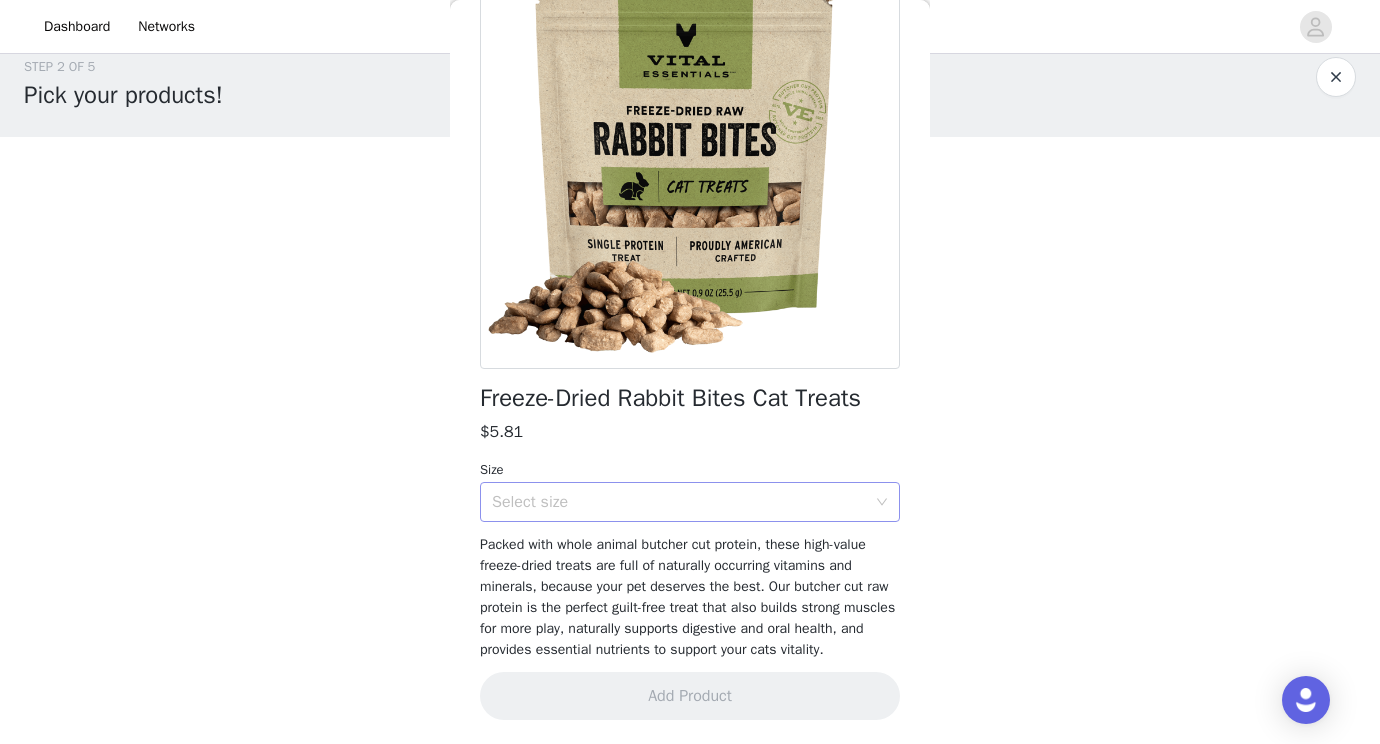 click on "Select size" at bounding box center (683, 502) 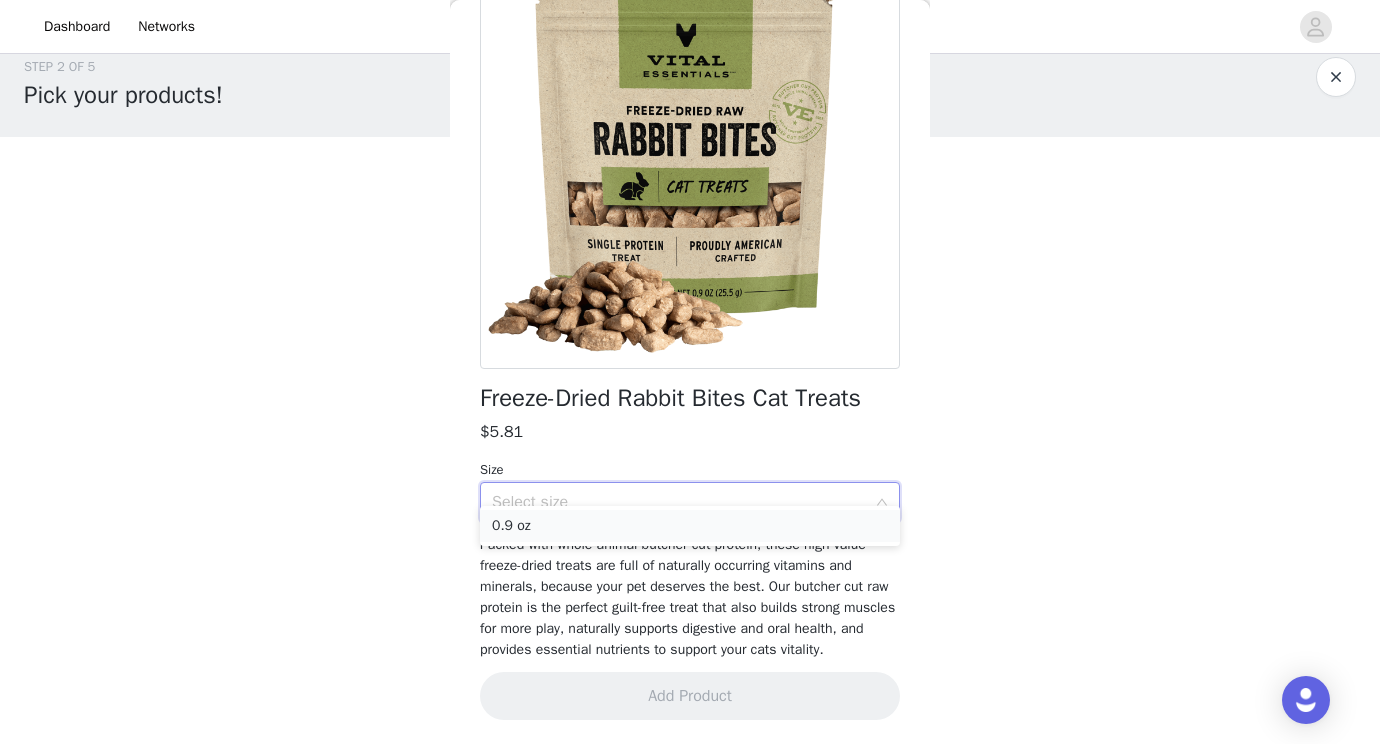 click on "0.9 oz" at bounding box center (690, 526) 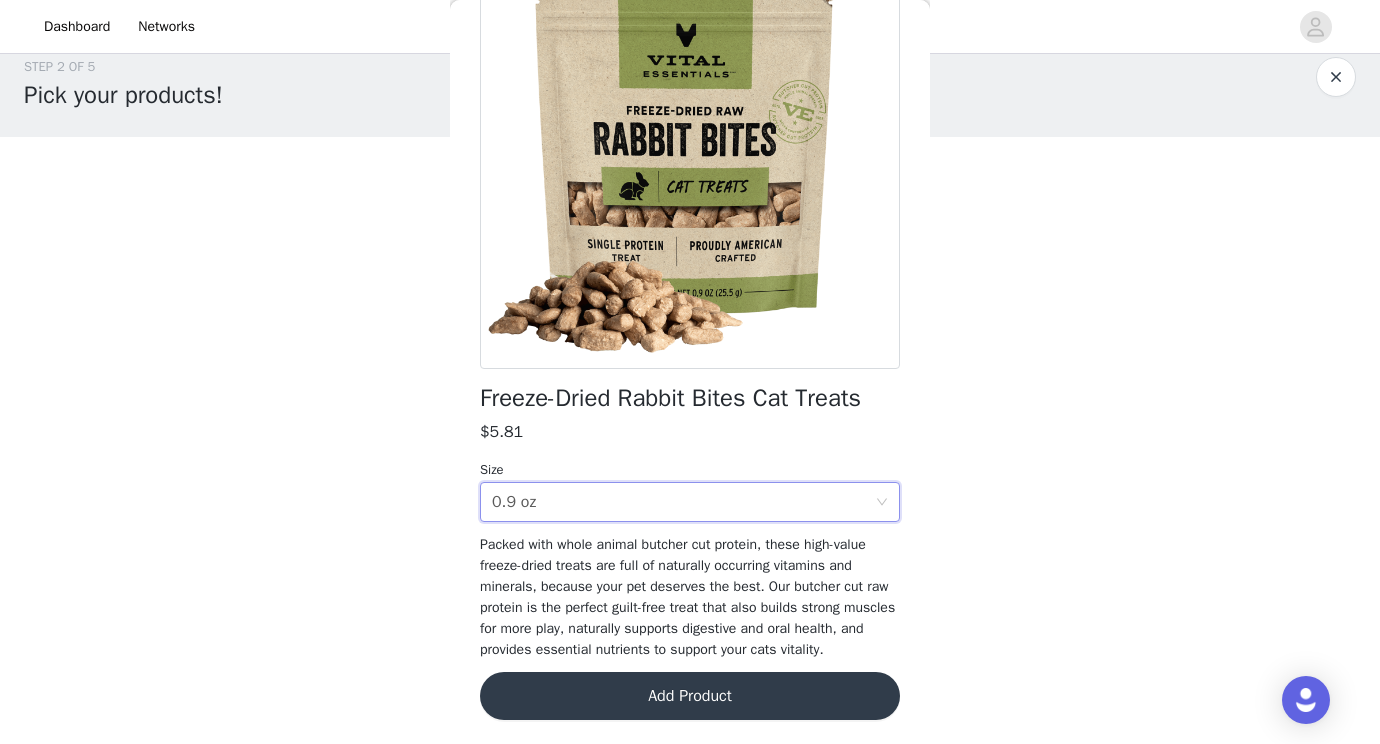 click on "Add Product" at bounding box center (690, 696) 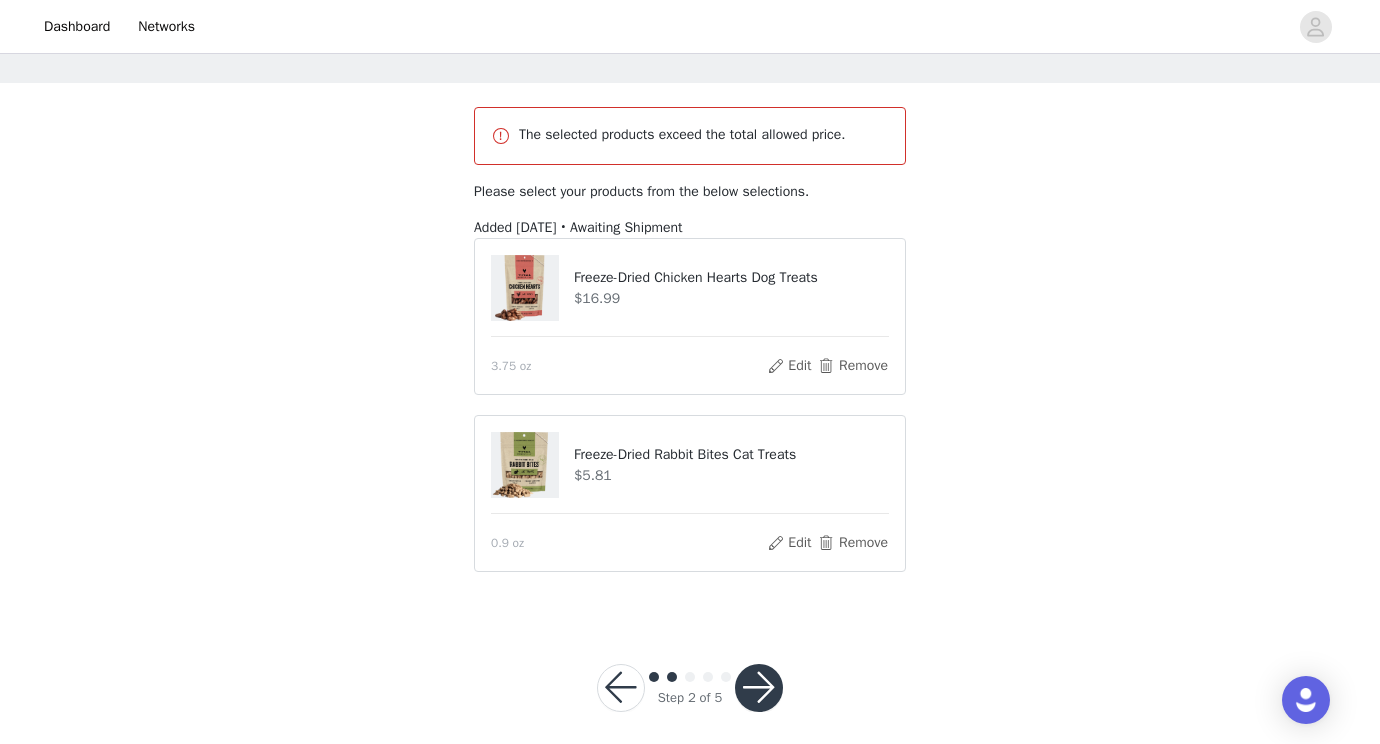 click at bounding box center [759, 688] 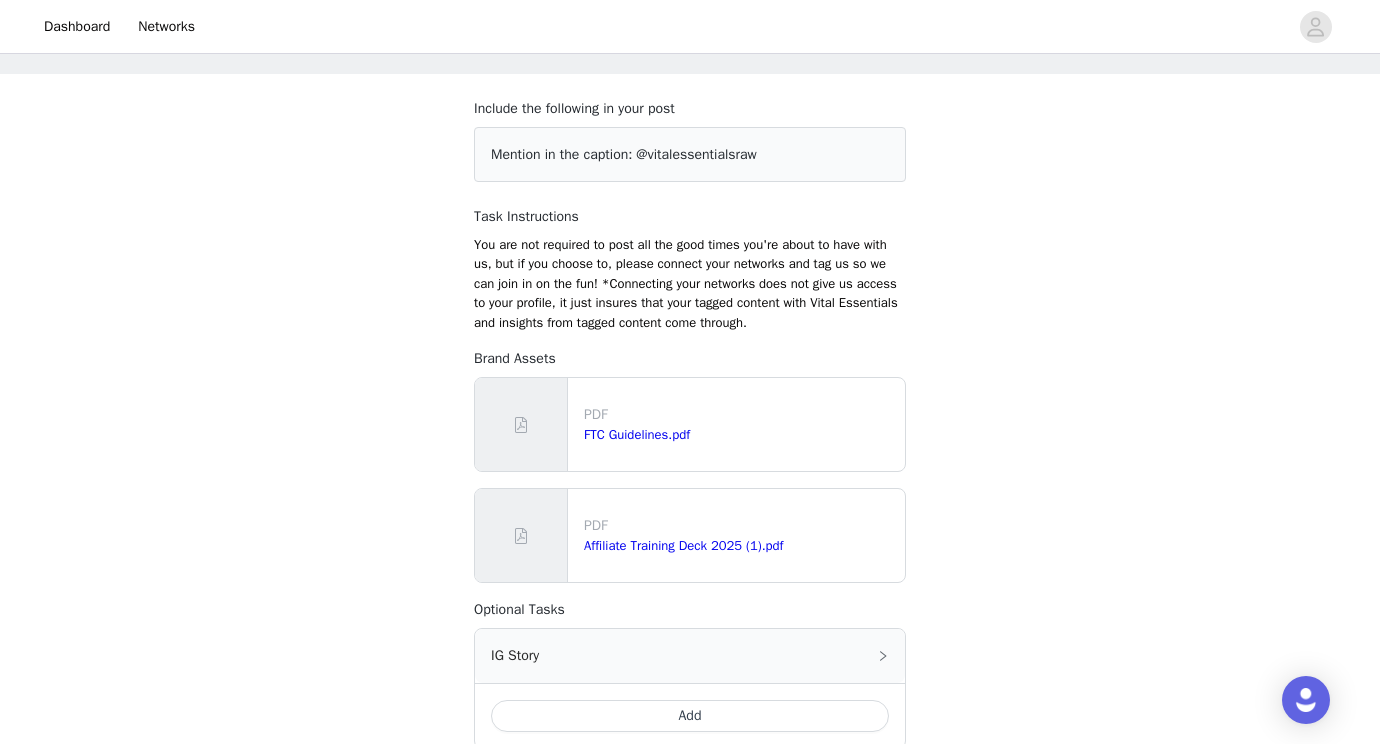 scroll, scrollTop: 0, scrollLeft: 0, axis: both 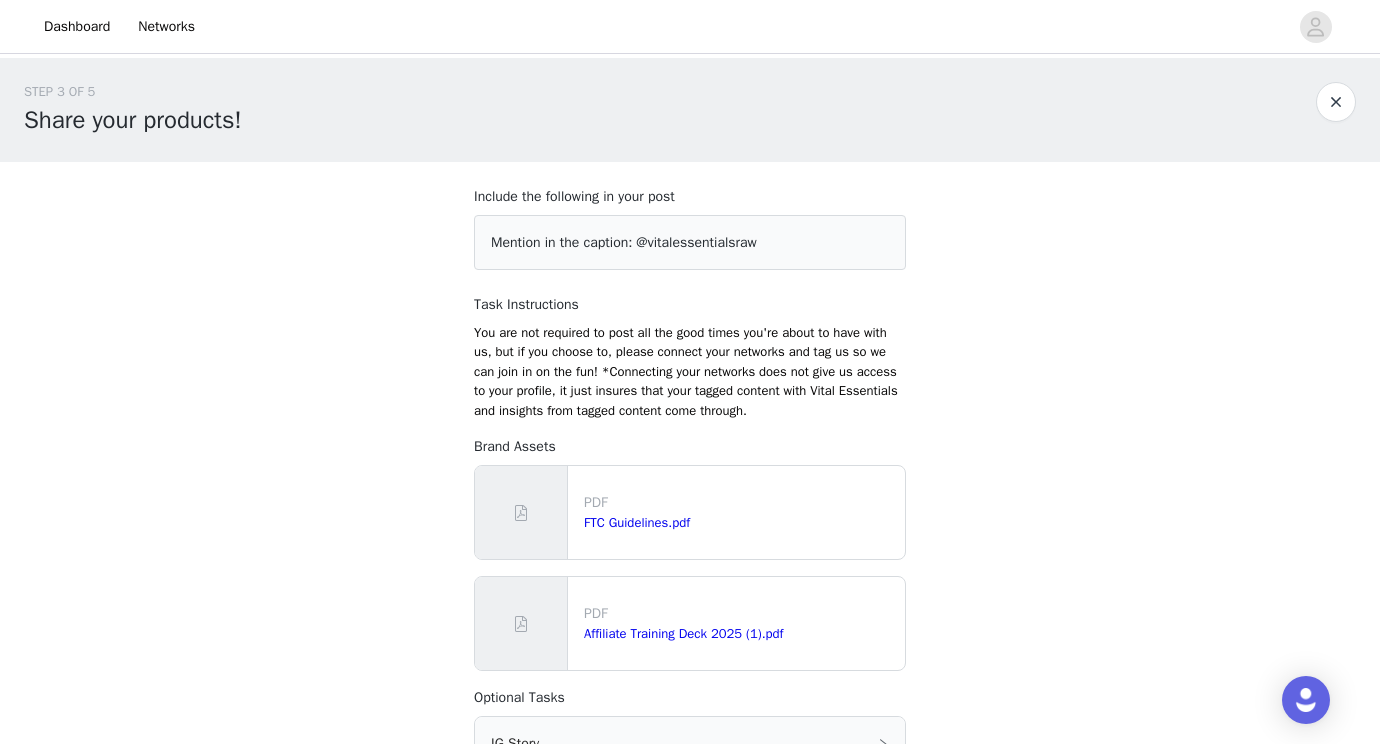 click at bounding box center [1336, 102] 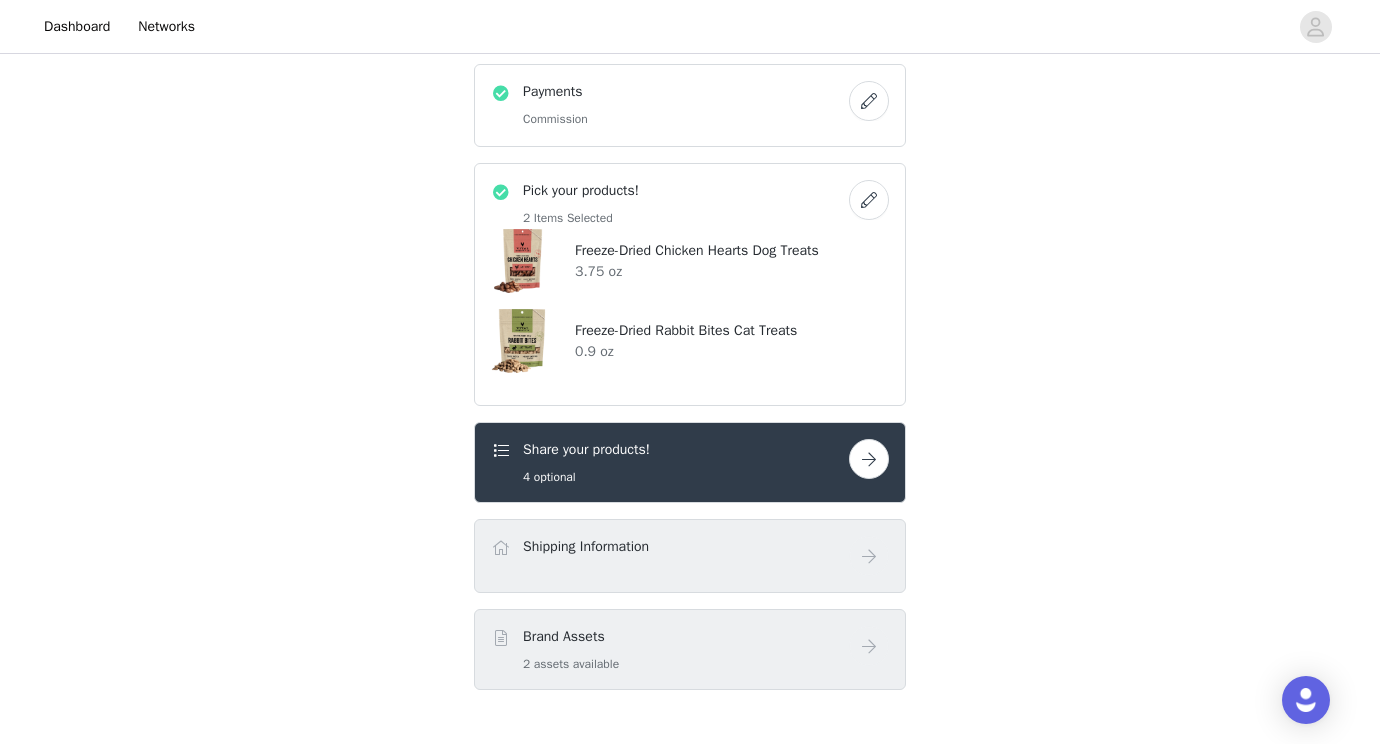 scroll, scrollTop: 421, scrollLeft: 0, axis: vertical 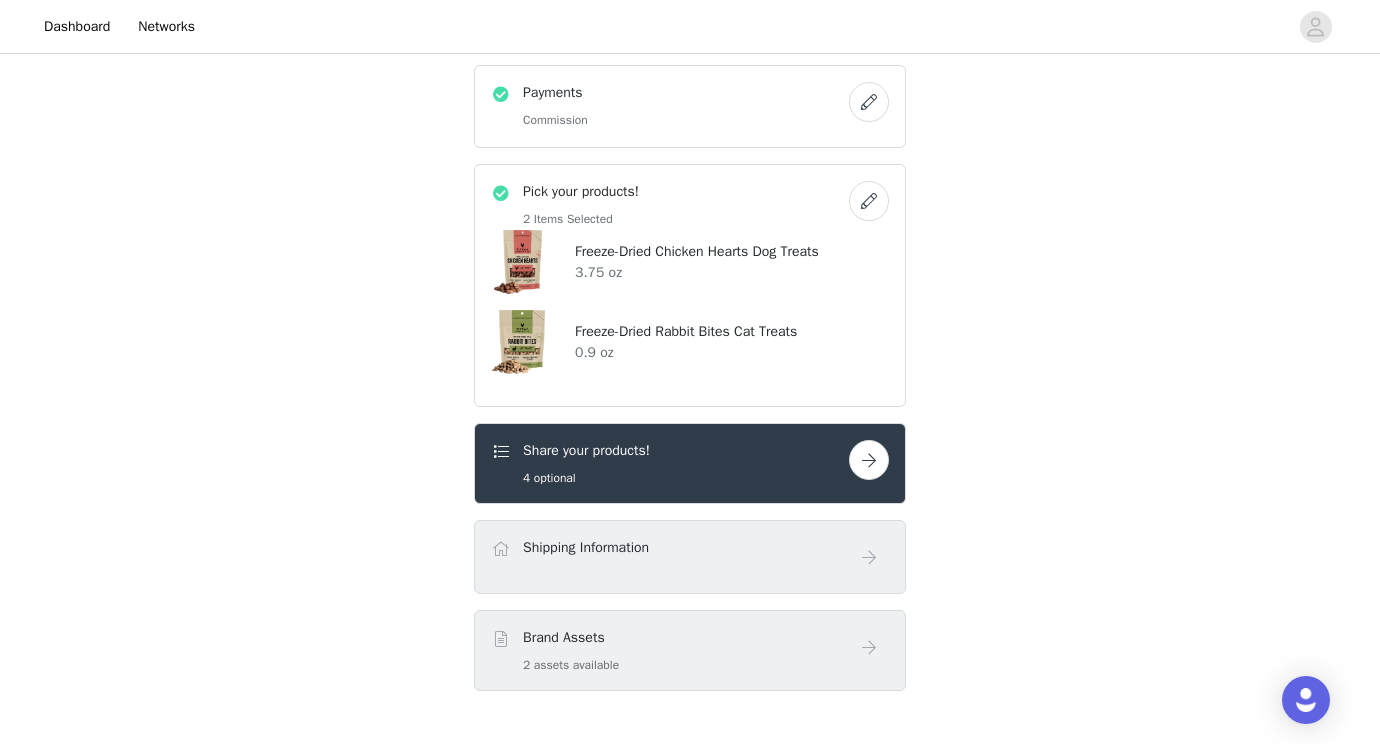 click at bounding box center (869, 201) 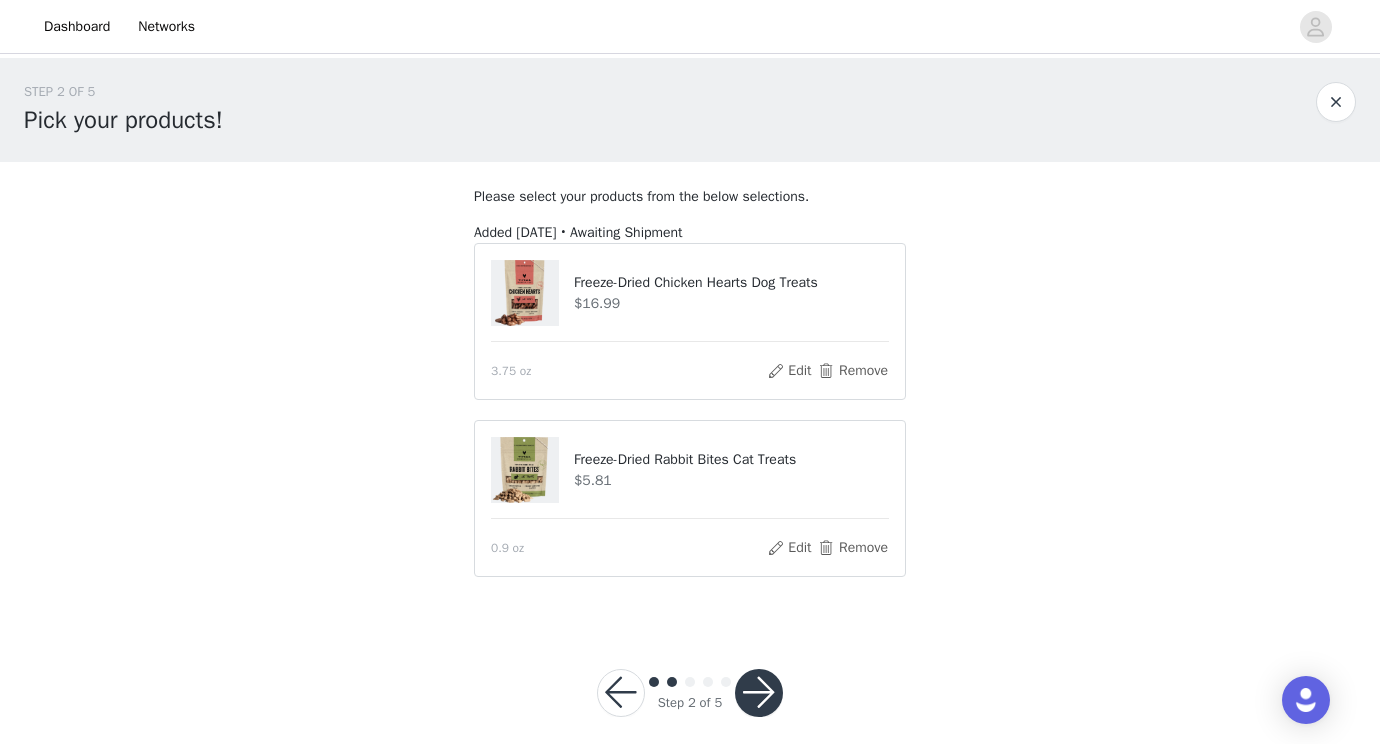 scroll, scrollTop: 20, scrollLeft: 0, axis: vertical 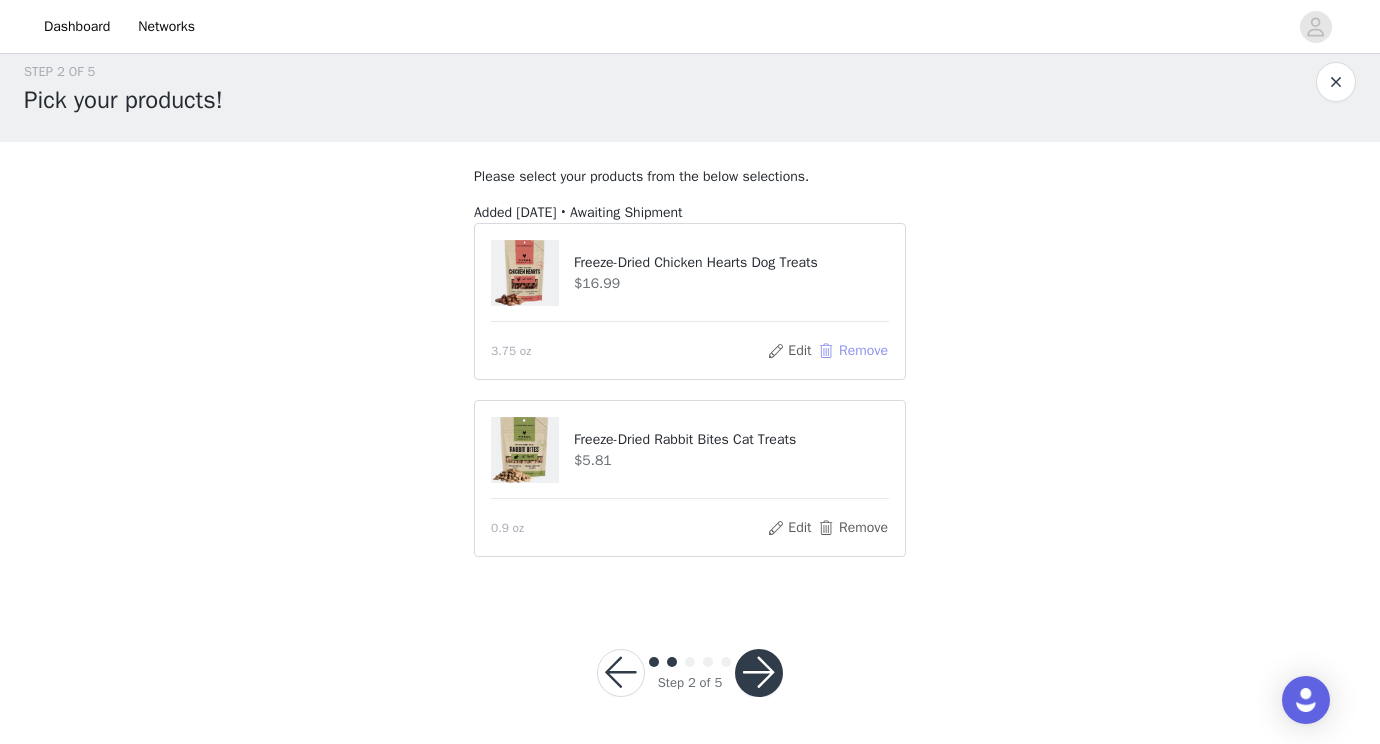 click on "Remove" at bounding box center [853, 351] 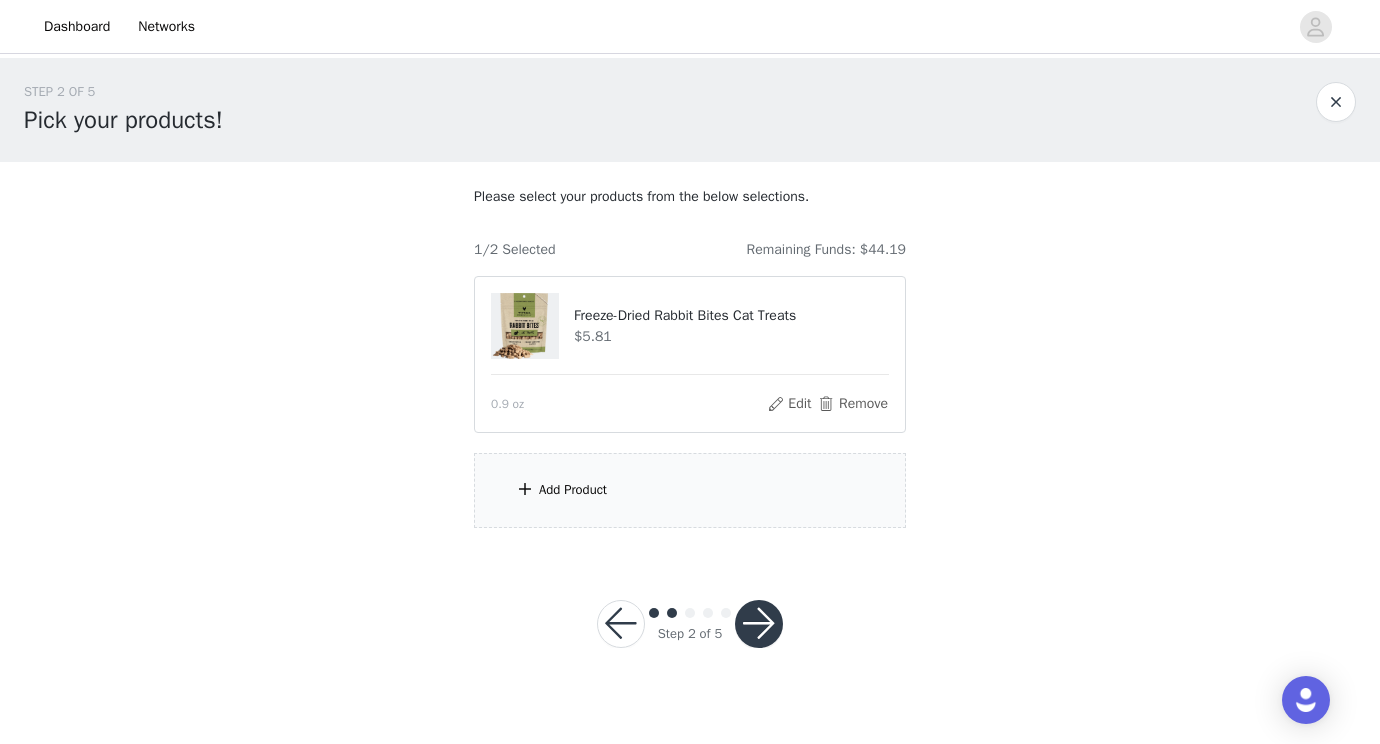 scroll, scrollTop: 0, scrollLeft: 0, axis: both 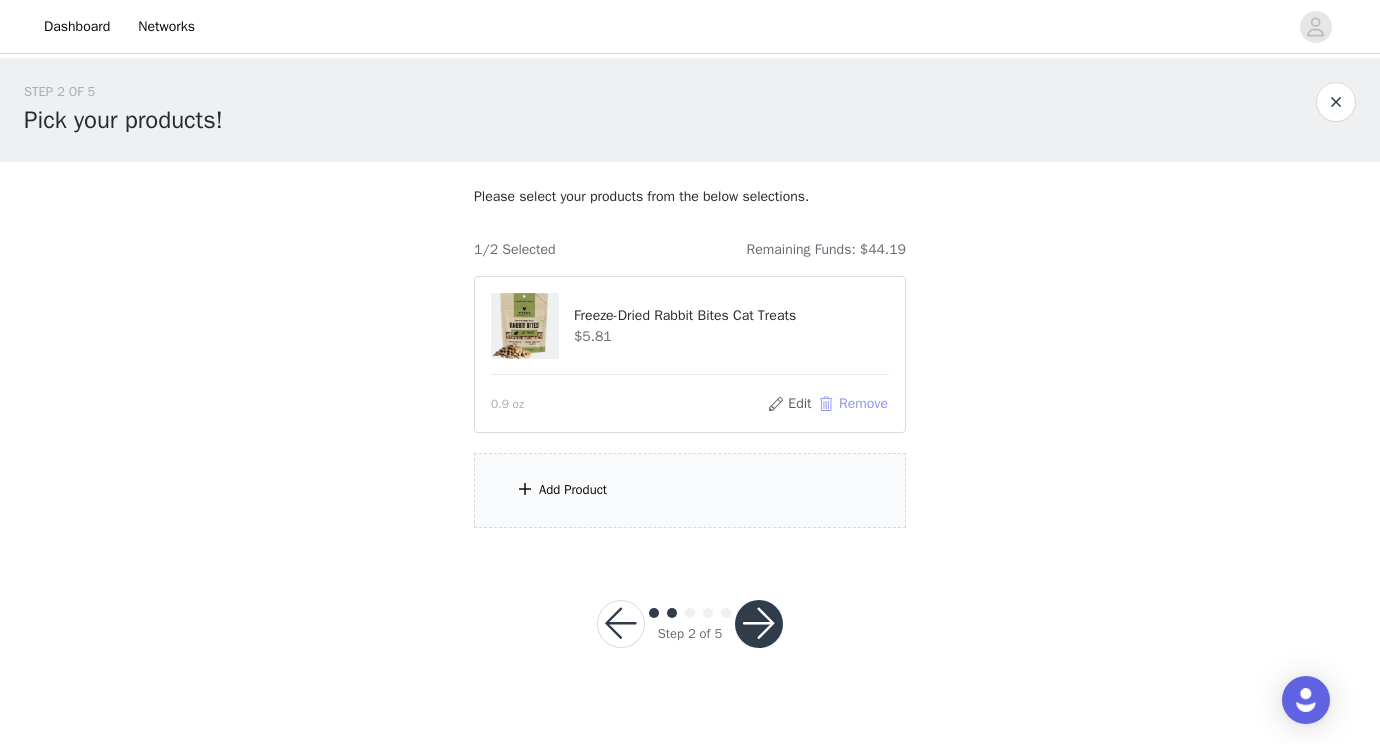 click on "Remove" at bounding box center [853, 404] 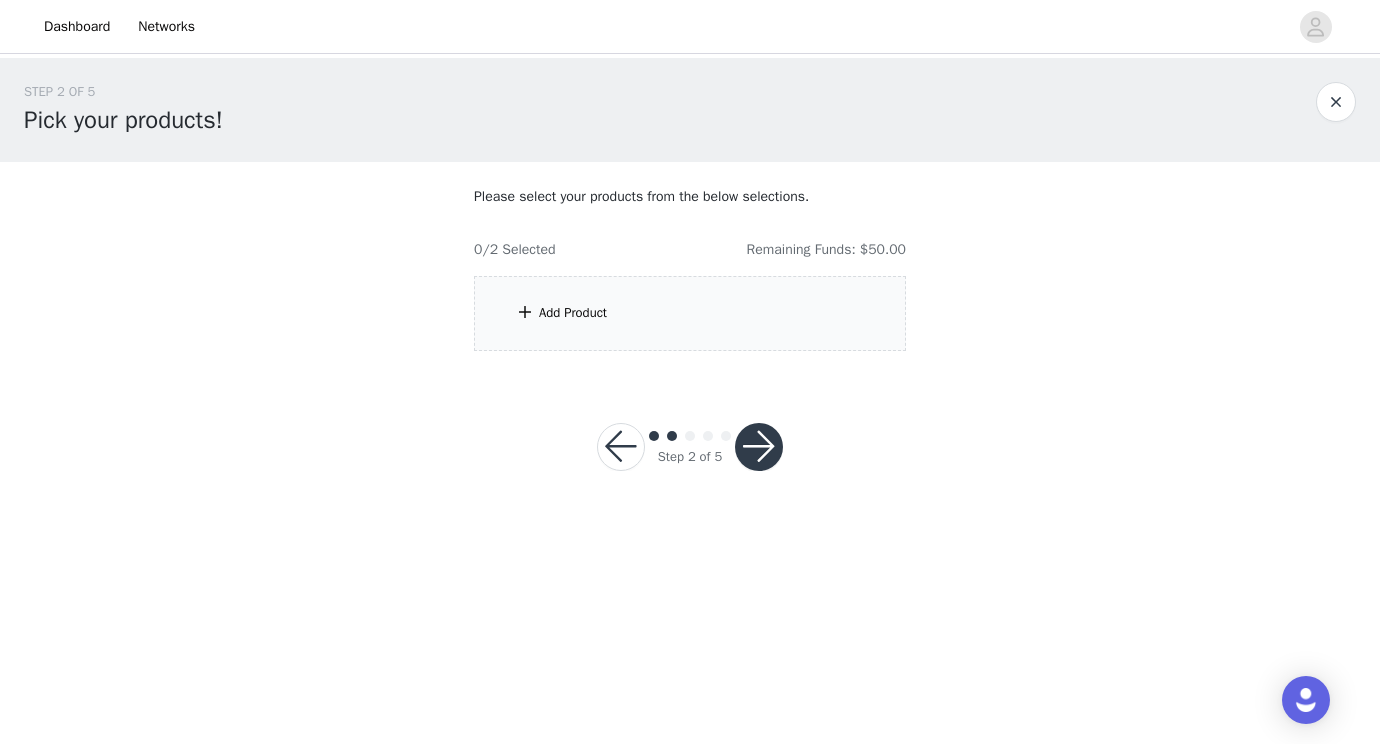 click on "Add Product" at bounding box center (690, 313) 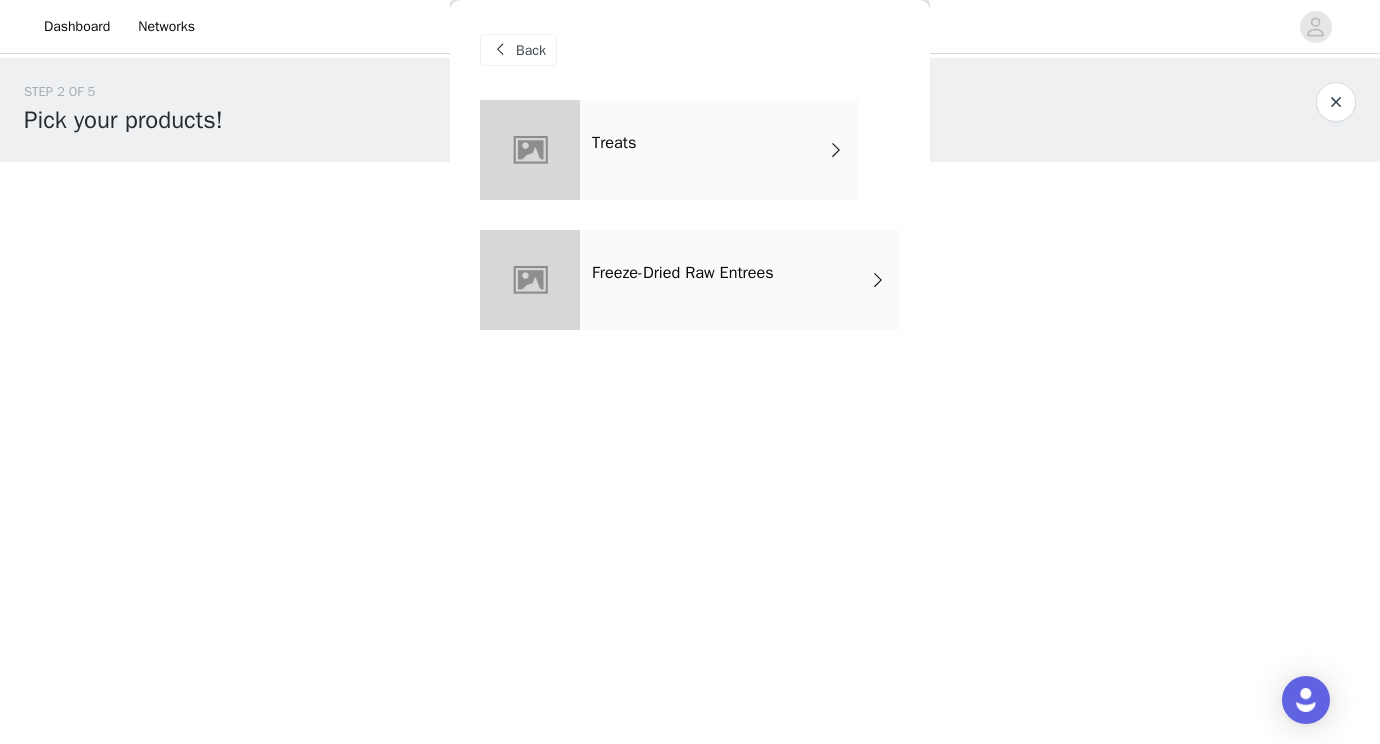 click on "Freeze-Dried Raw Entrees" at bounding box center (683, 273) 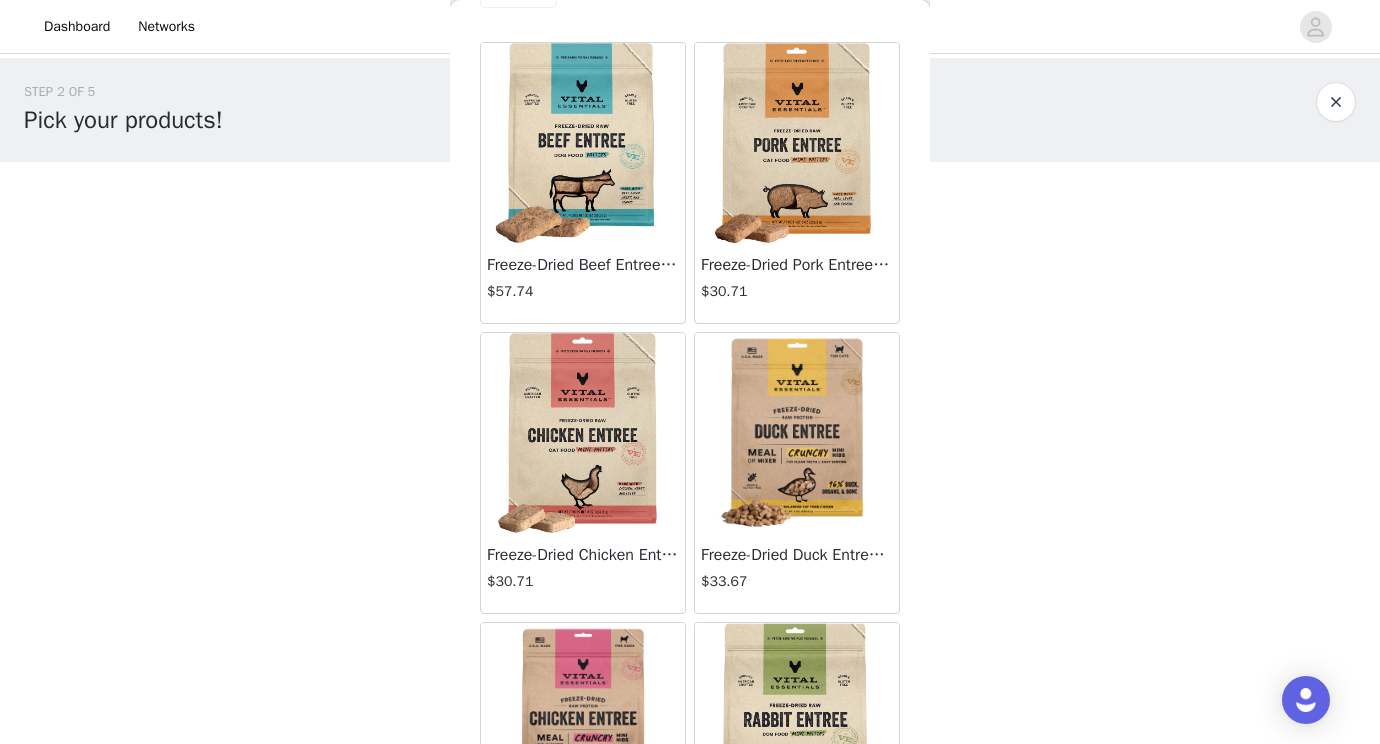 scroll, scrollTop: 52, scrollLeft: 0, axis: vertical 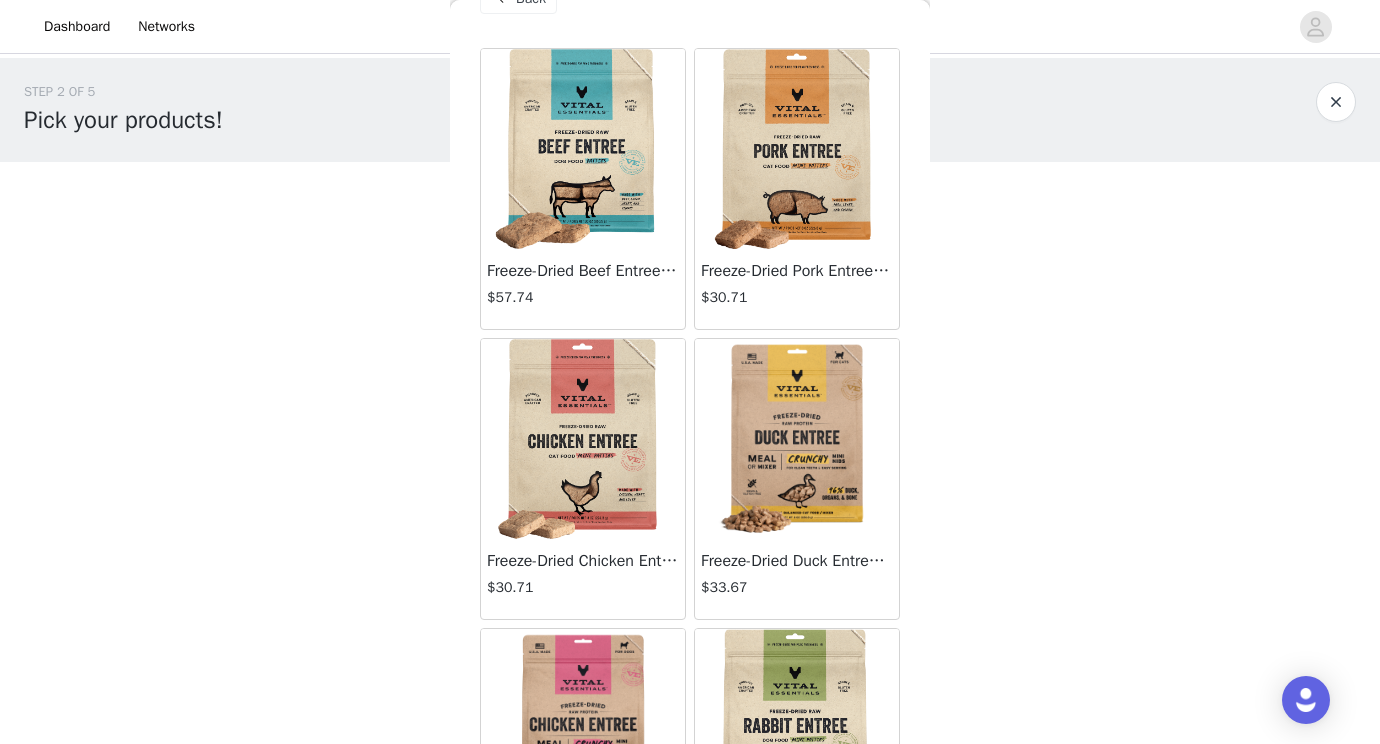 click on "Freeze-Dried Pork Entree Cat Food Mini Patties" at bounding box center [797, 271] 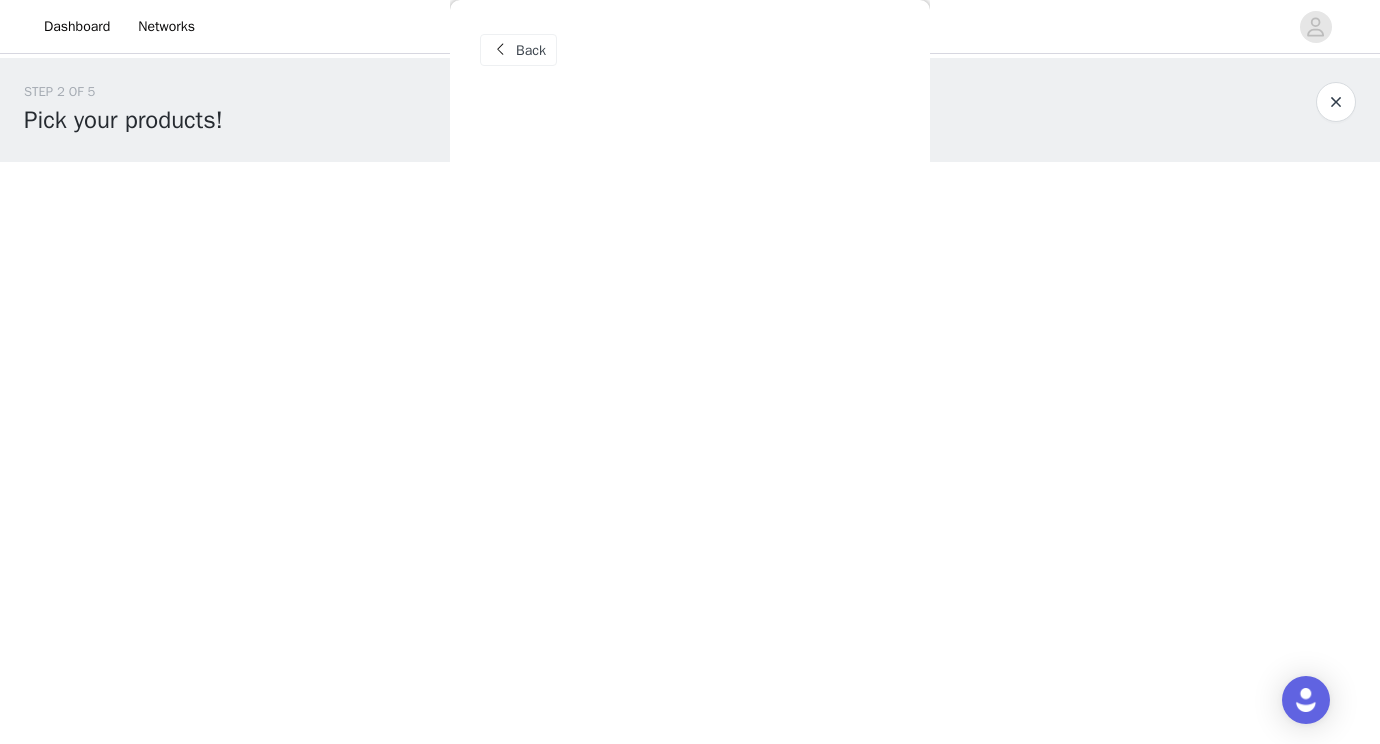 scroll, scrollTop: 0, scrollLeft: 0, axis: both 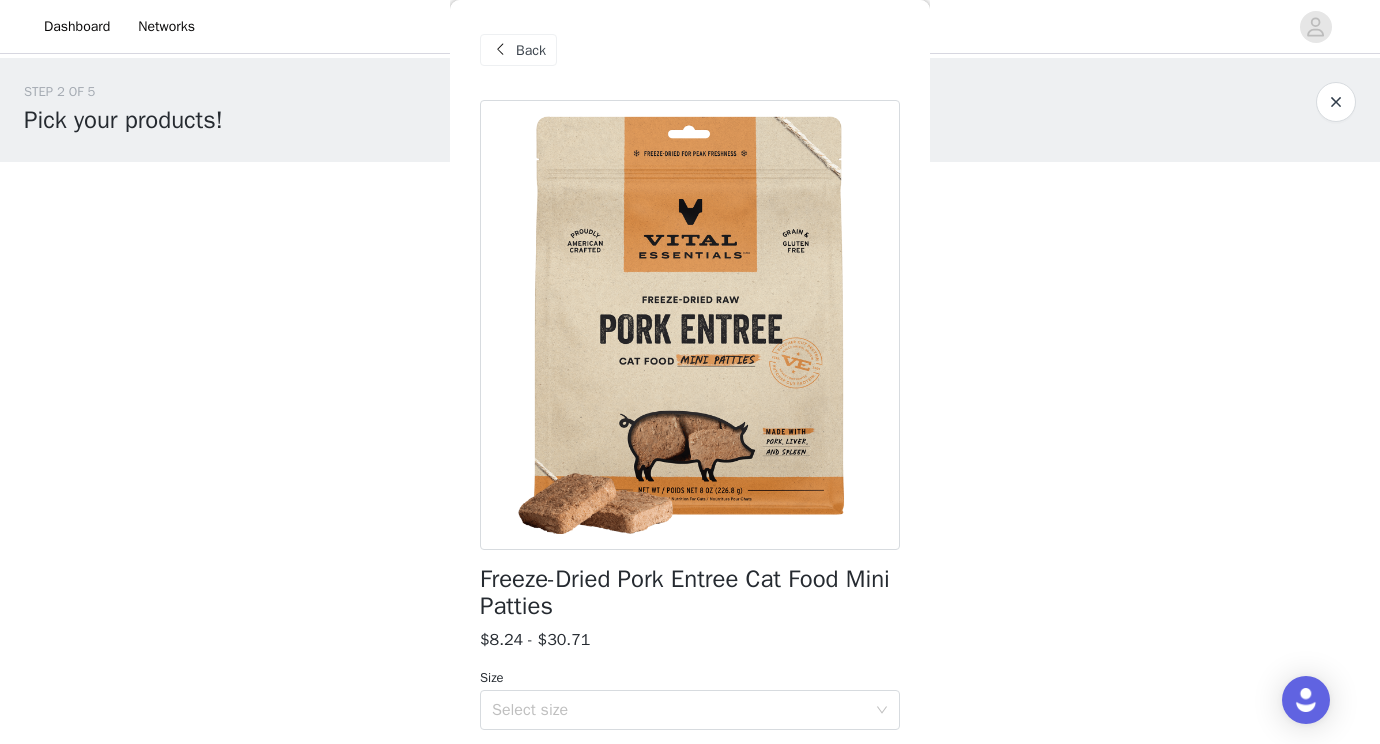 click on "Back" at bounding box center [531, 50] 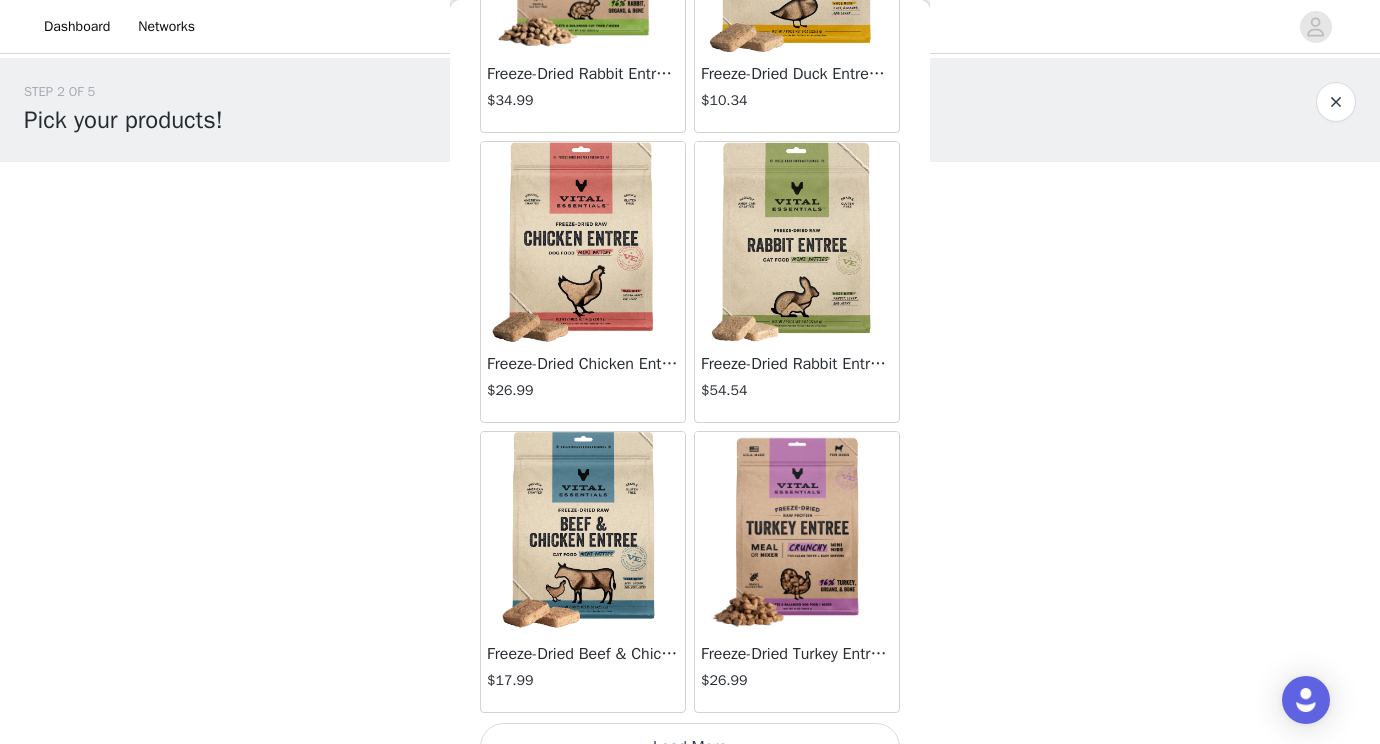 scroll, scrollTop: 2316, scrollLeft: 0, axis: vertical 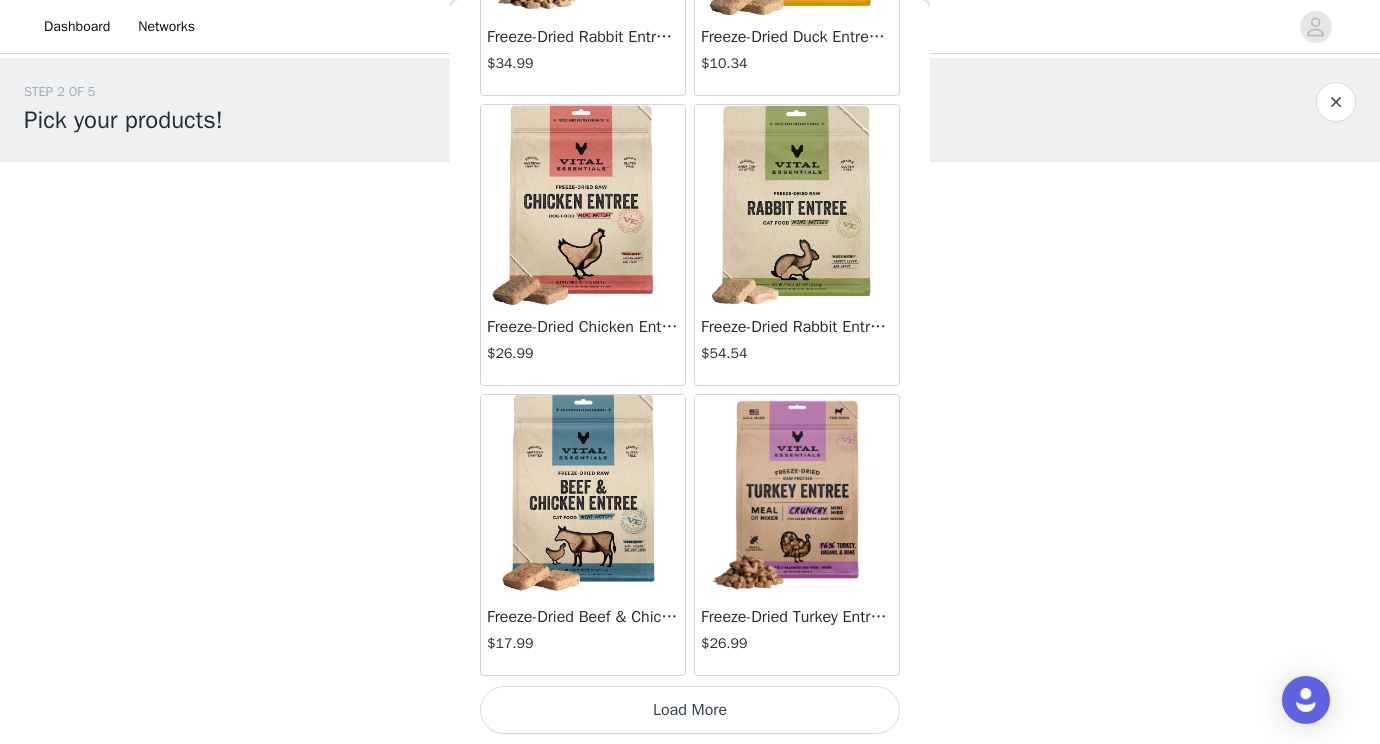 click on "Load More" at bounding box center [690, 710] 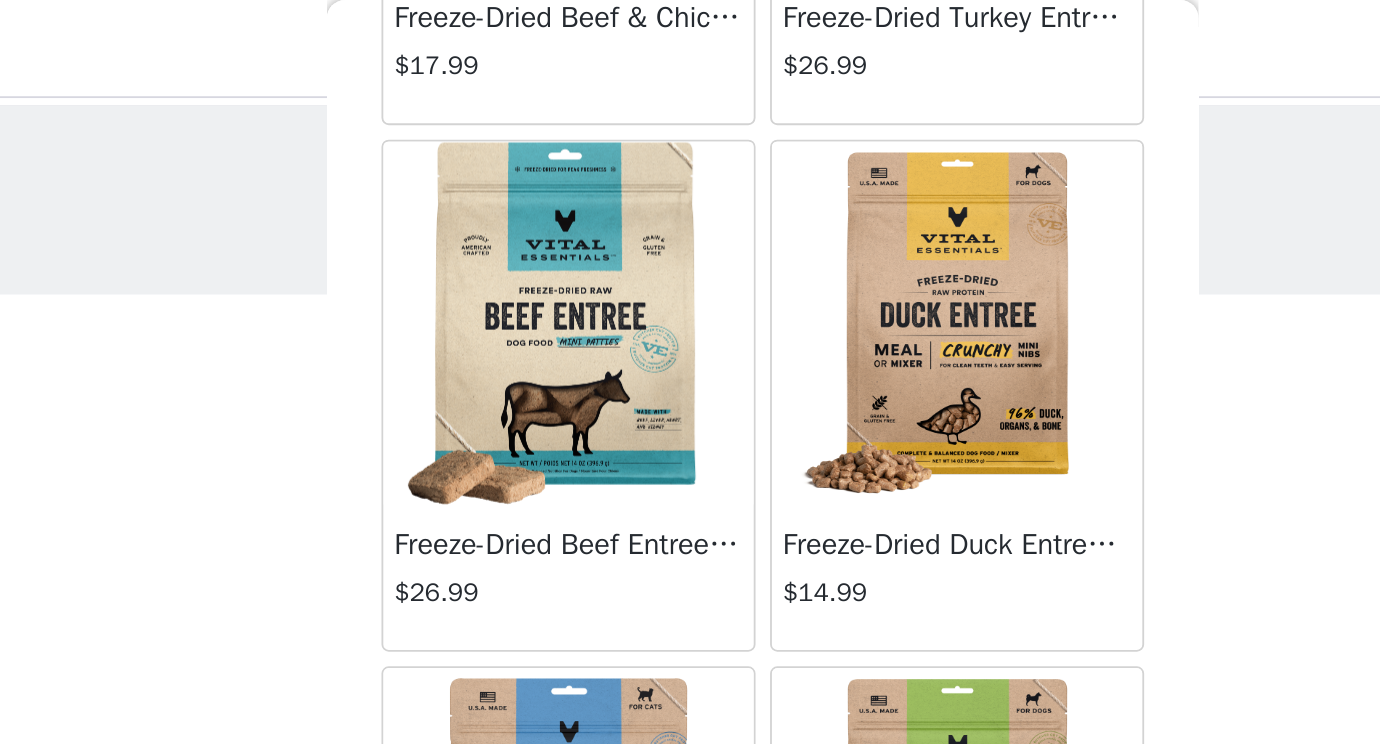 scroll, scrollTop: 3122, scrollLeft: 0, axis: vertical 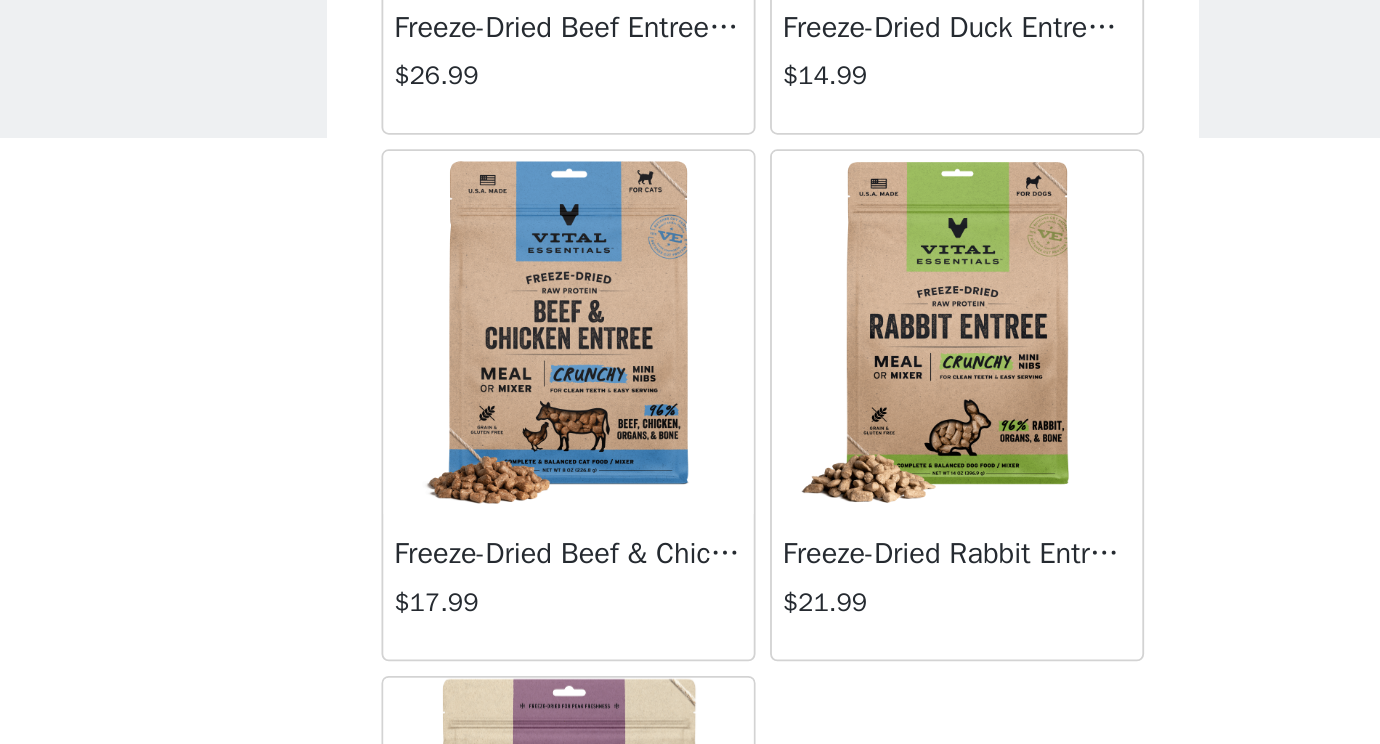 click at bounding box center (583, 269) 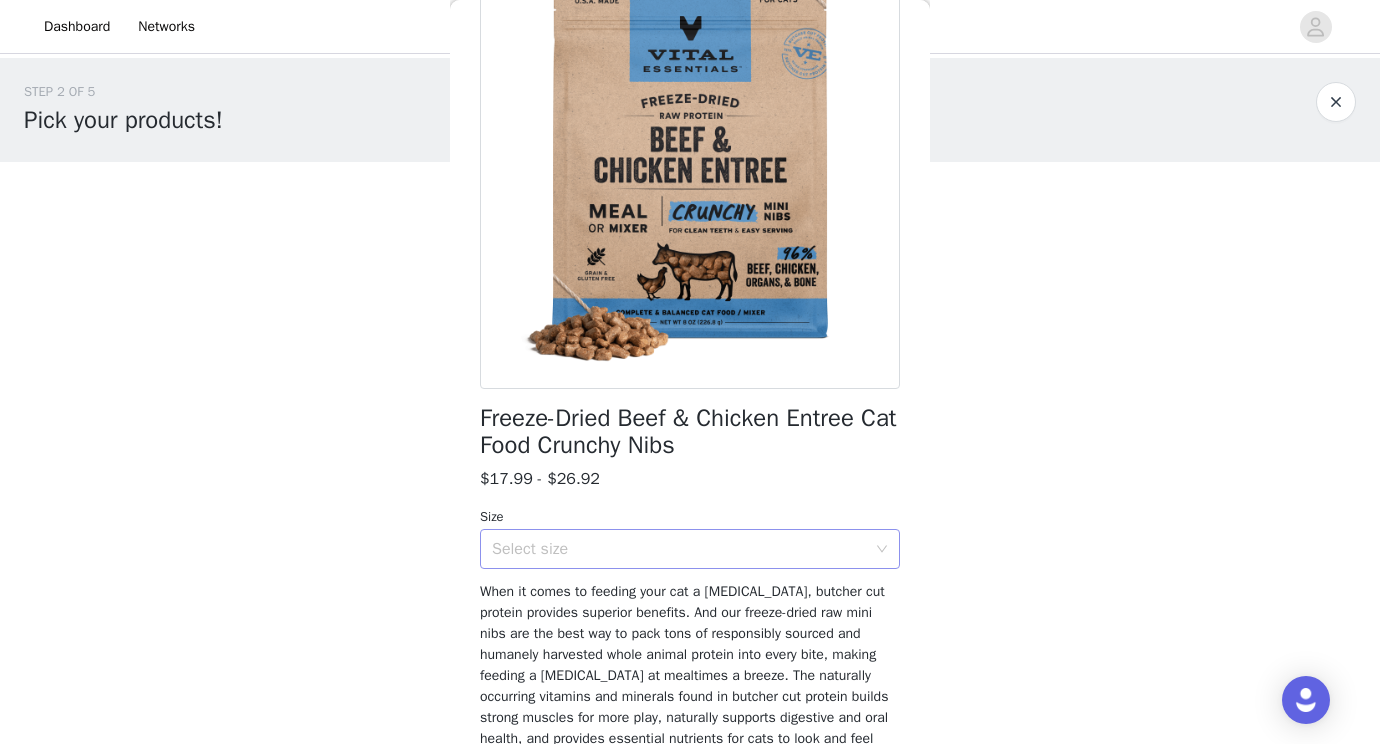 scroll, scrollTop: 177, scrollLeft: 0, axis: vertical 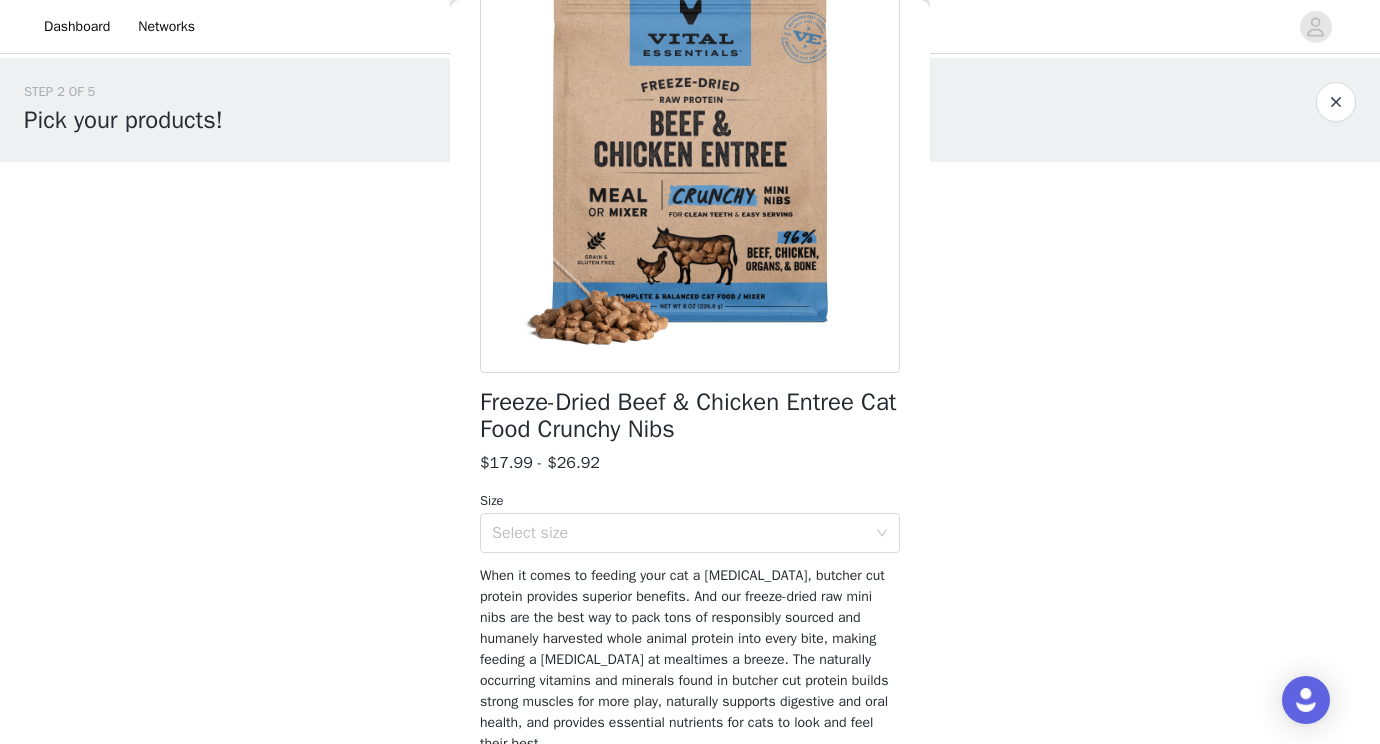 click on "Size" at bounding box center (690, 501) 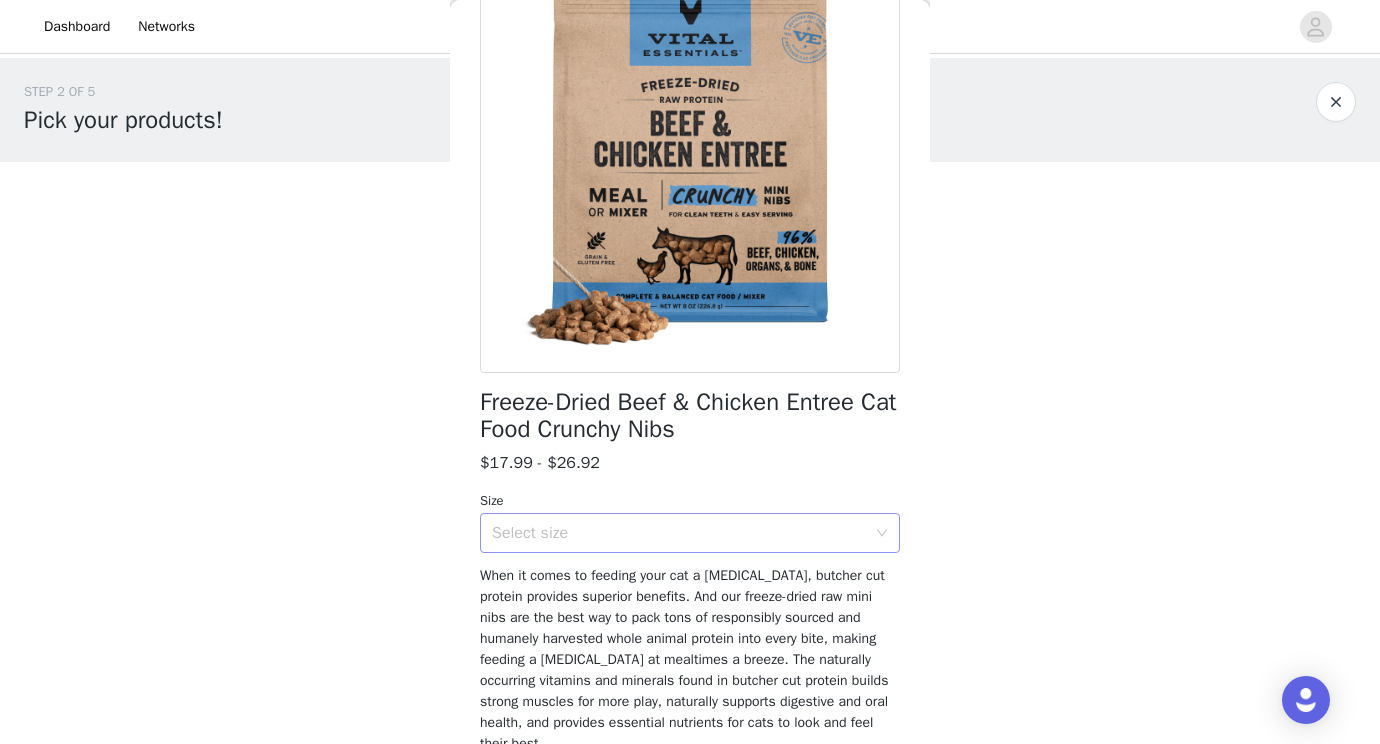click on "Select size" at bounding box center (679, 533) 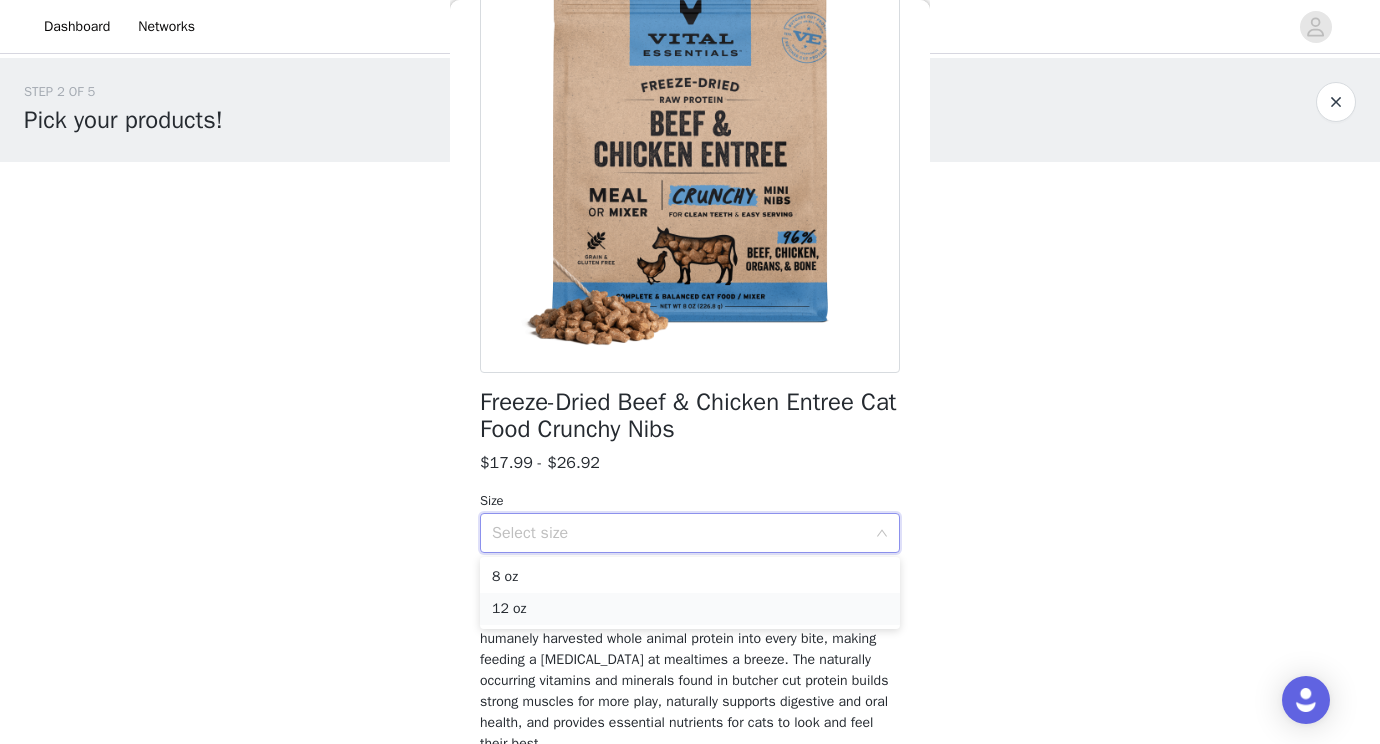 click on "12 oz" at bounding box center [690, 609] 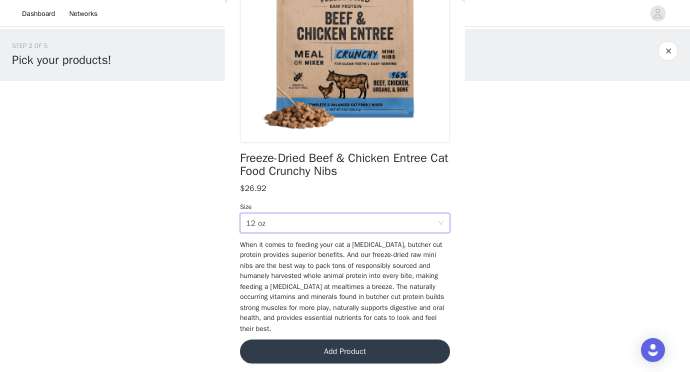 scroll, scrollTop: 270, scrollLeft: 0, axis: vertical 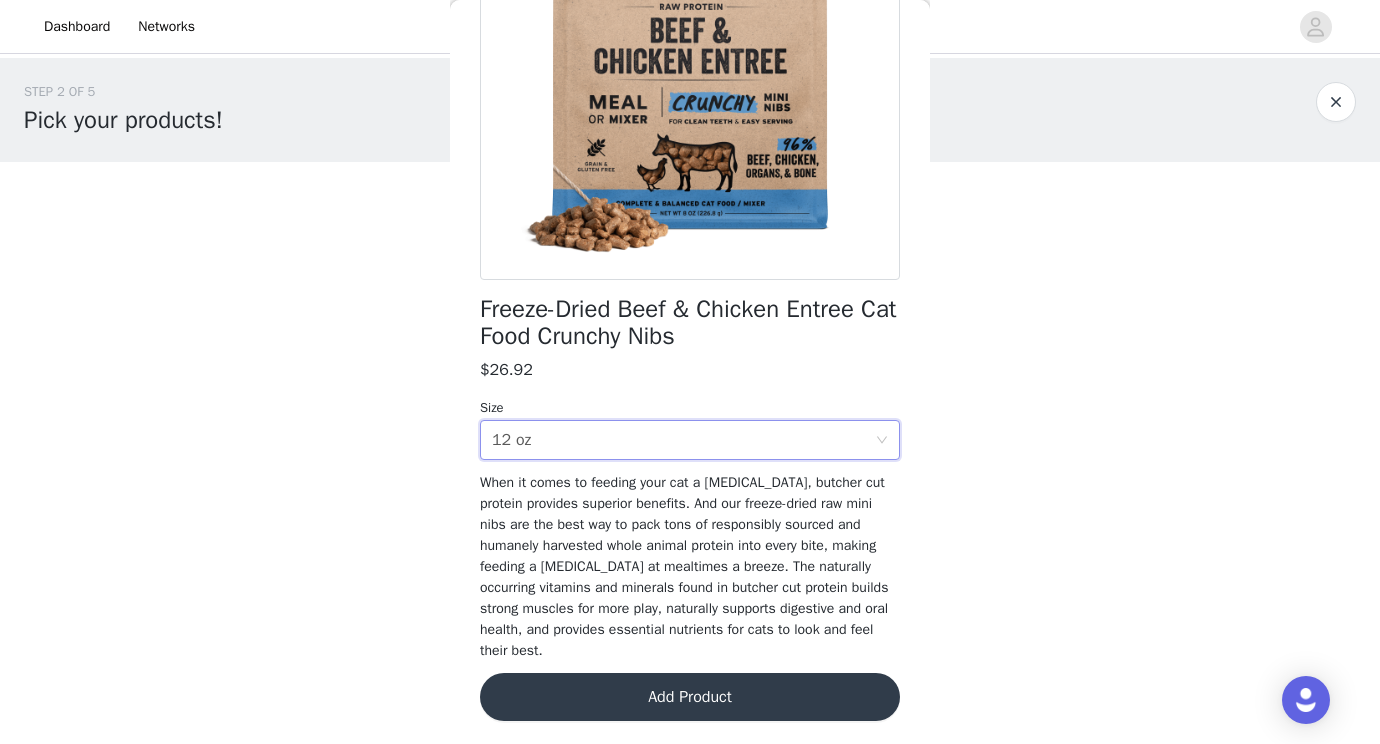 click on "Add Product" at bounding box center (690, 697) 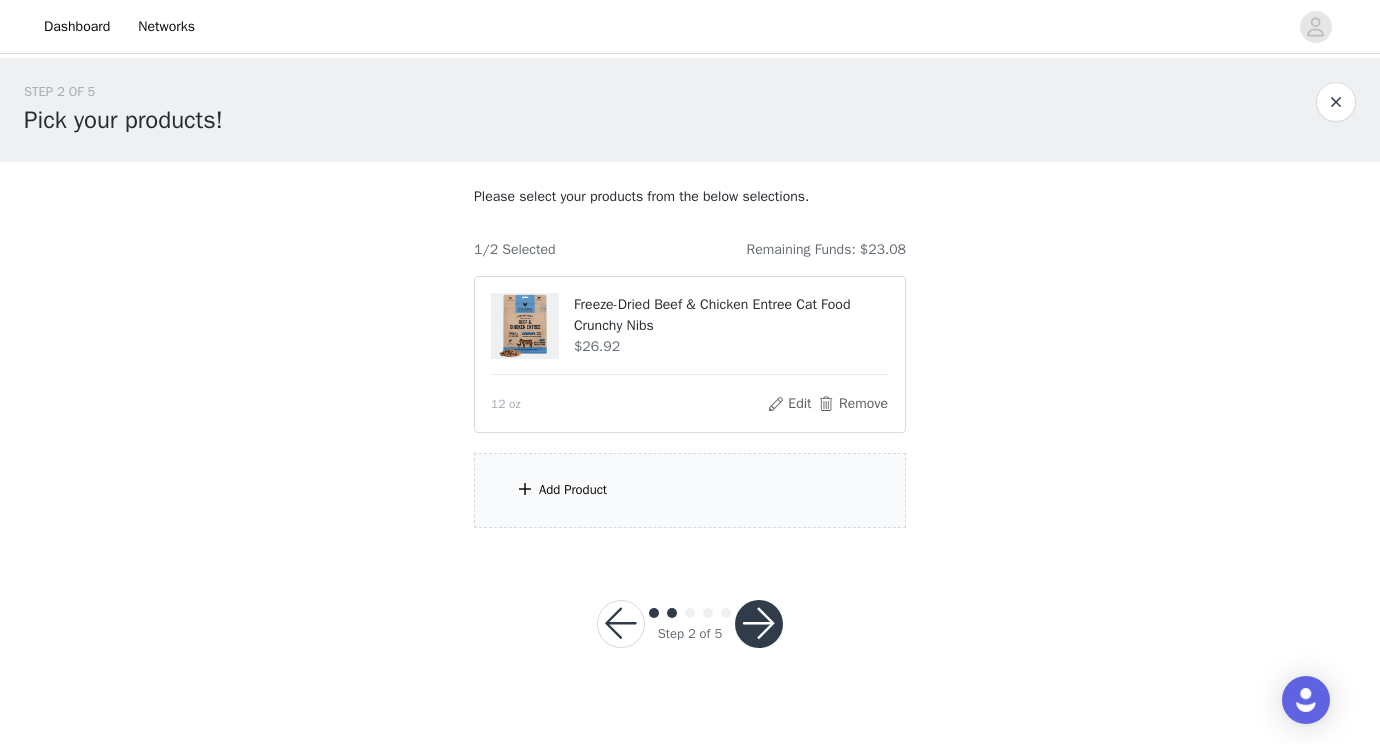 click on "Add Product" at bounding box center [690, 490] 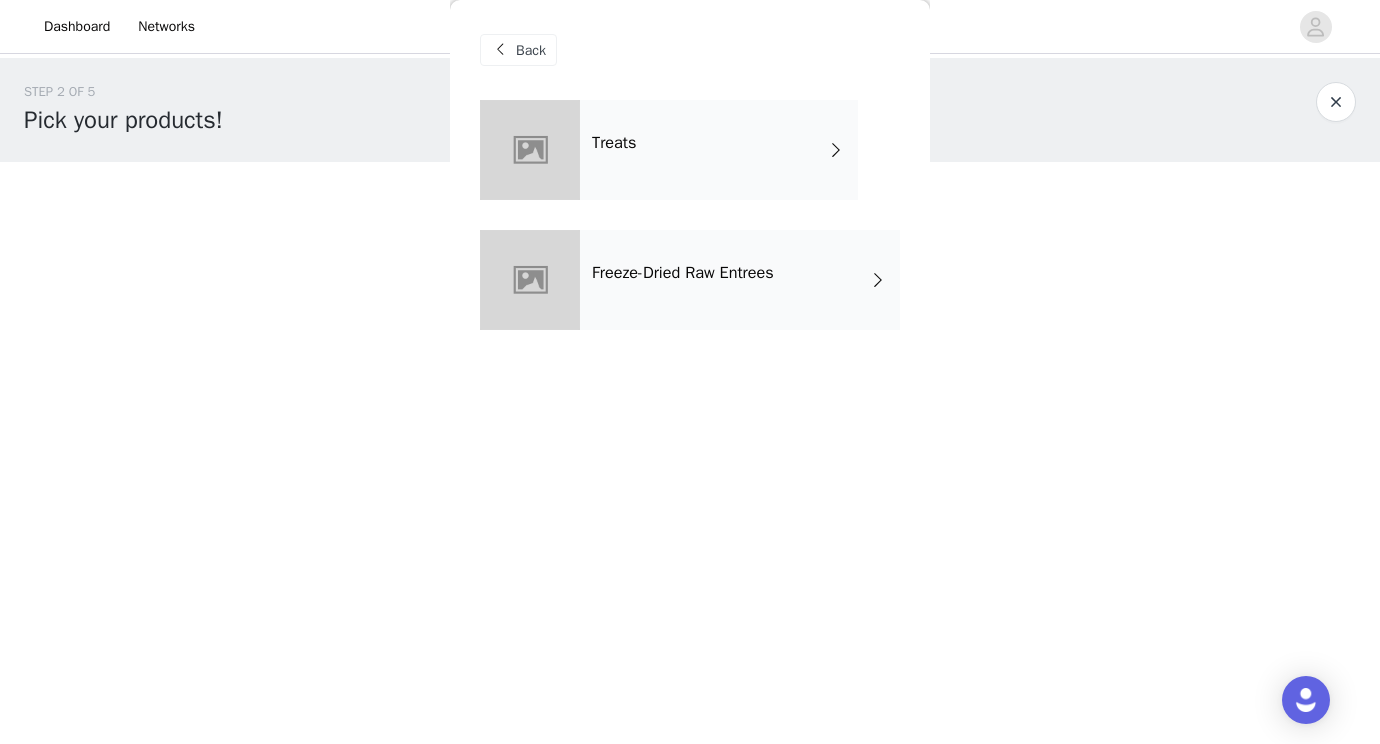 click on "Freeze-Dried Raw Entrees" at bounding box center [740, 280] 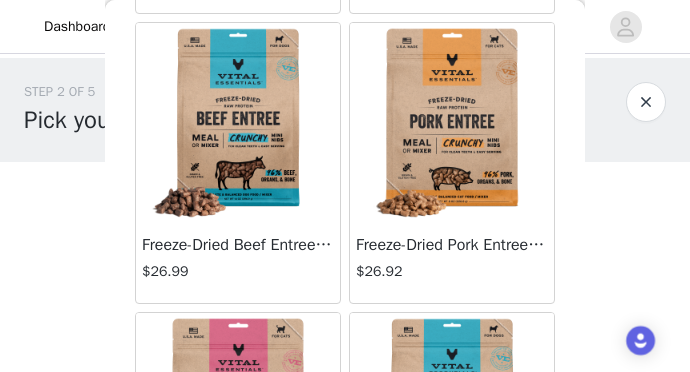 scroll, scrollTop: 1241, scrollLeft: 0, axis: vertical 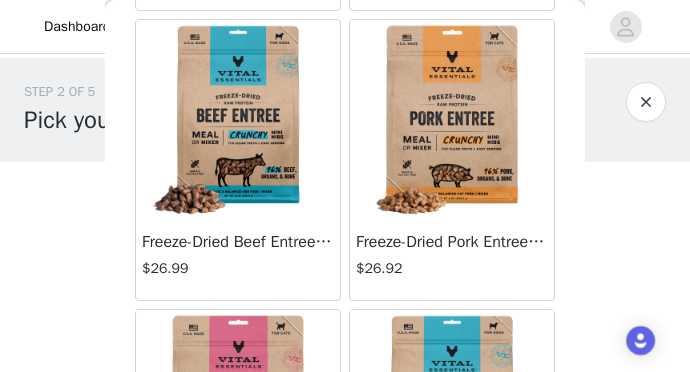click at bounding box center [452, 120] 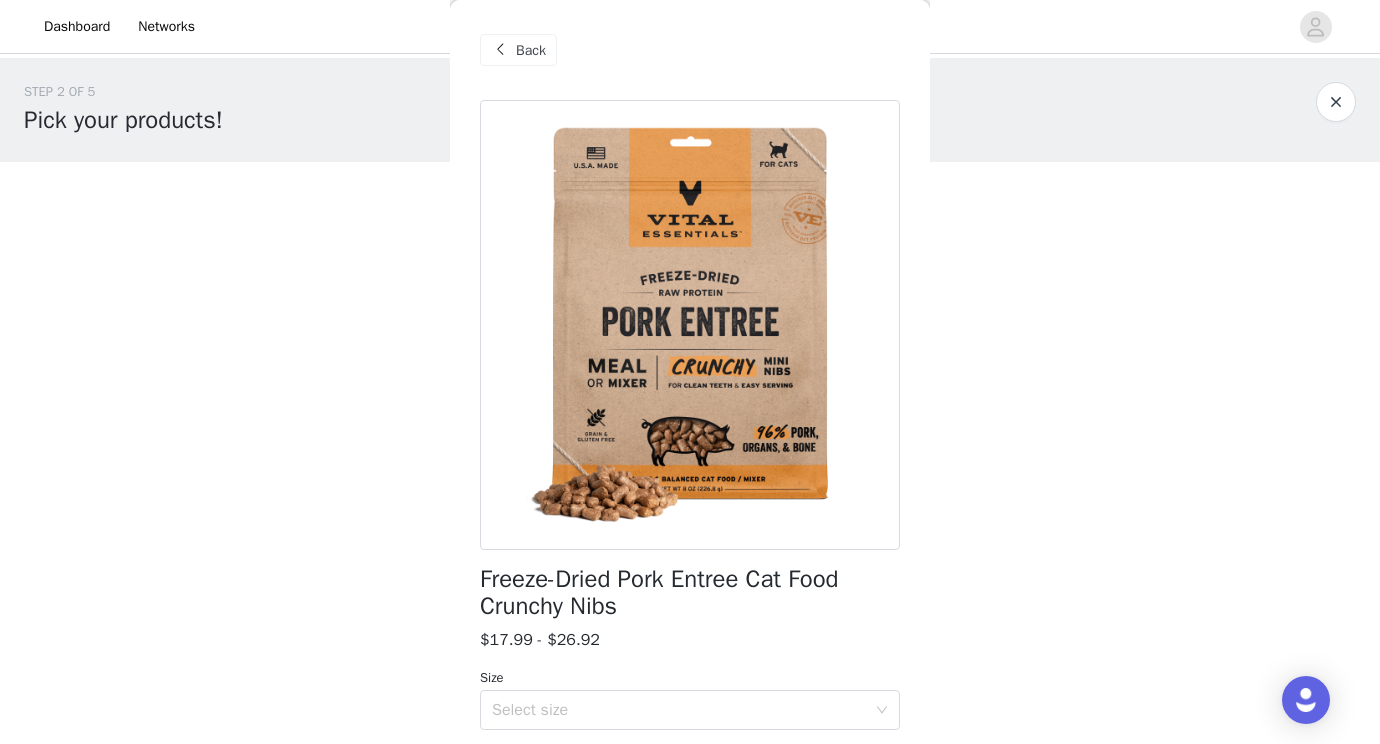 scroll, scrollTop: 270, scrollLeft: 0, axis: vertical 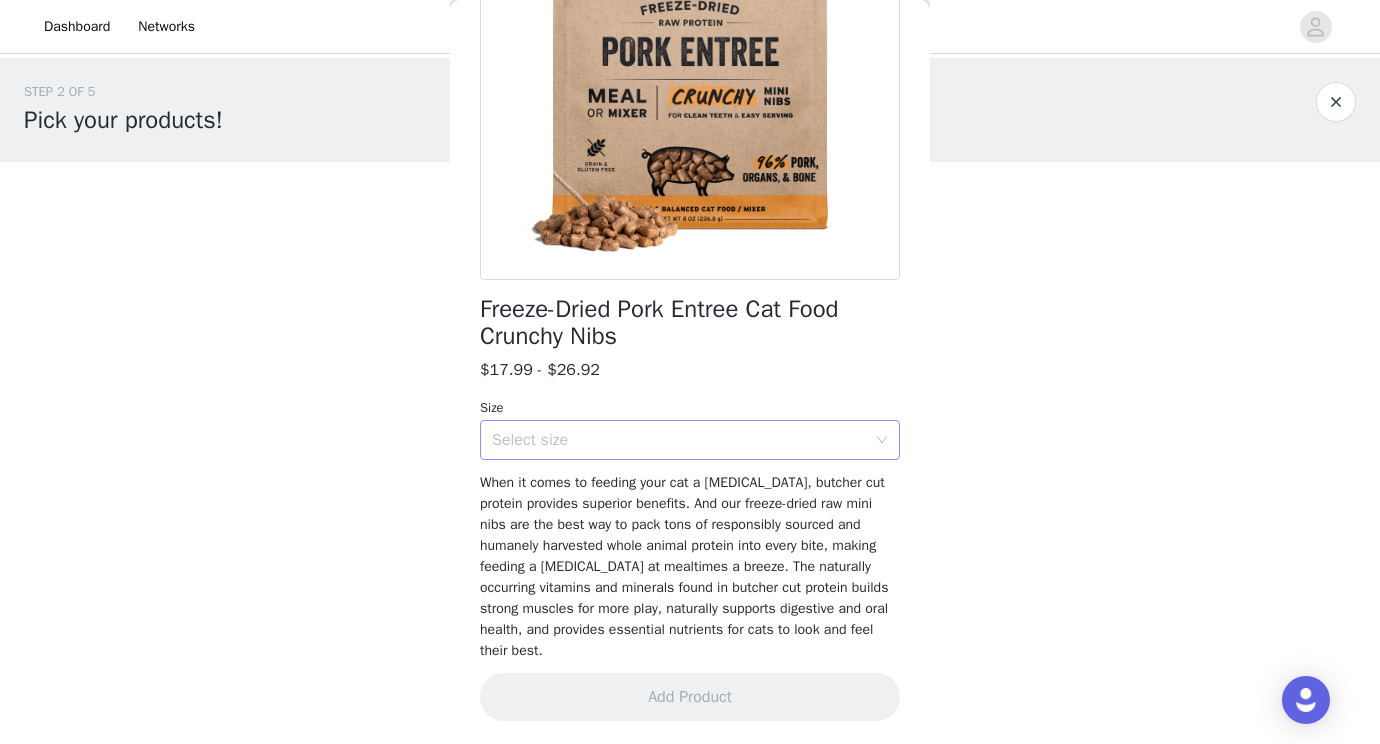 click on "Select size" at bounding box center (679, 440) 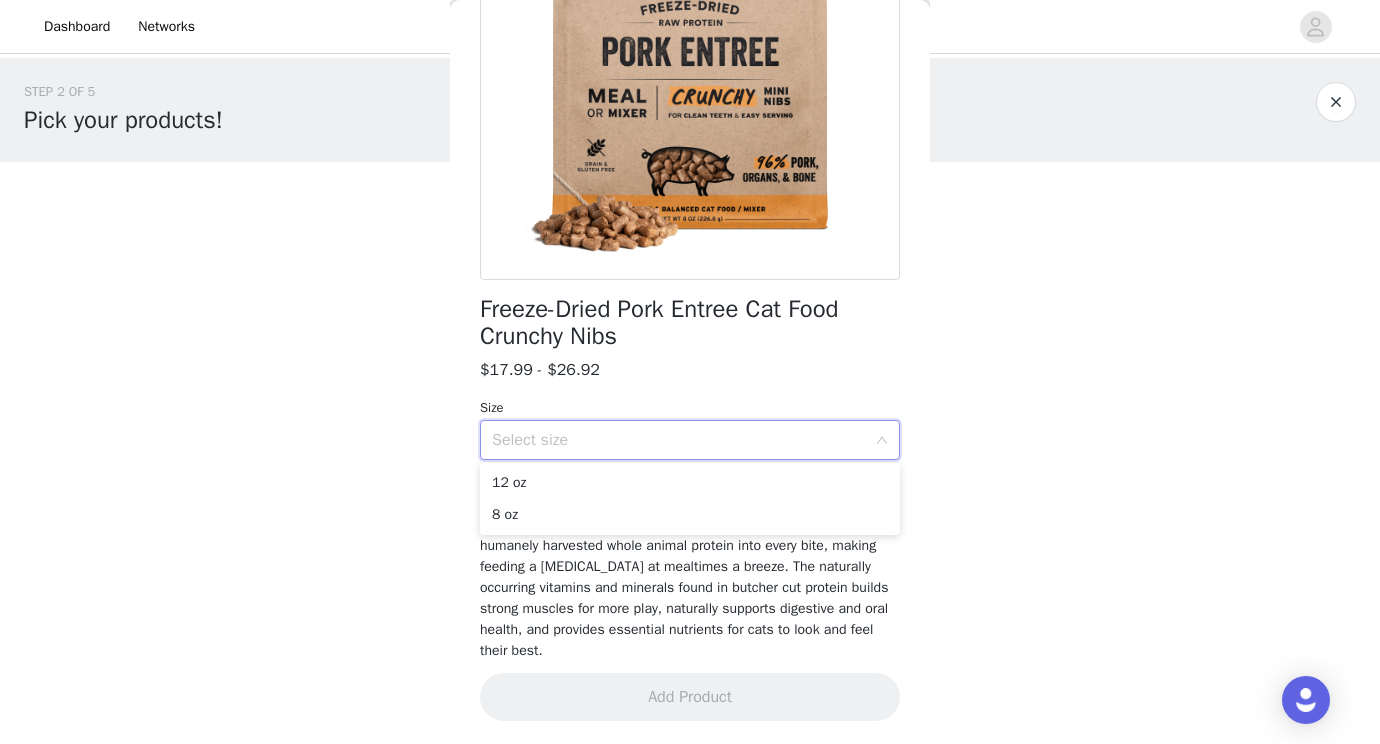 click on "12 oz 8 oz" at bounding box center [690, 499] 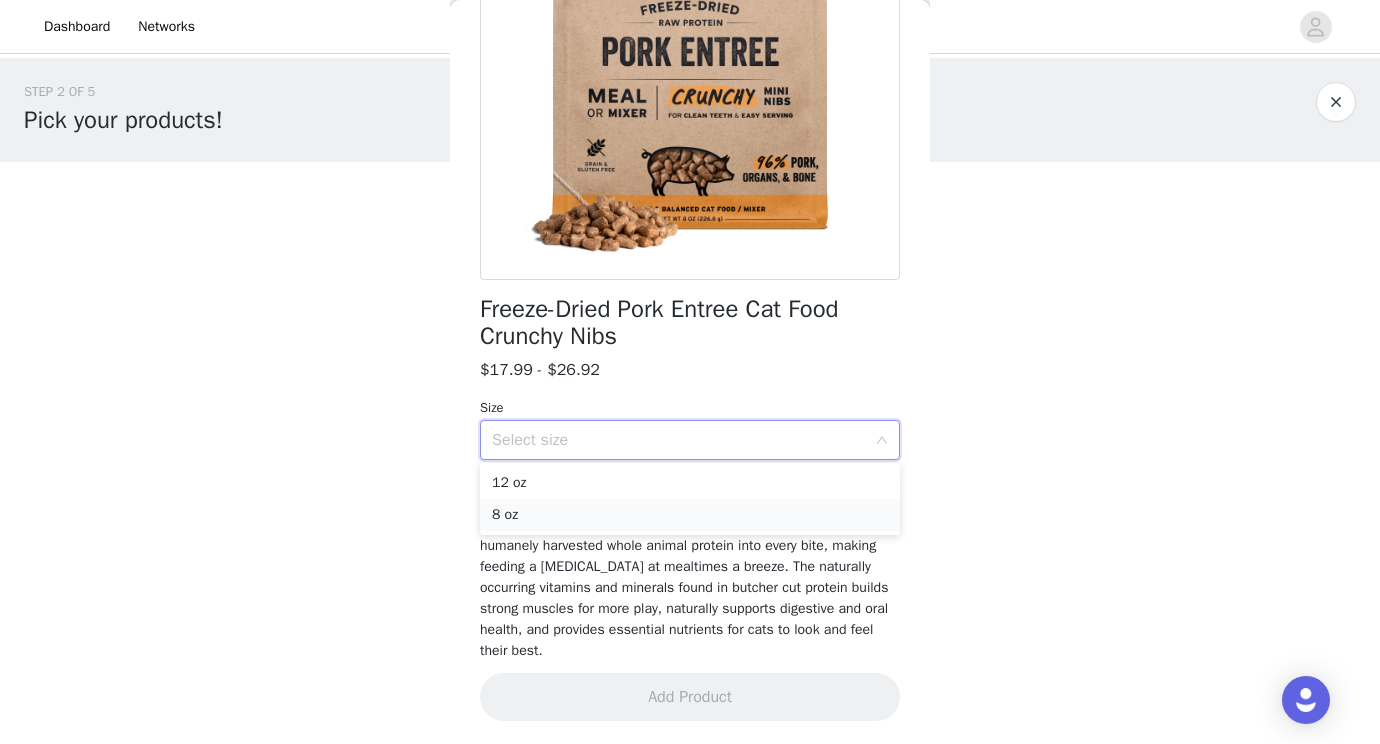 click on "8 oz" at bounding box center (690, 515) 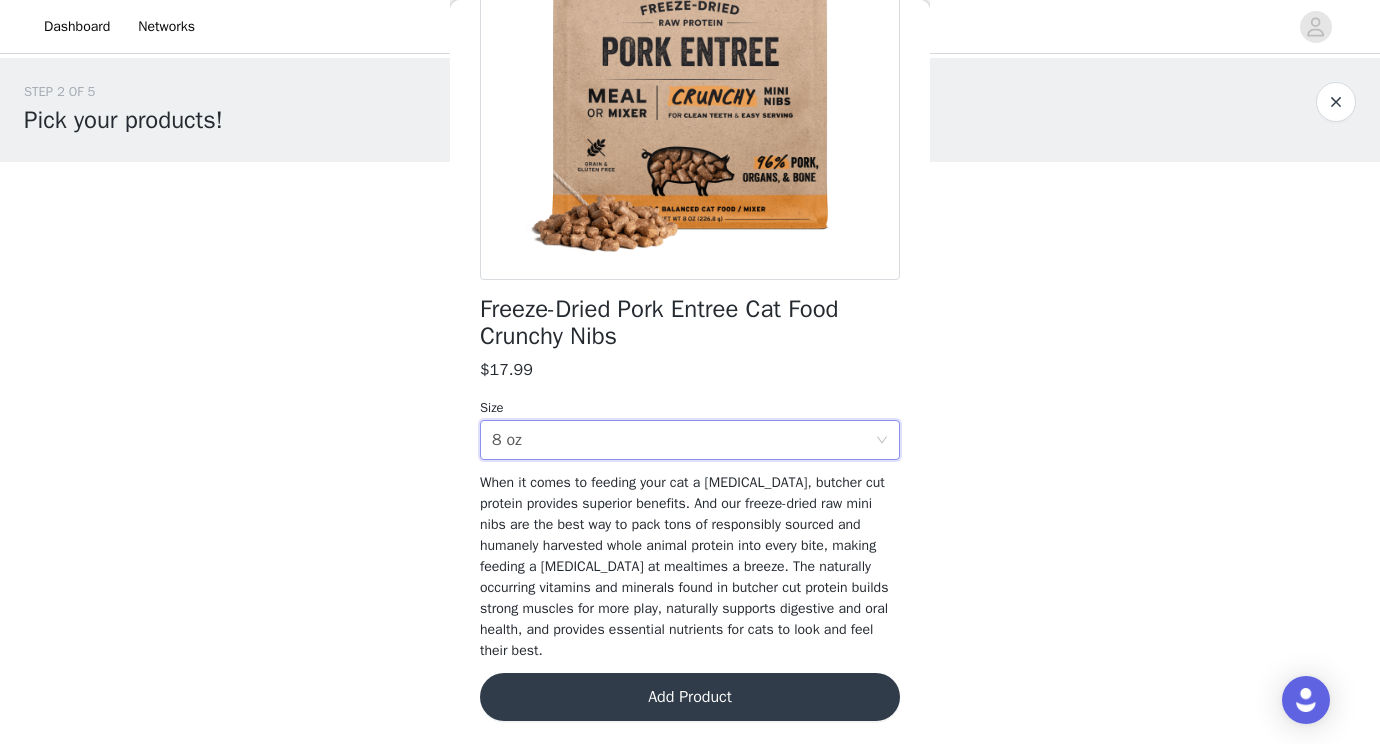 click on "Add Product" at bounding box center [690, 697] 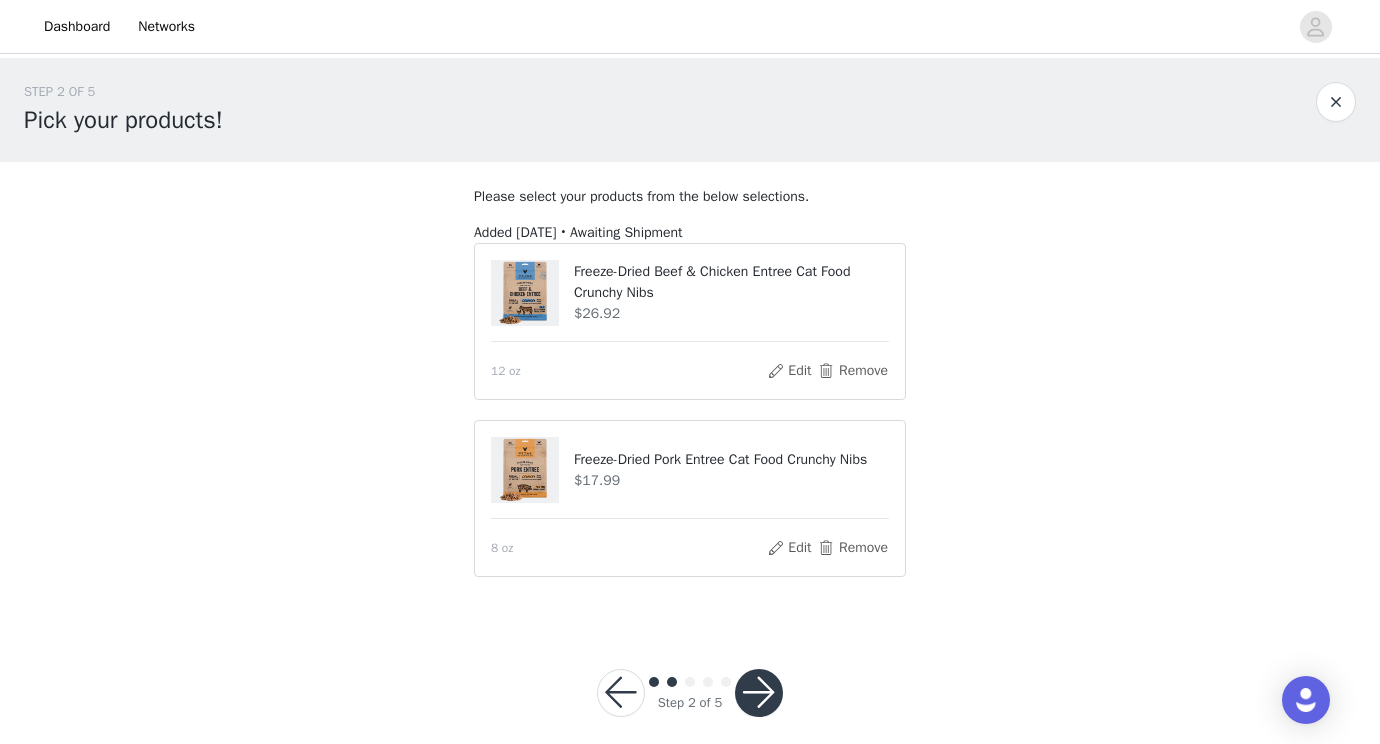 scroll, scrollTop: 20, scrollLeft: 0, axis: vertical 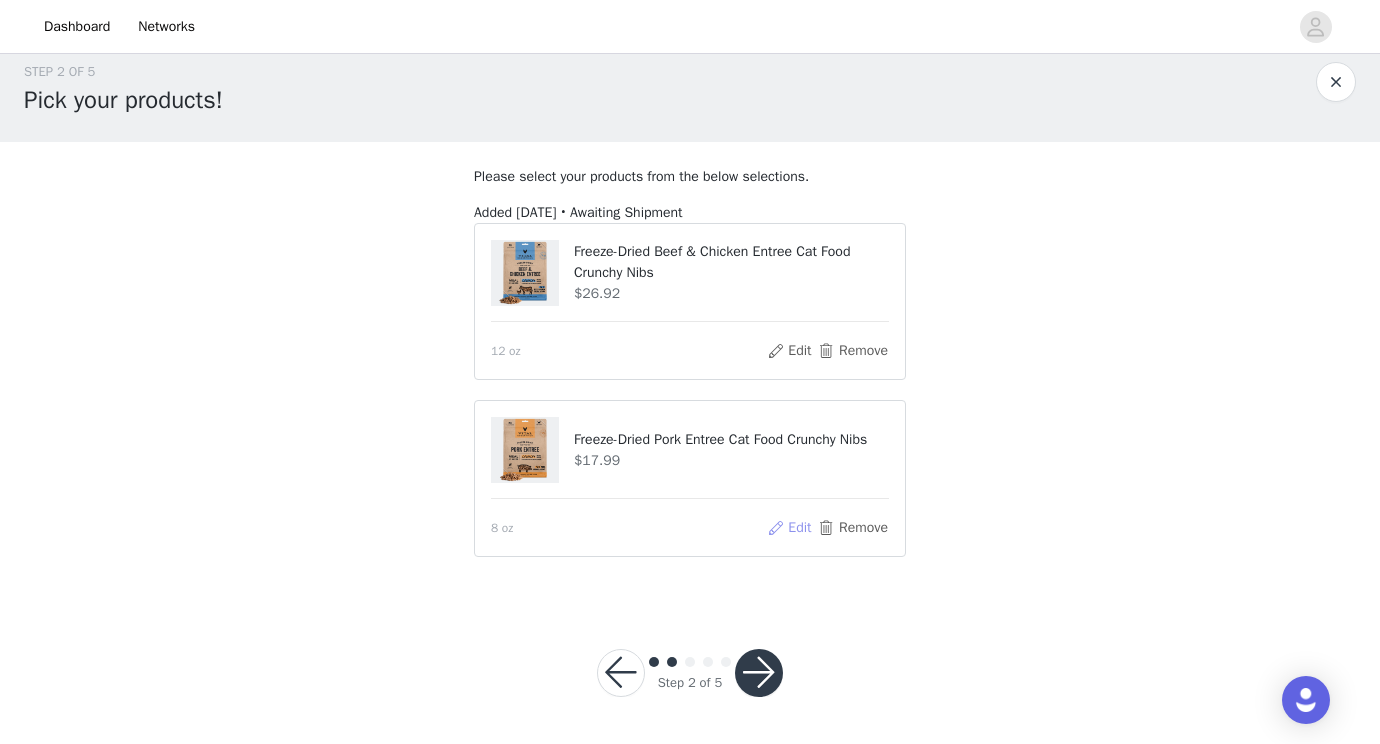click on "Edit" at bounding box center [789, 528] 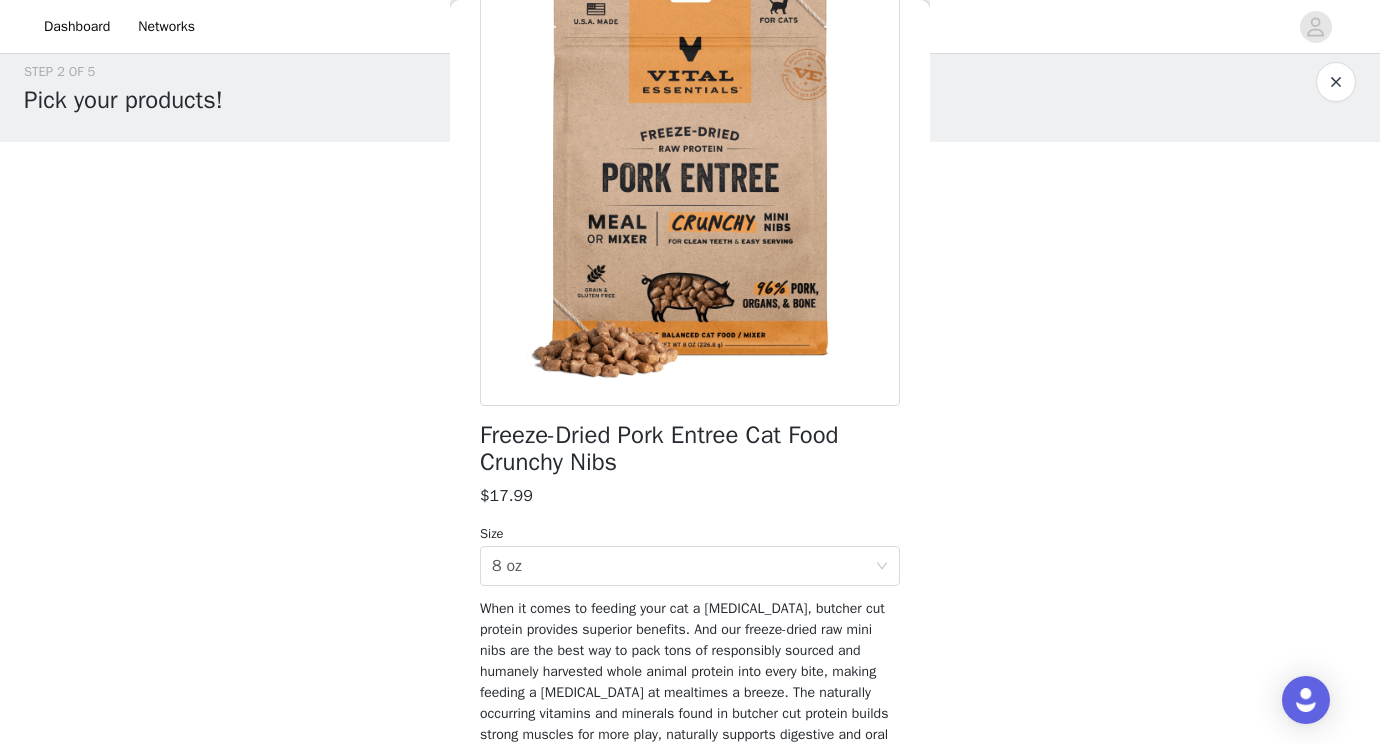 scroll, scrollTop: 200, scrollLeft: 0, axis: vertical 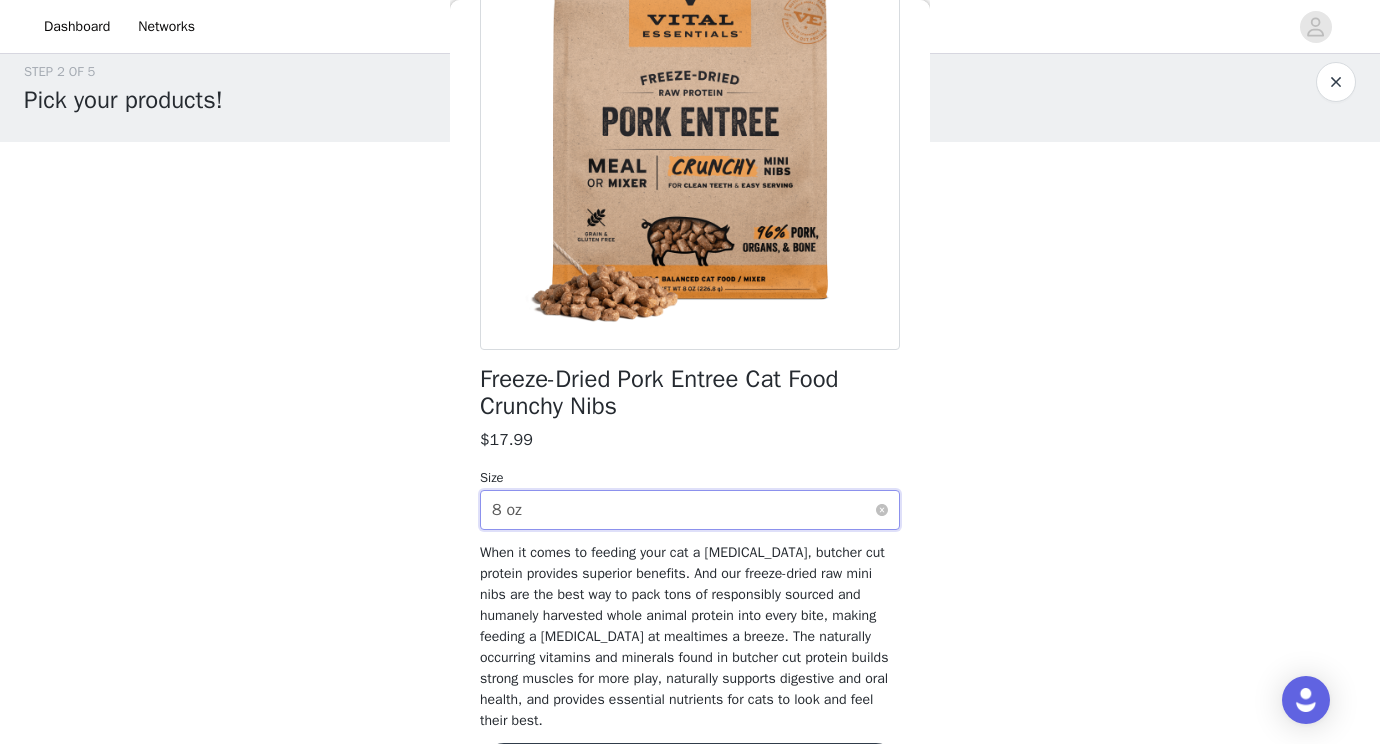 click on "Select size 8 oz" at bounding box center [683, 510] 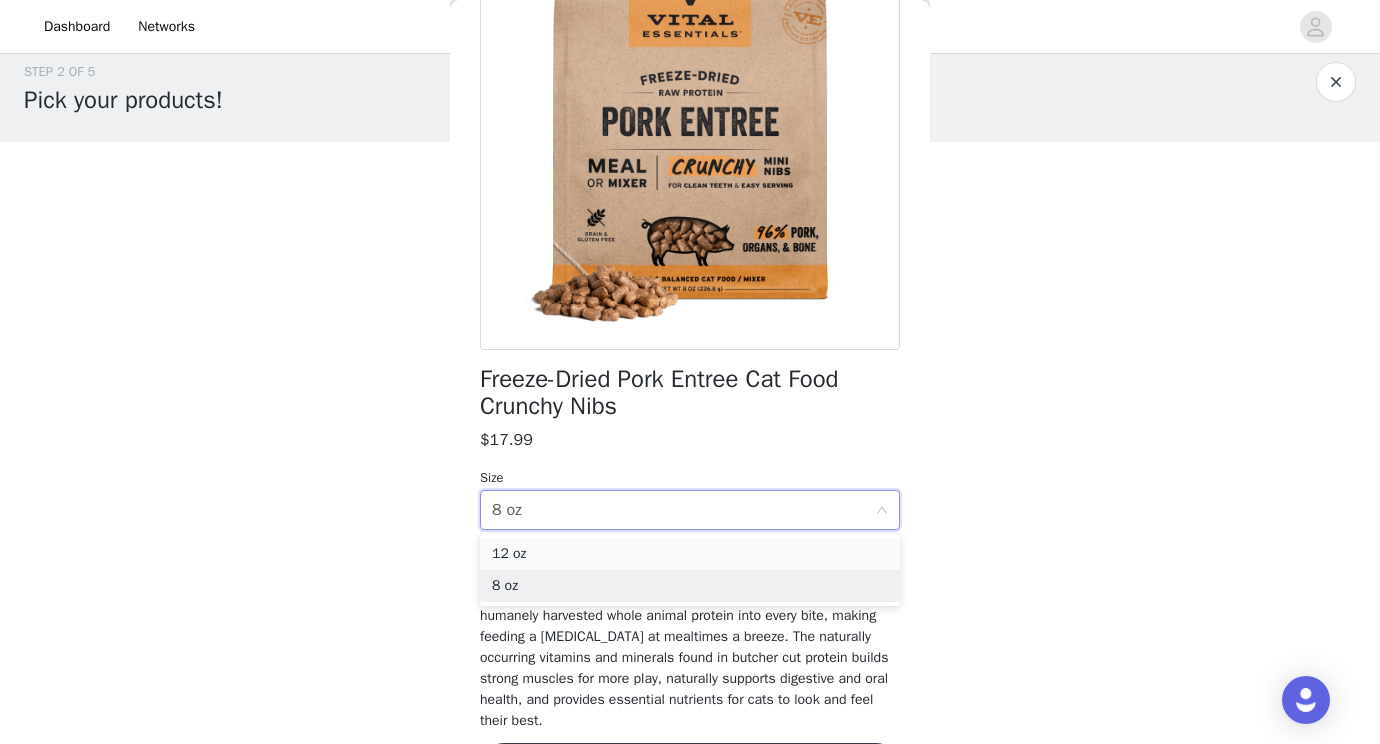 click on "12 oz" at bounding box center (690, 554) 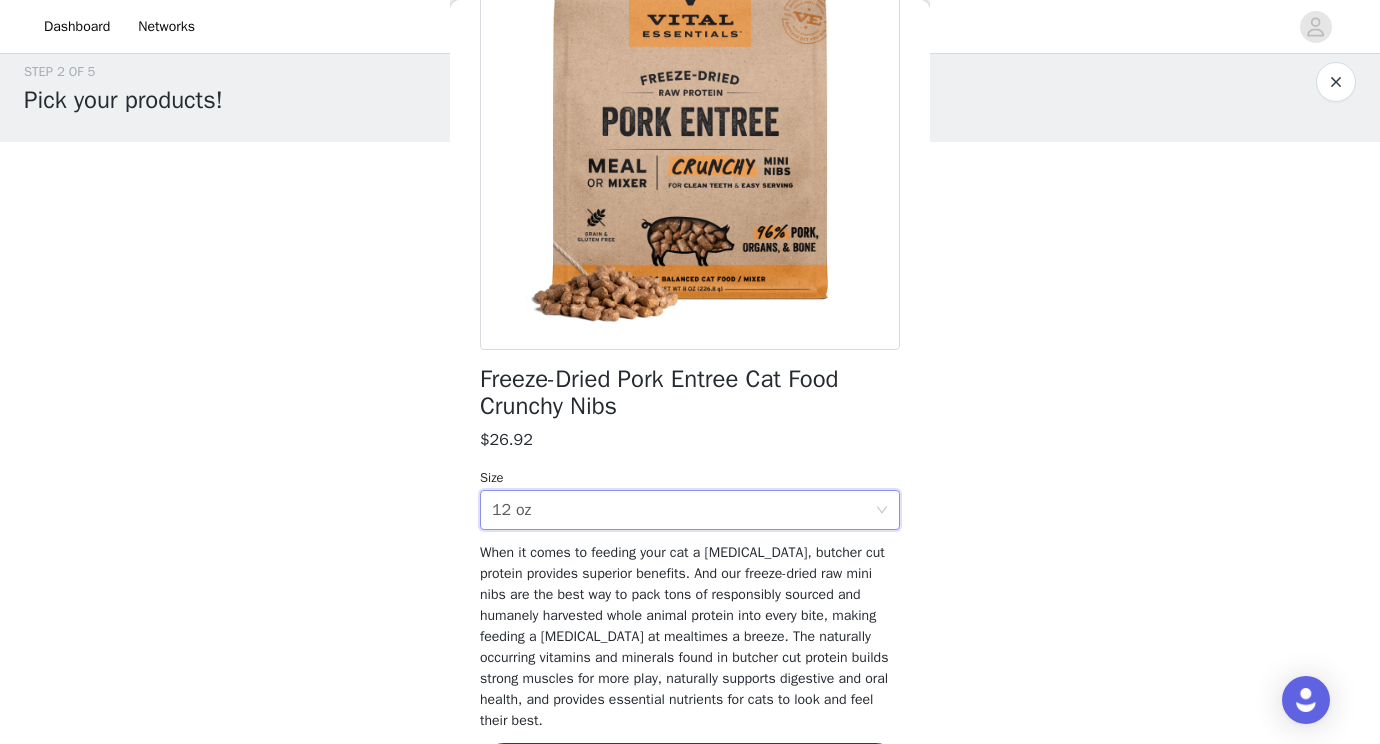 scroll, scrollTop: 270, scrollLeft: 0, axis: vertical 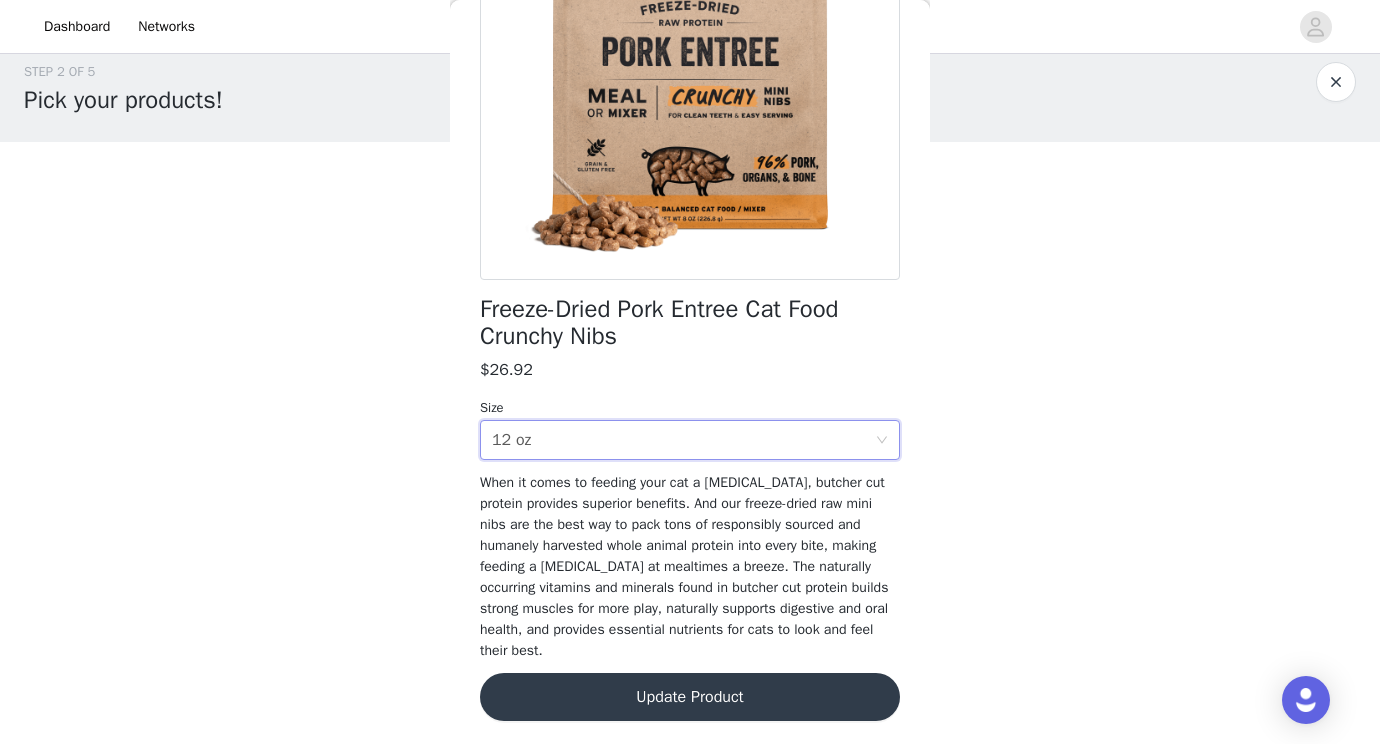 click on "Update Product" at bounding box center [690, 697] 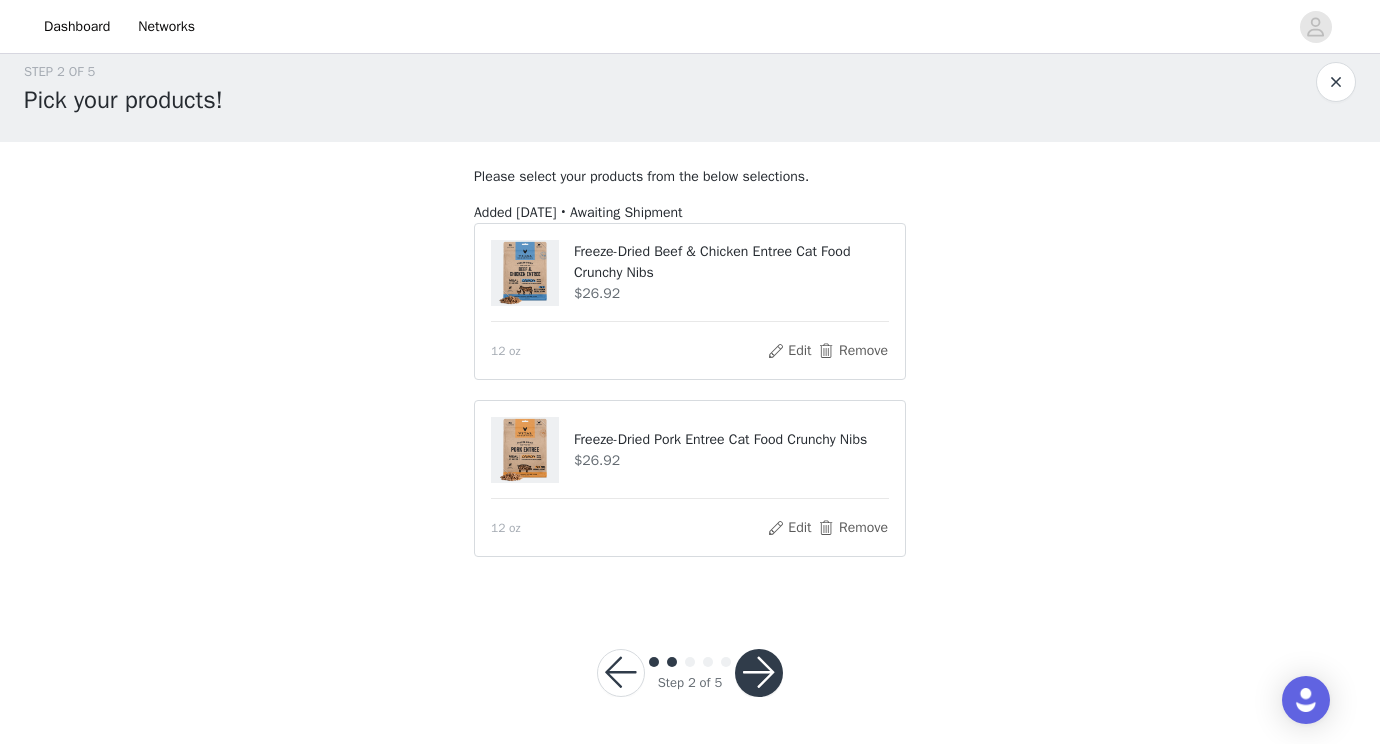 click at bounding box center [759, 673] 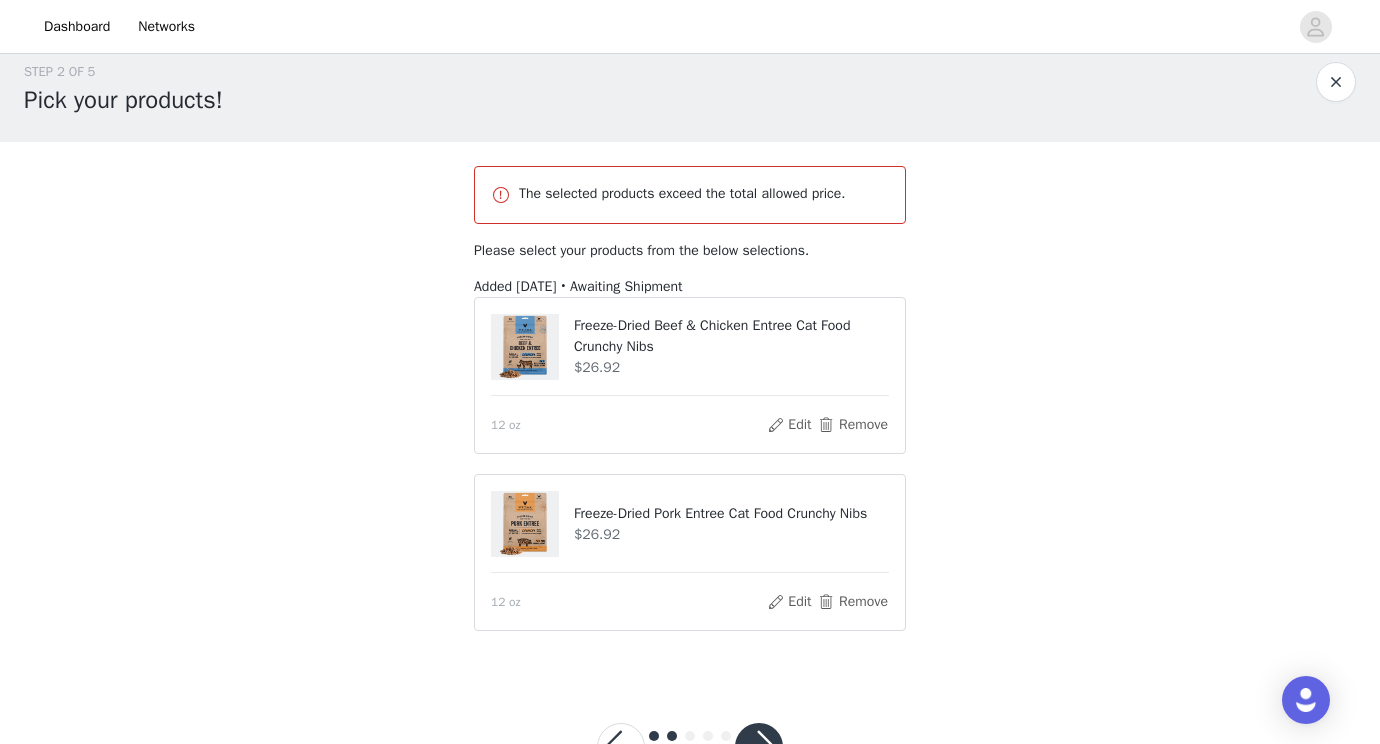 scroll, scrollTop: 61, scrollLeft: 0, axis: vertical 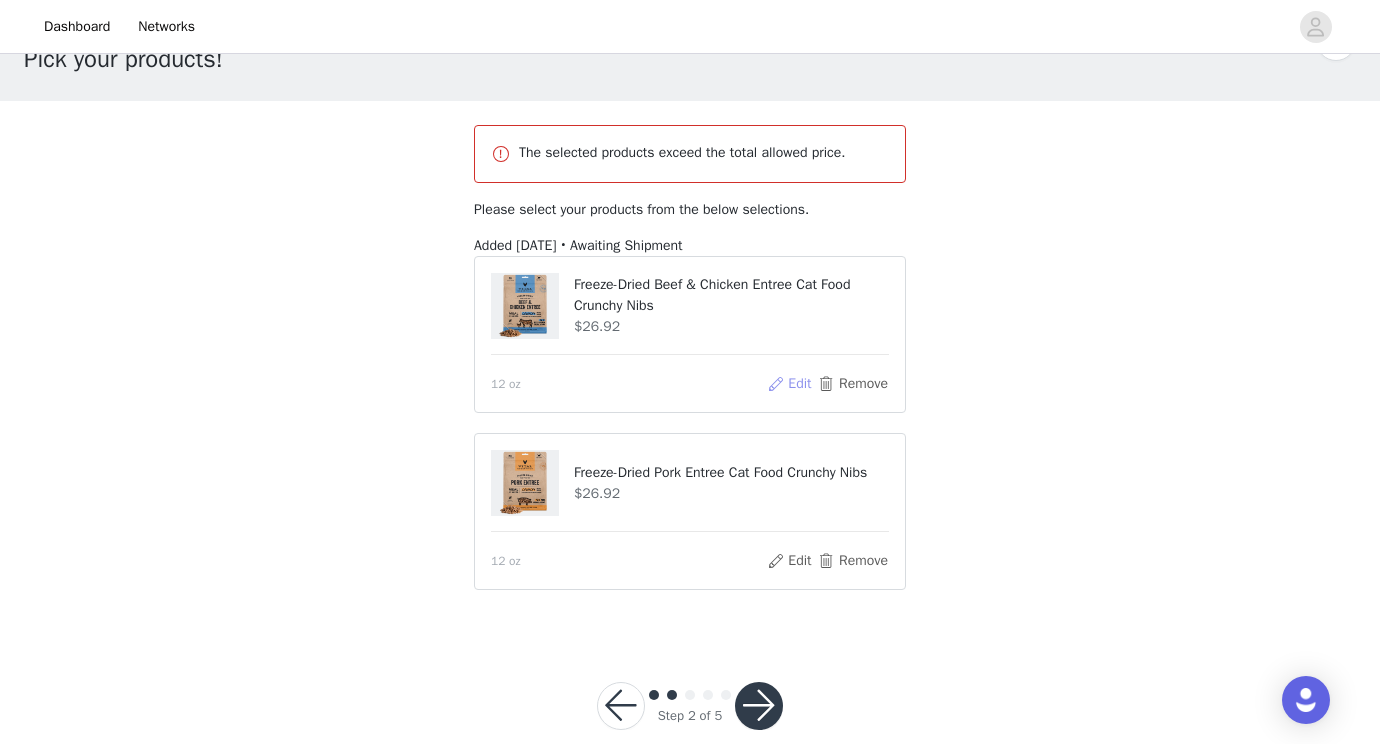 click on "Edit" at bounding box center (789, 384) 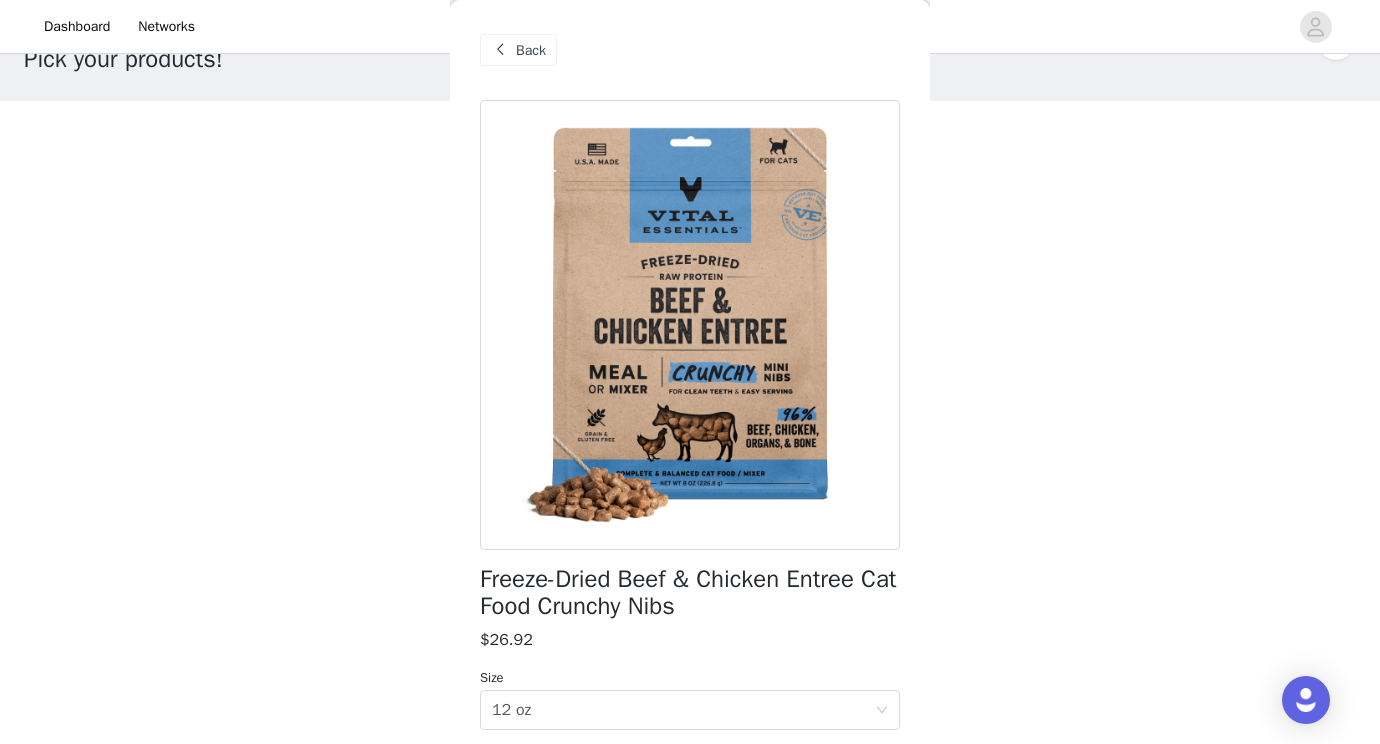 scroll, scrollTop: 234, scrollLeft: 0, axis: vertical 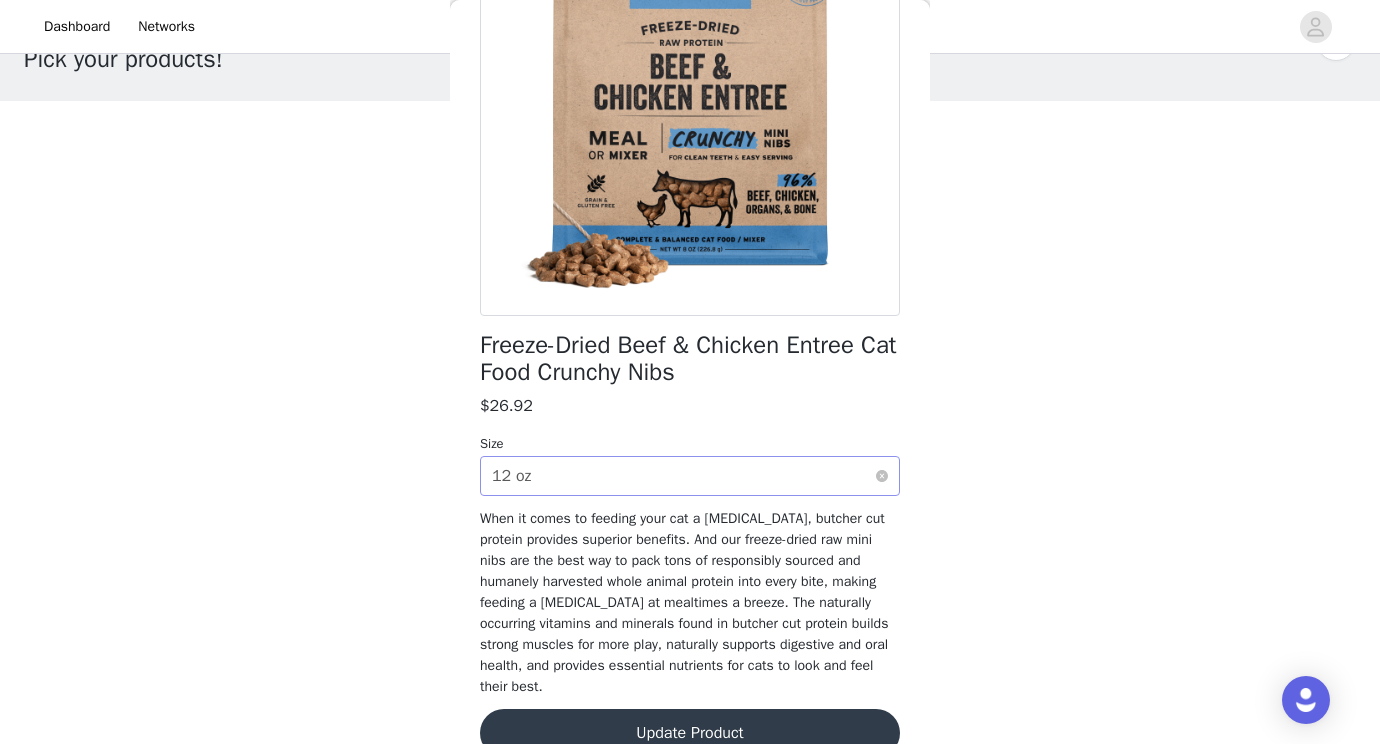 click on "Select size 12 oz" at bounding box center (683, 476) 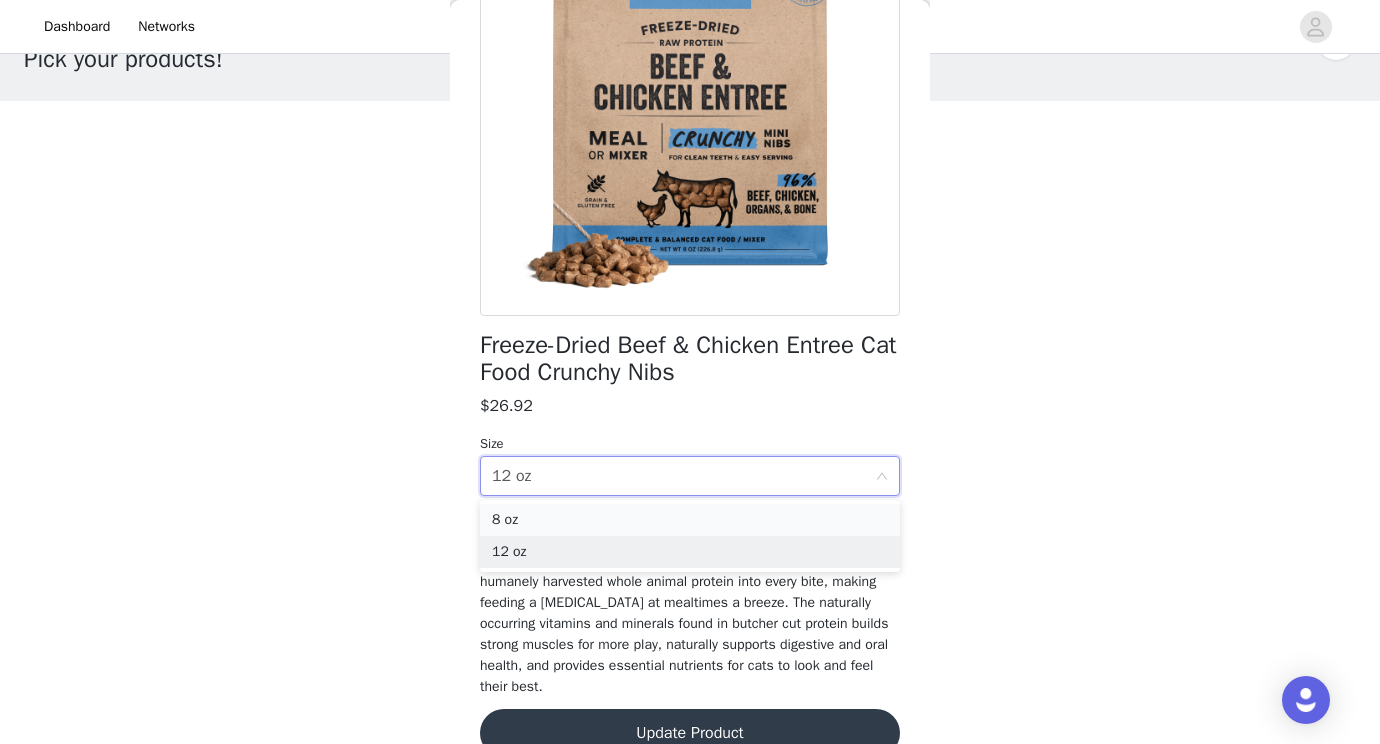 click on "8 oz" at bounding box center [690, 520] 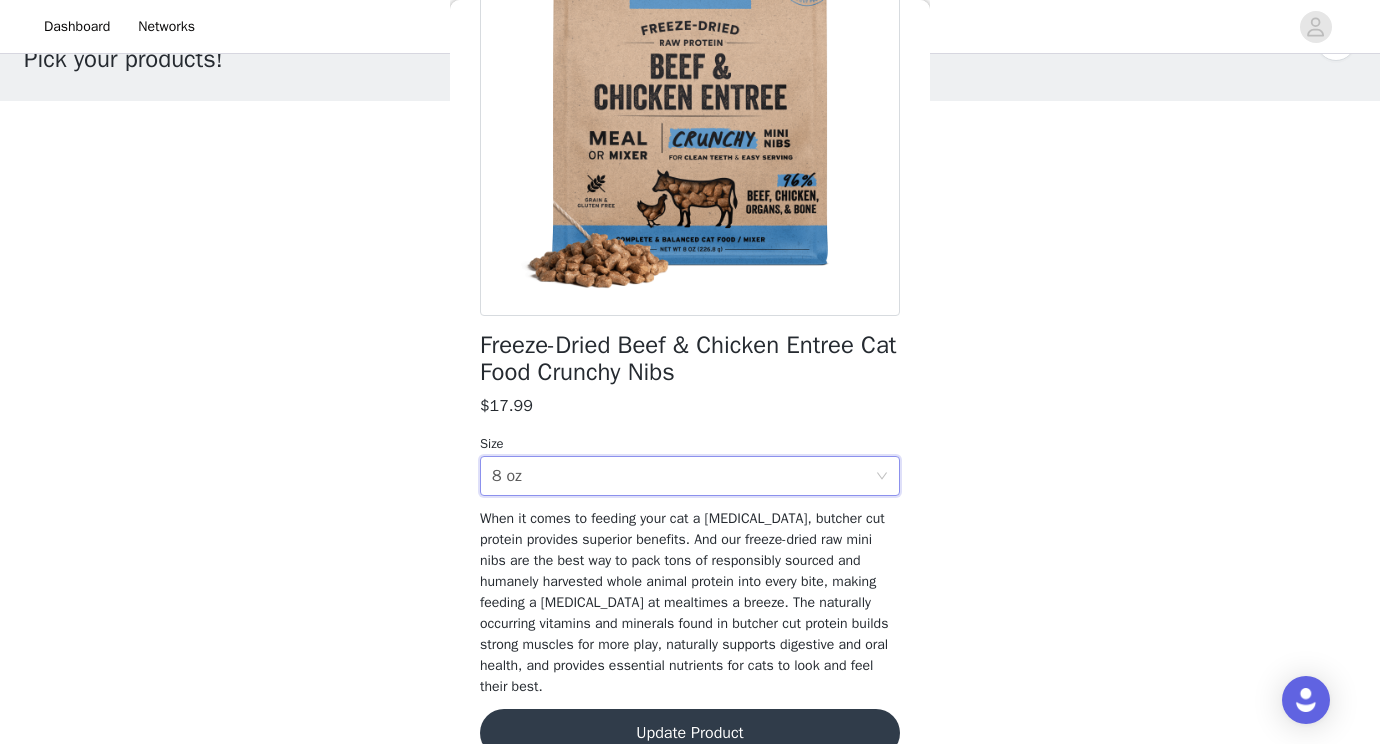 click on "Update Product" at bounding box center (690, 733) 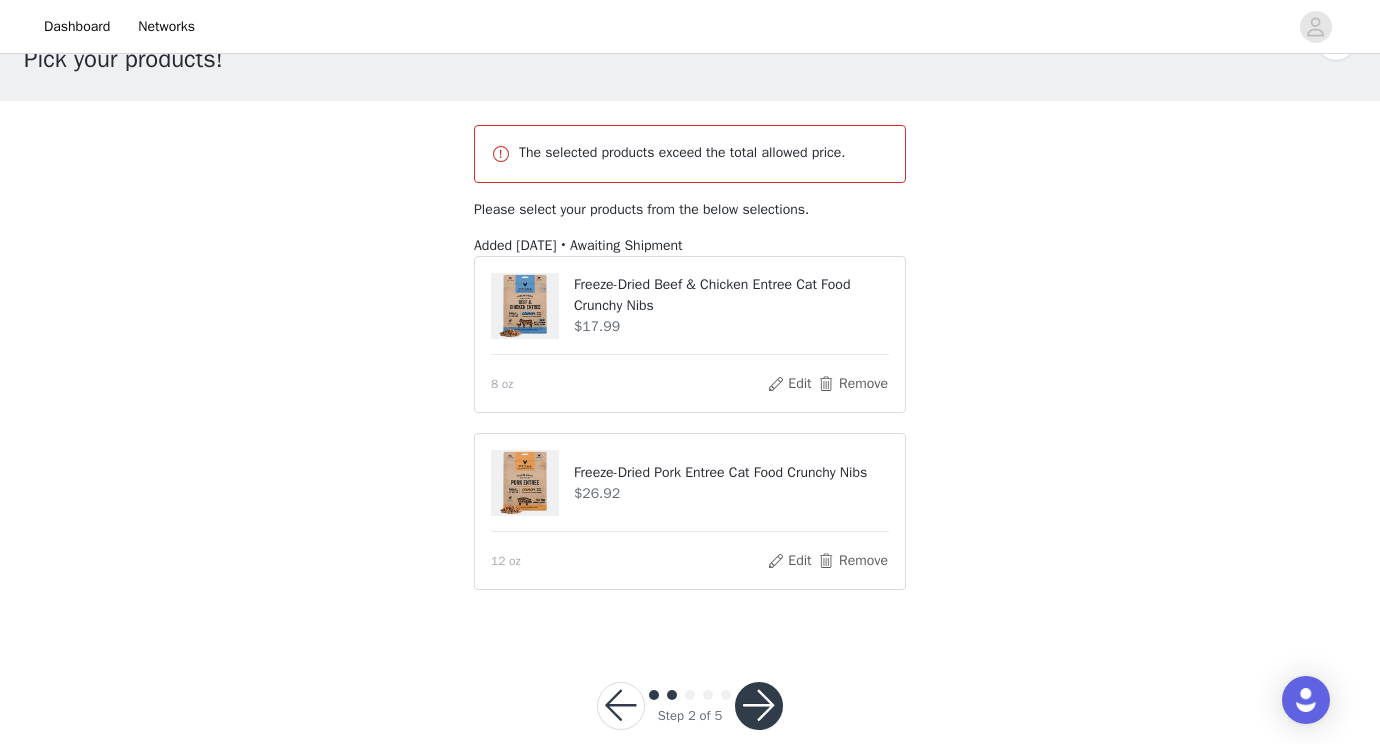 click at bounding box center (759, 706) 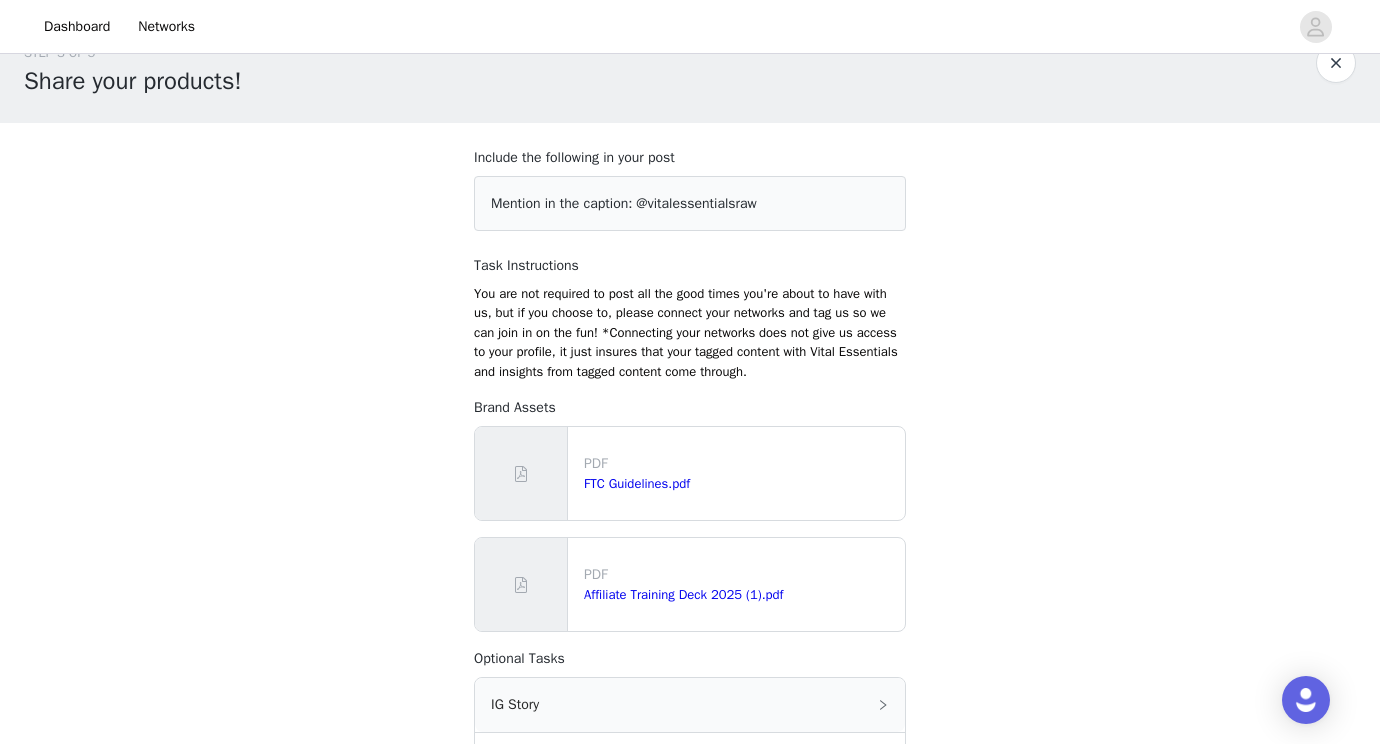 scroll, scrollTop: 42, scrollLeft: 0, axis: vertical 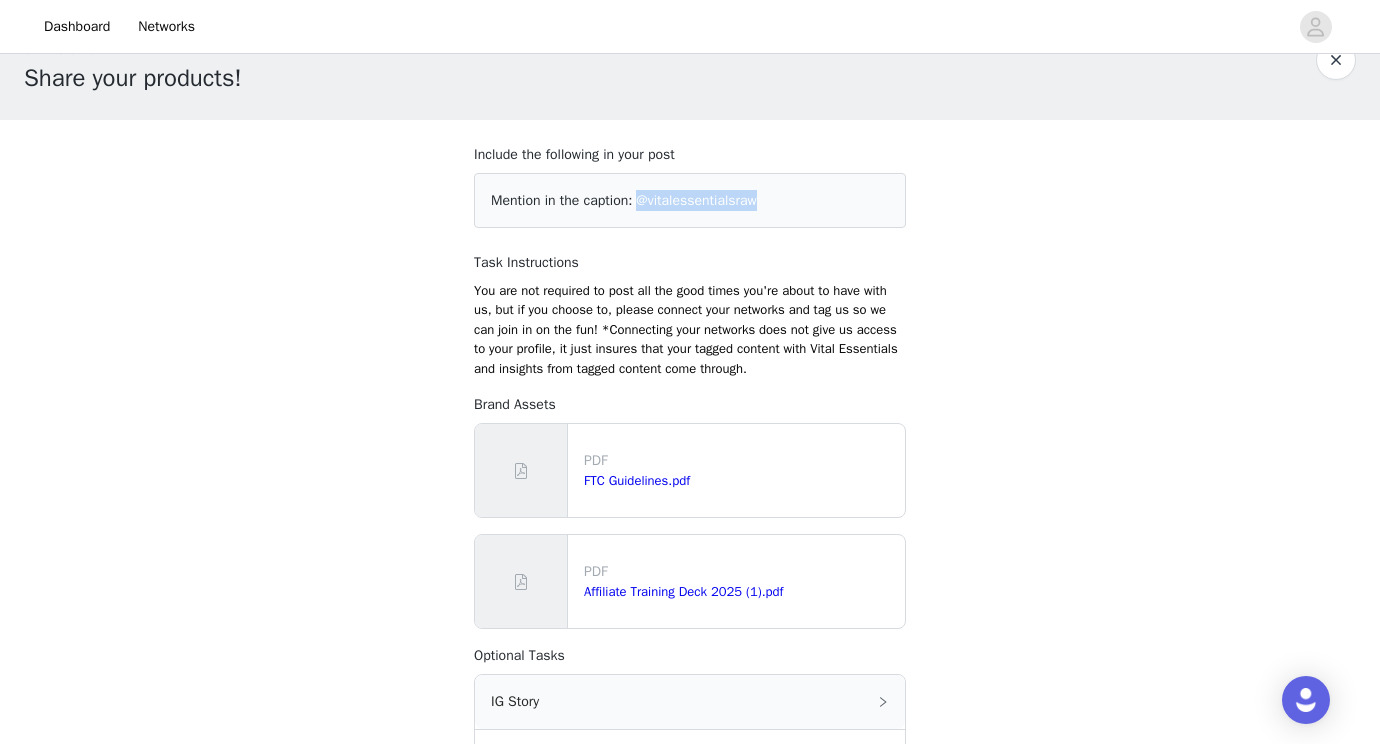 drag, startPoint x: 652, startPoint y: 200, endPoint x: 789, endPoint y: 215, distance: 137.81873 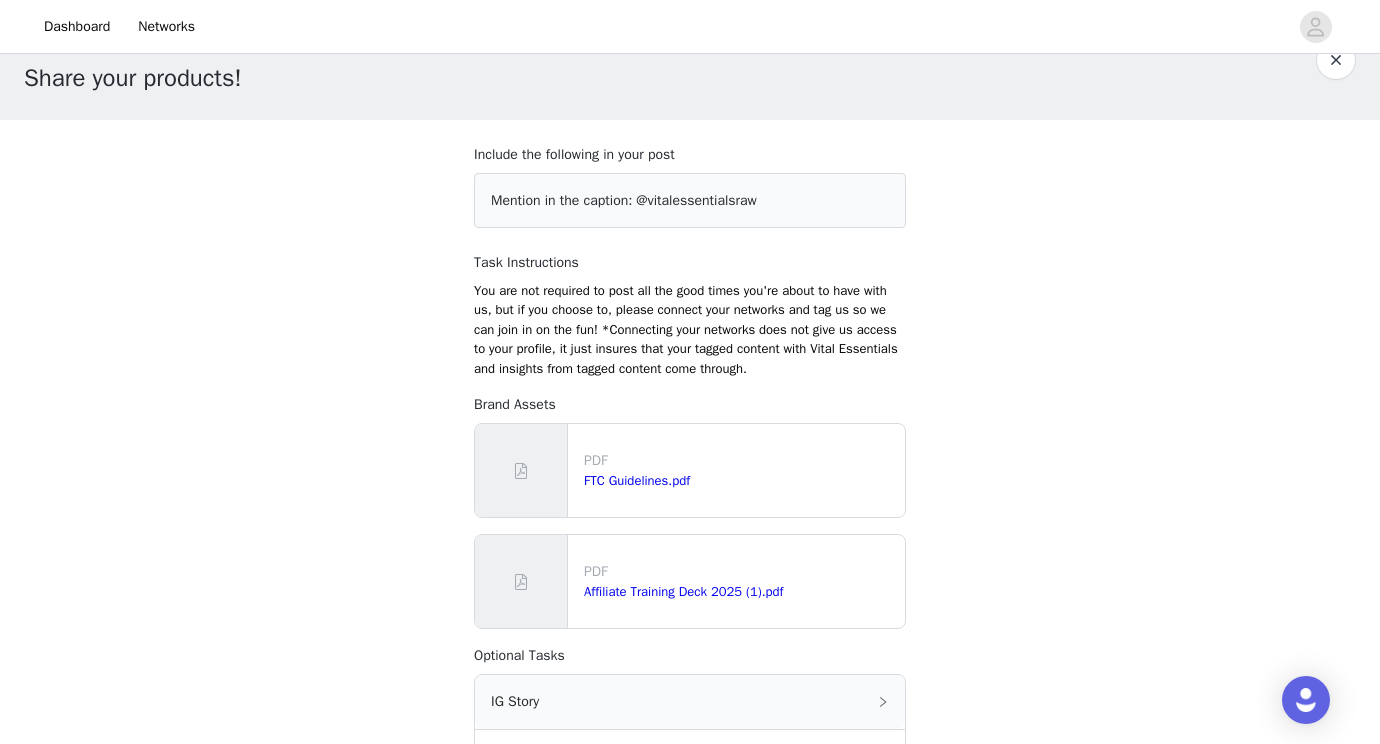 click on "Task Instructions" at bounding box center [690, 262] 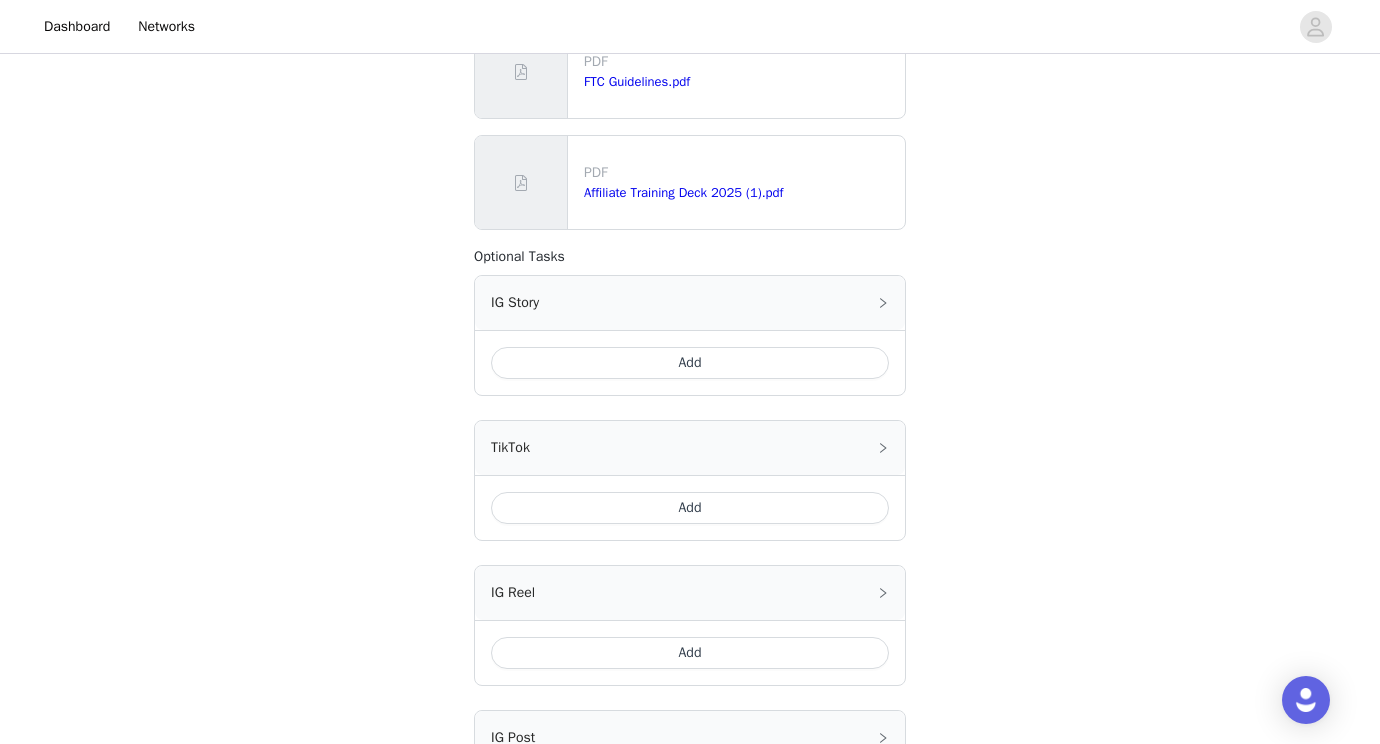 scroll, scrollTop: 452, scrollLeft: 0, axis: vertical 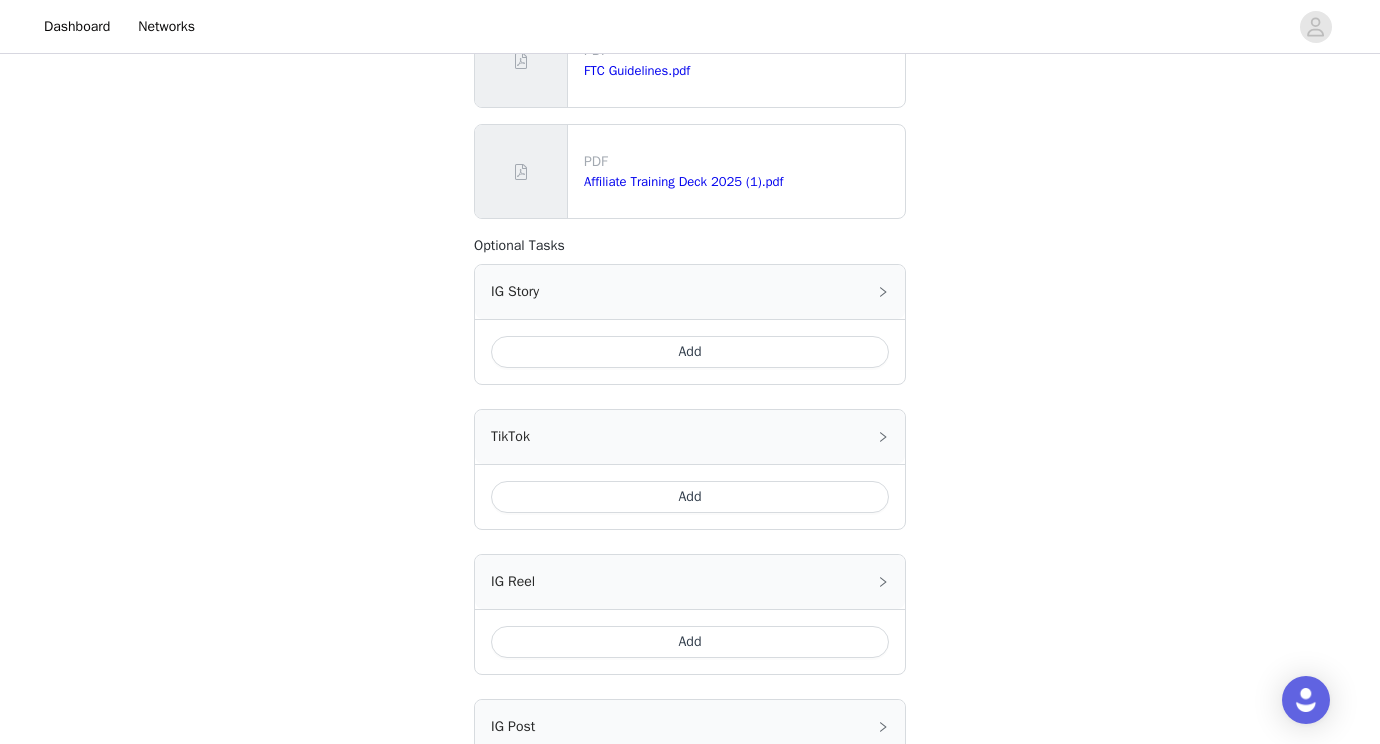 click on "Add" at bounding box center [690, 352] 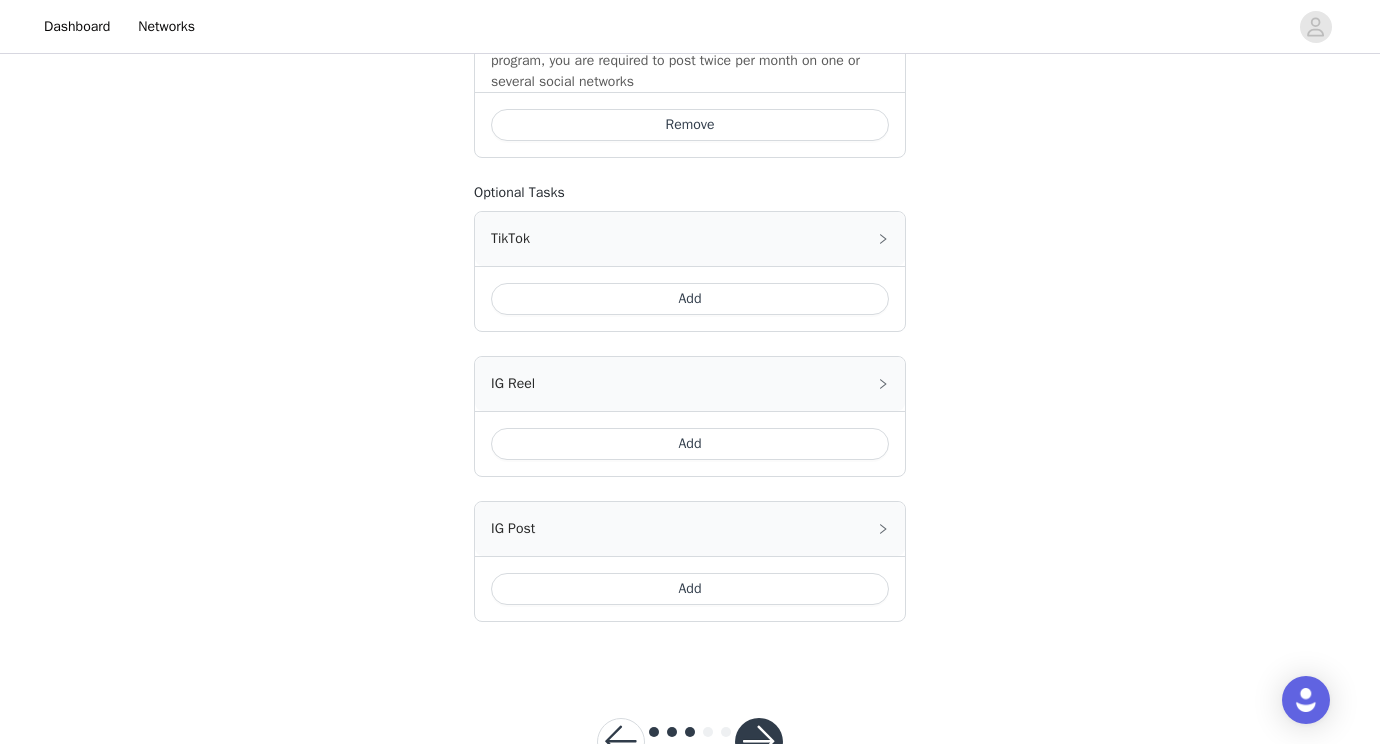 scroll, scrollTop: 1075, scrollLeft: 0, axis: vertical 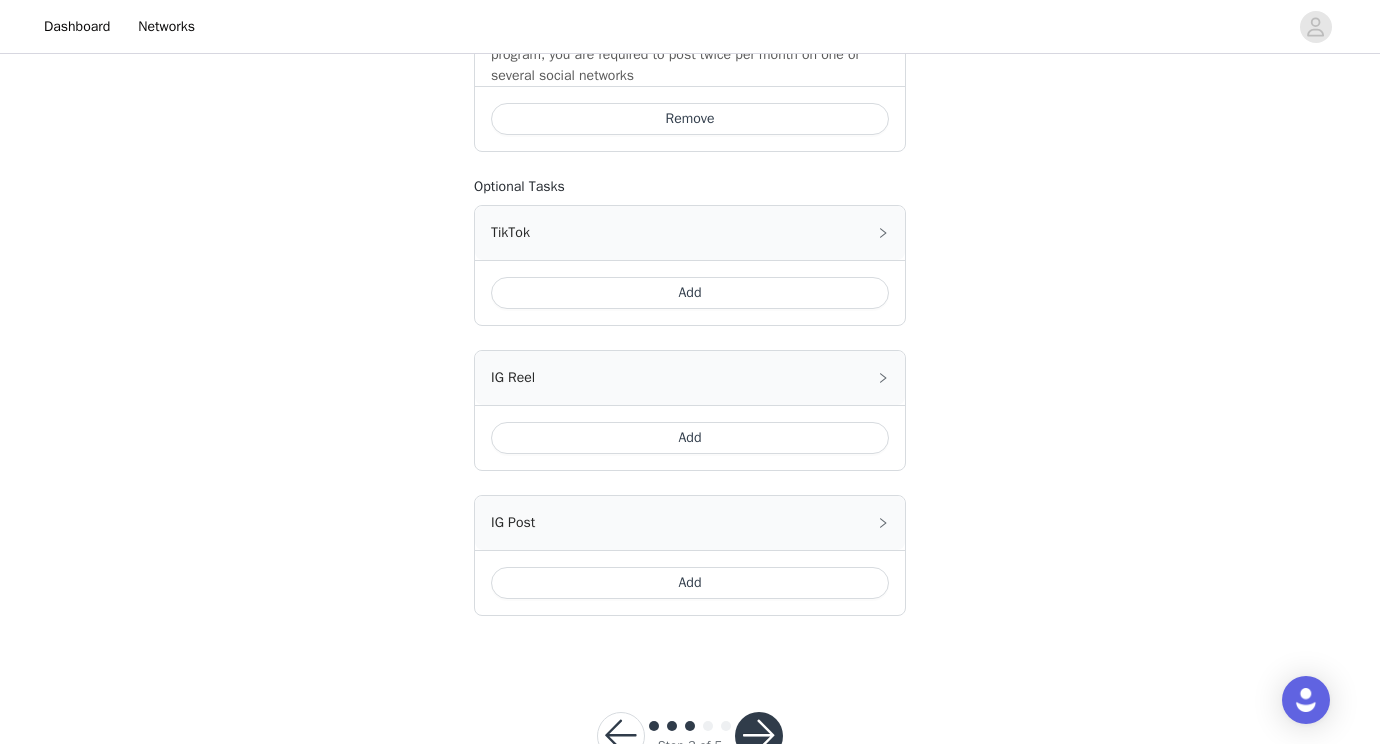 click on "Add" at bounding box center [690, 293] 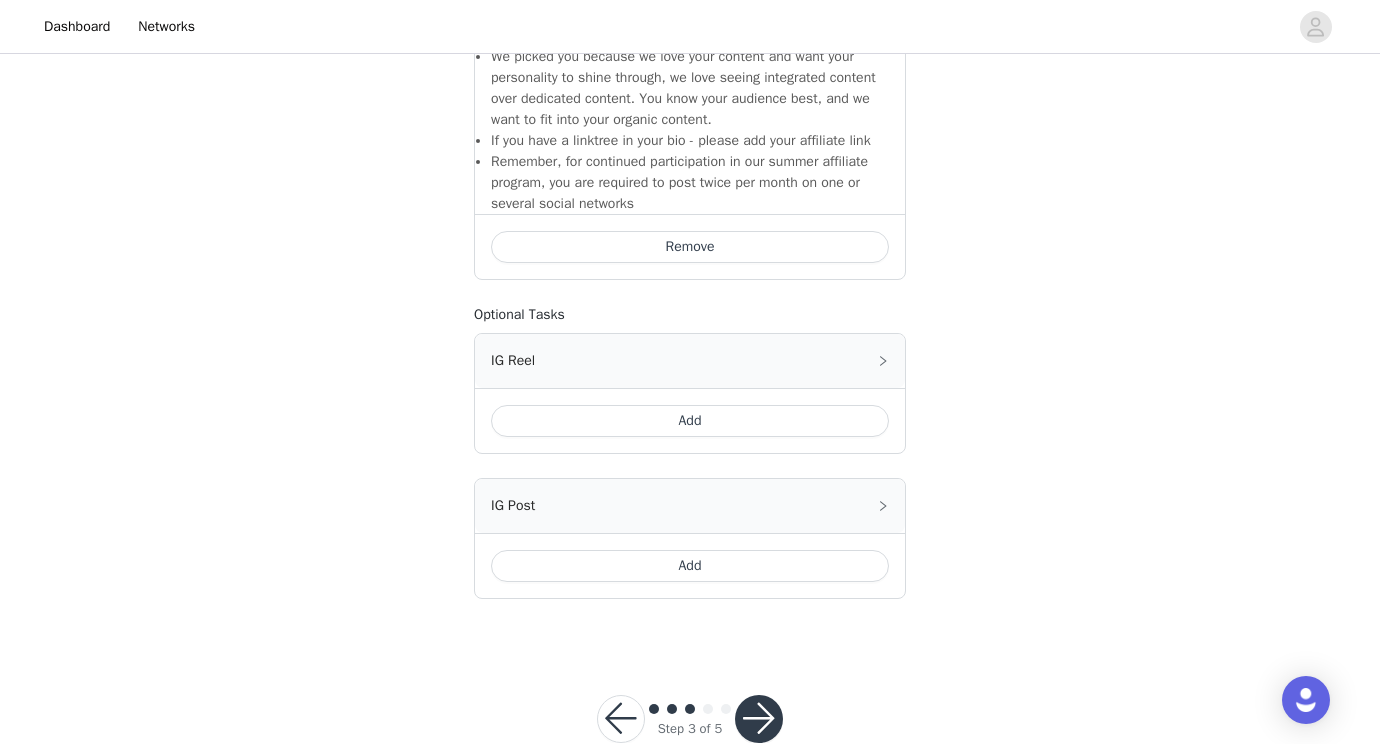 scroll, scrollTop: 1592, scrollLeft: 0, axis: vertical 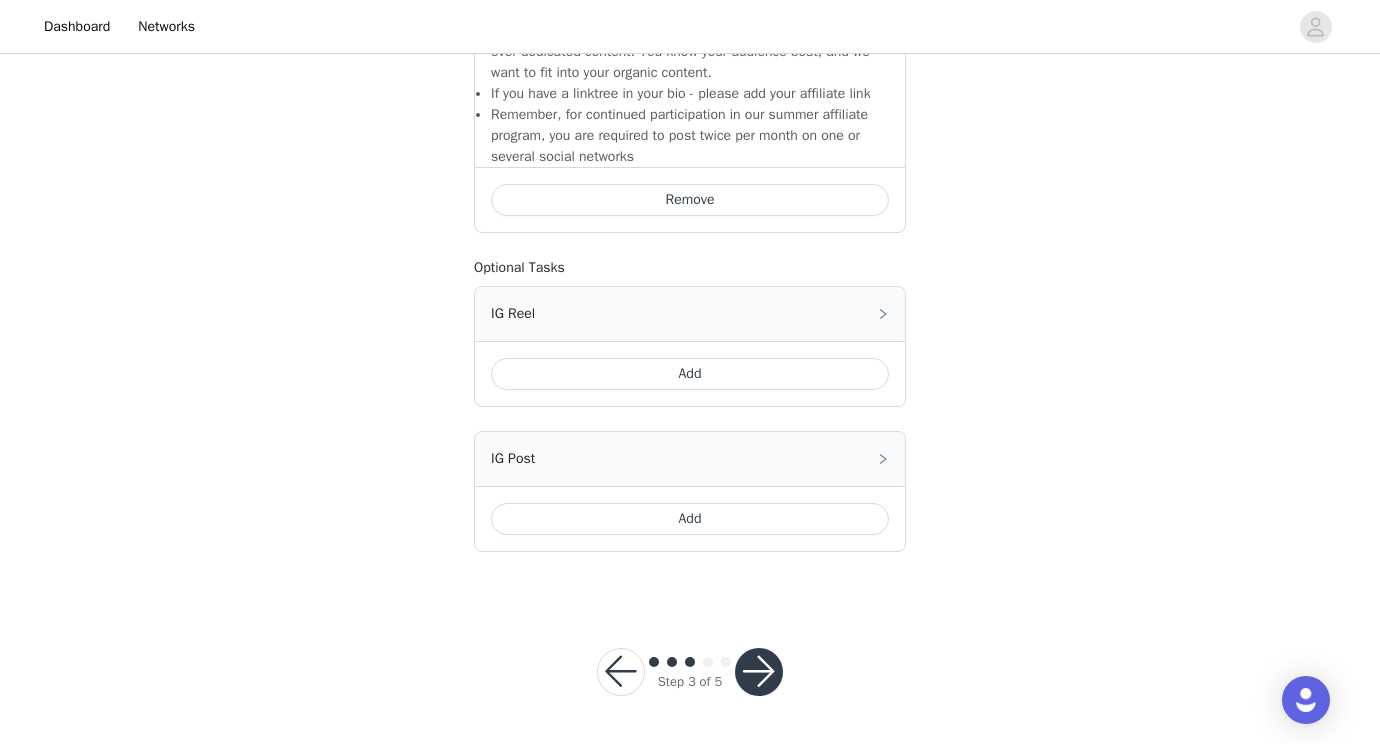 click at bounding box center (759, 672) 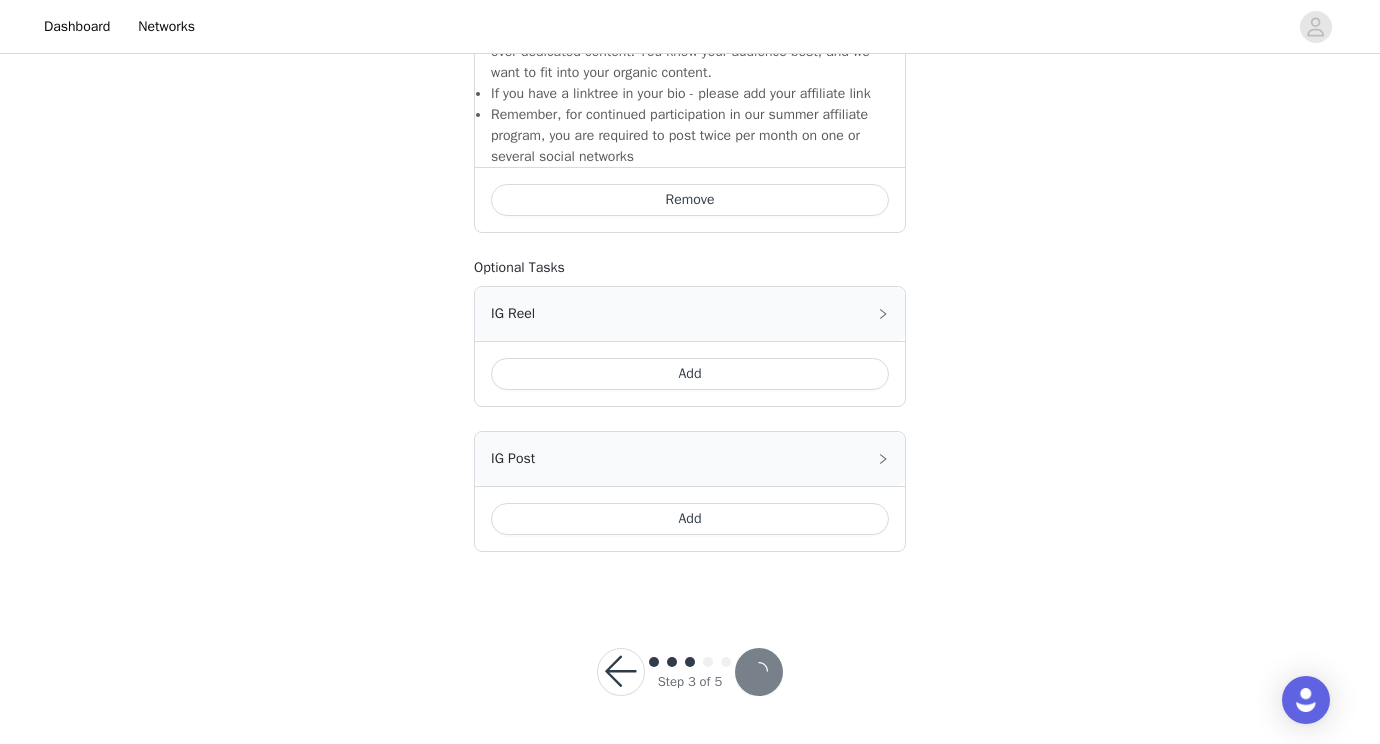 scroll, scrollTop: 0, scrollLeft: 0, axis: both 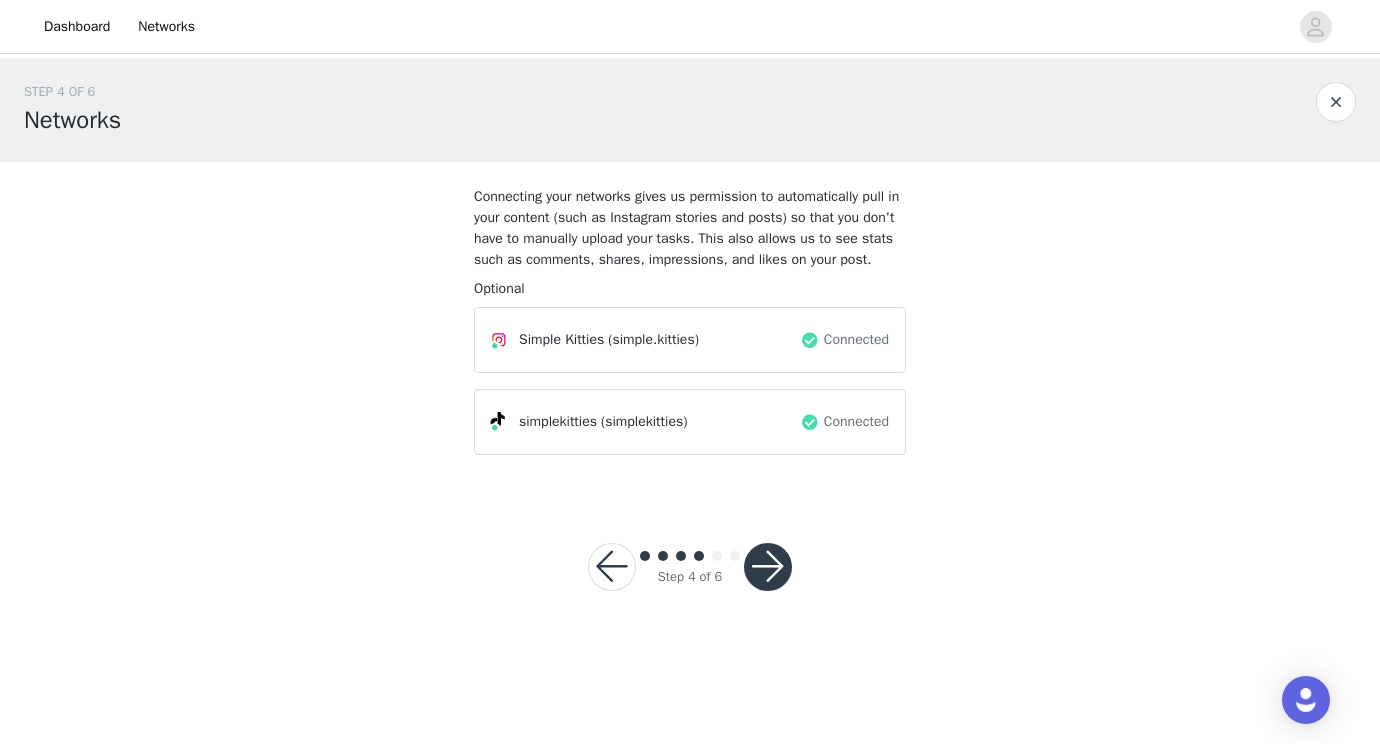 click at bounding box center [768, 567] 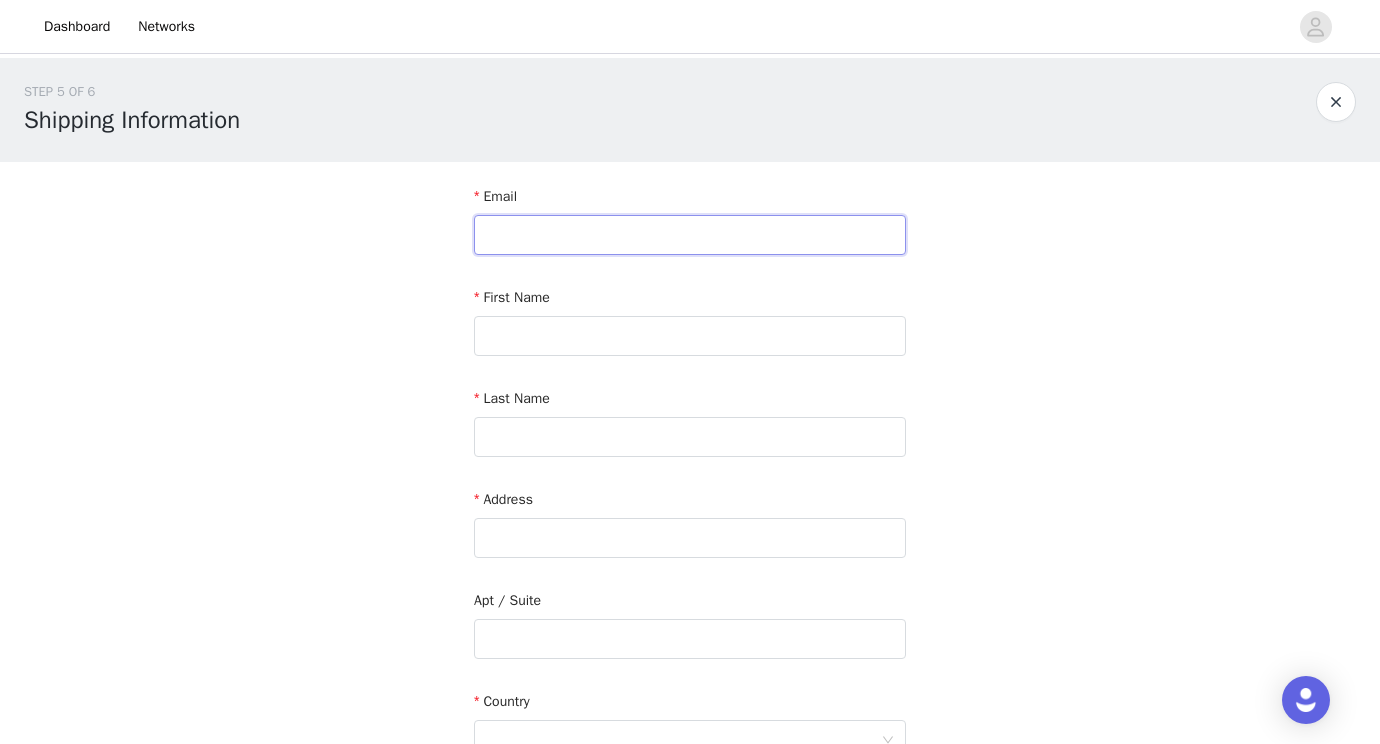 click at bounding box center [690, 235] 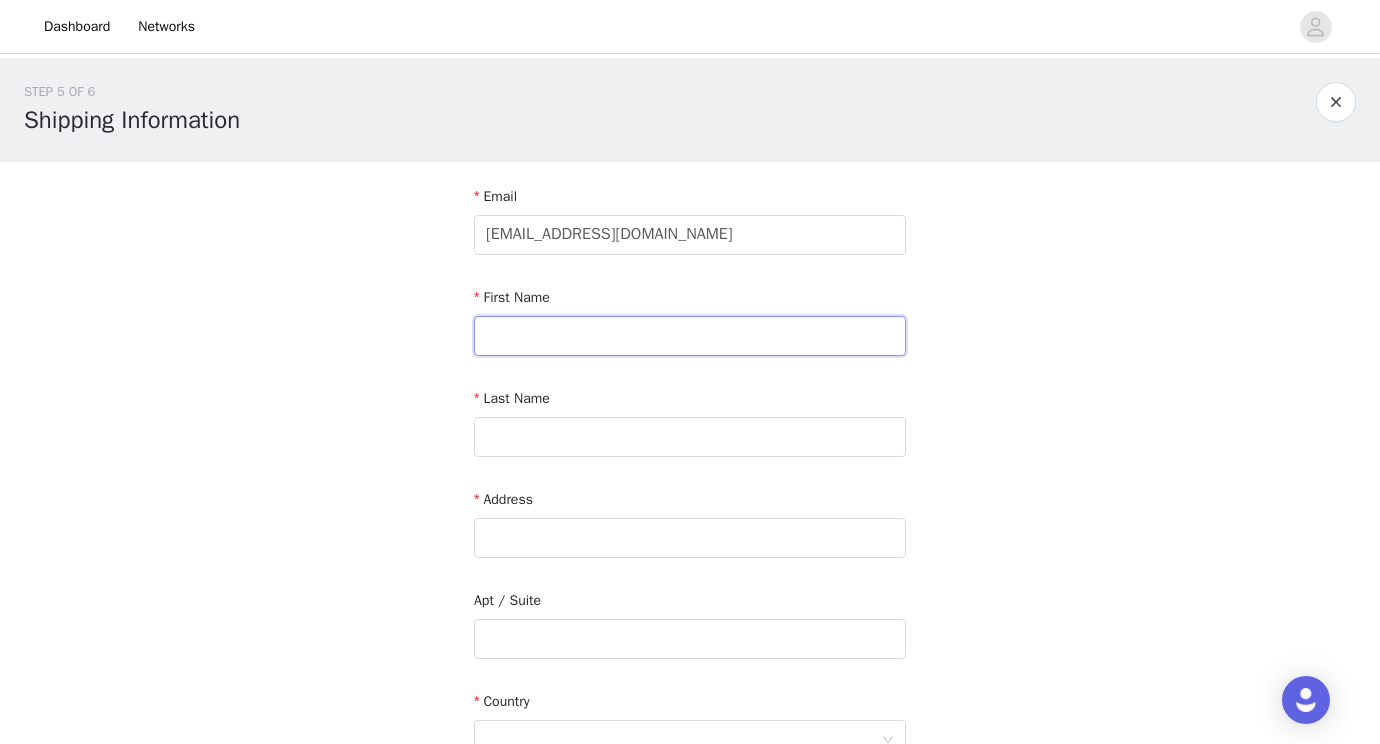 type on "[PERSON_NAME]" 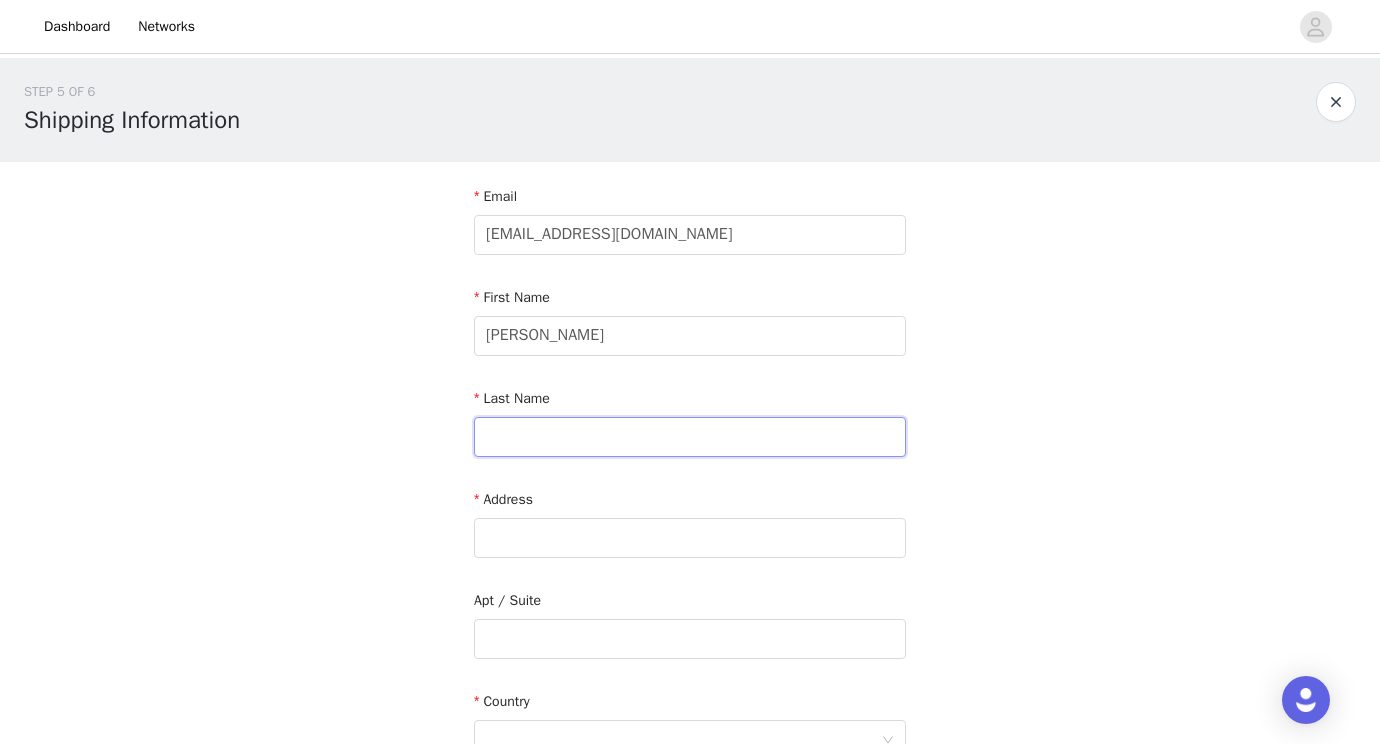 type on "Vu" 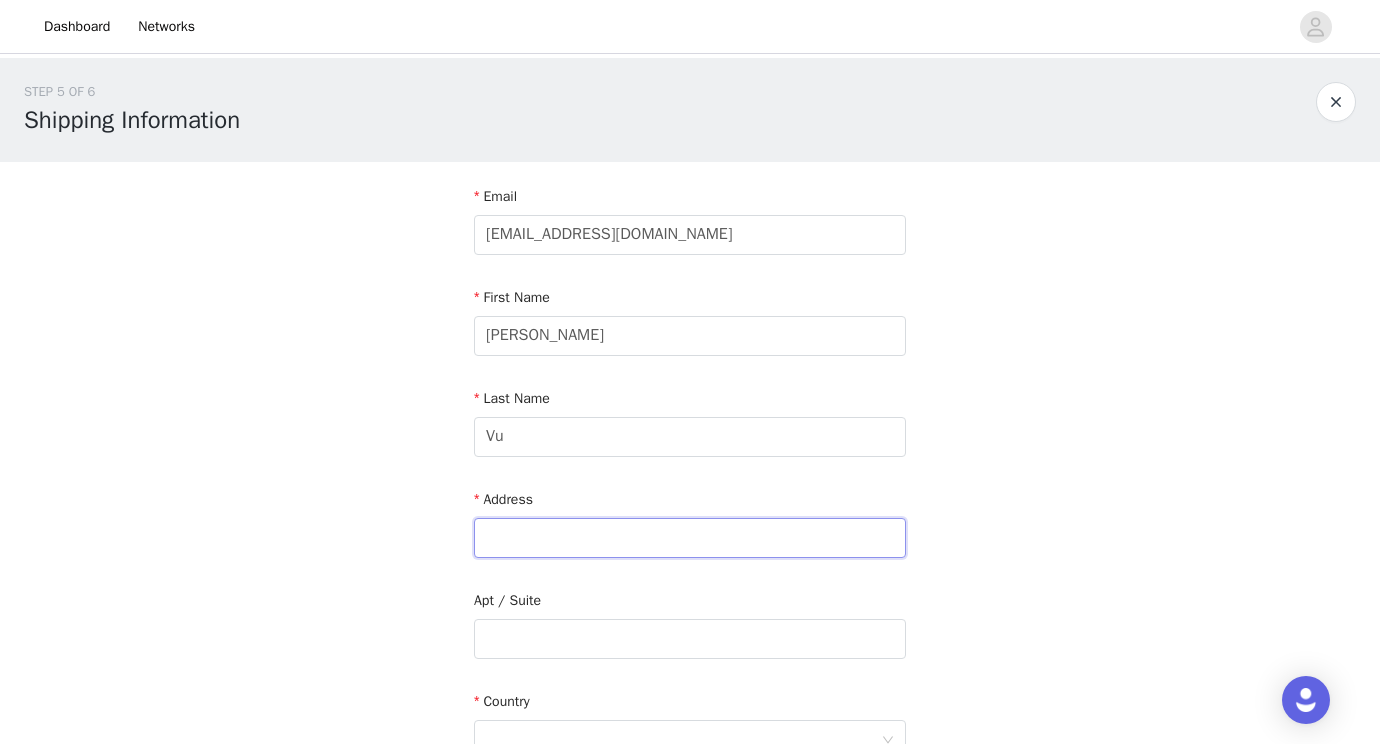 type on "[STREET_ADDRESS]" 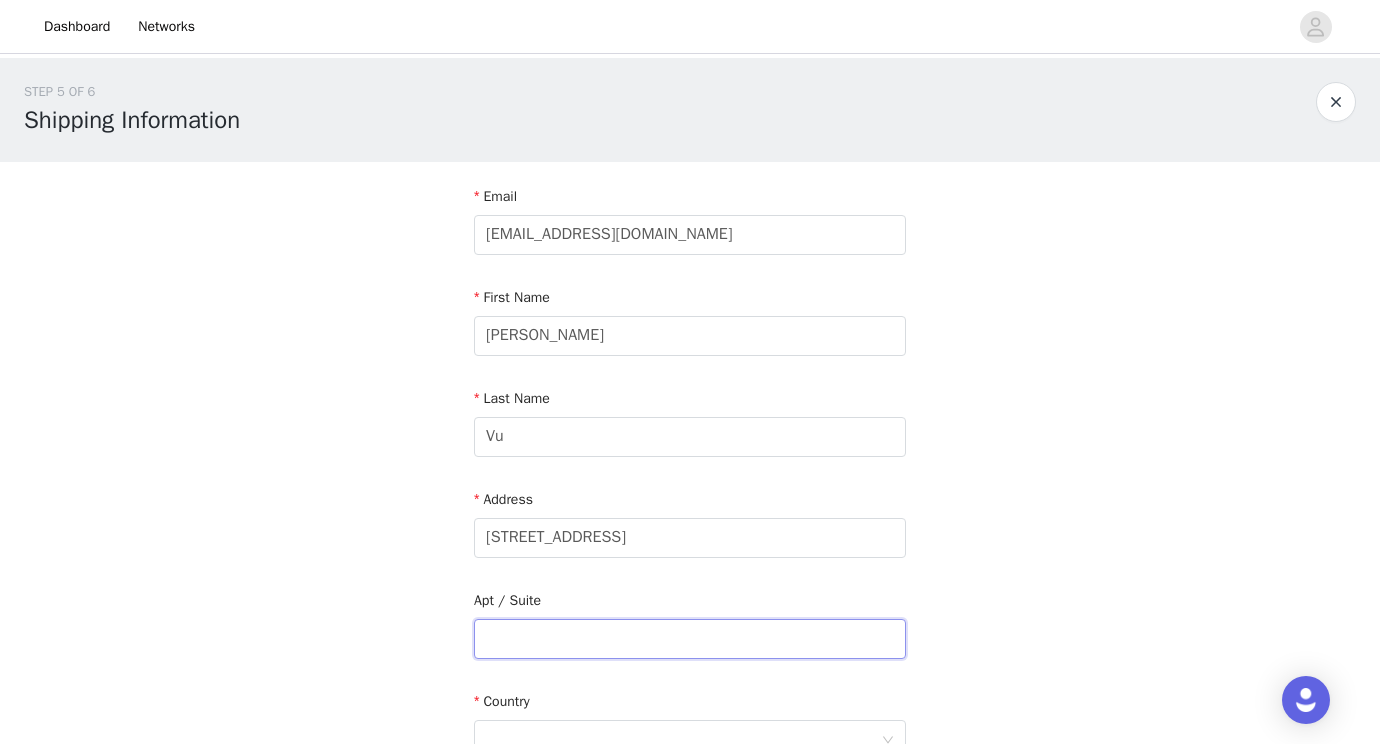 type on "Unit 12101" 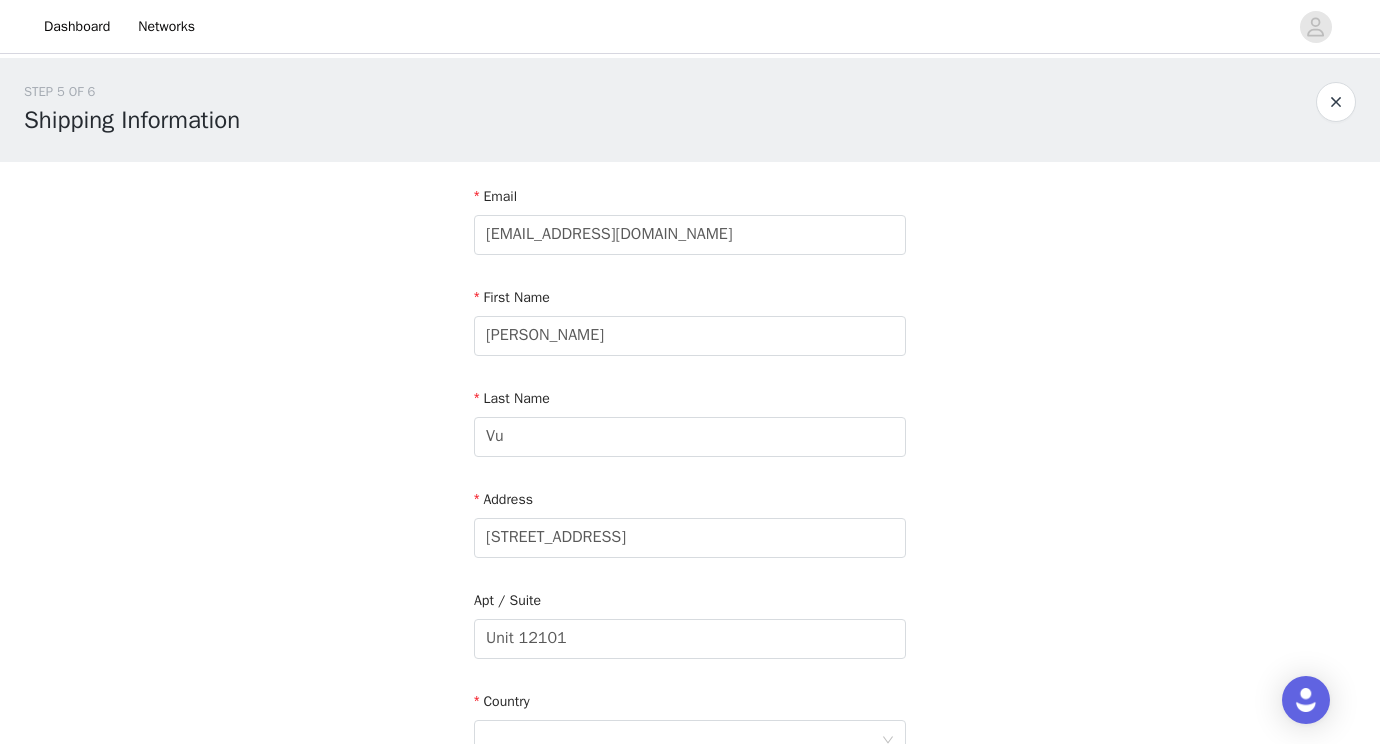 type on "[GEOGRAPHIC_DATA]" 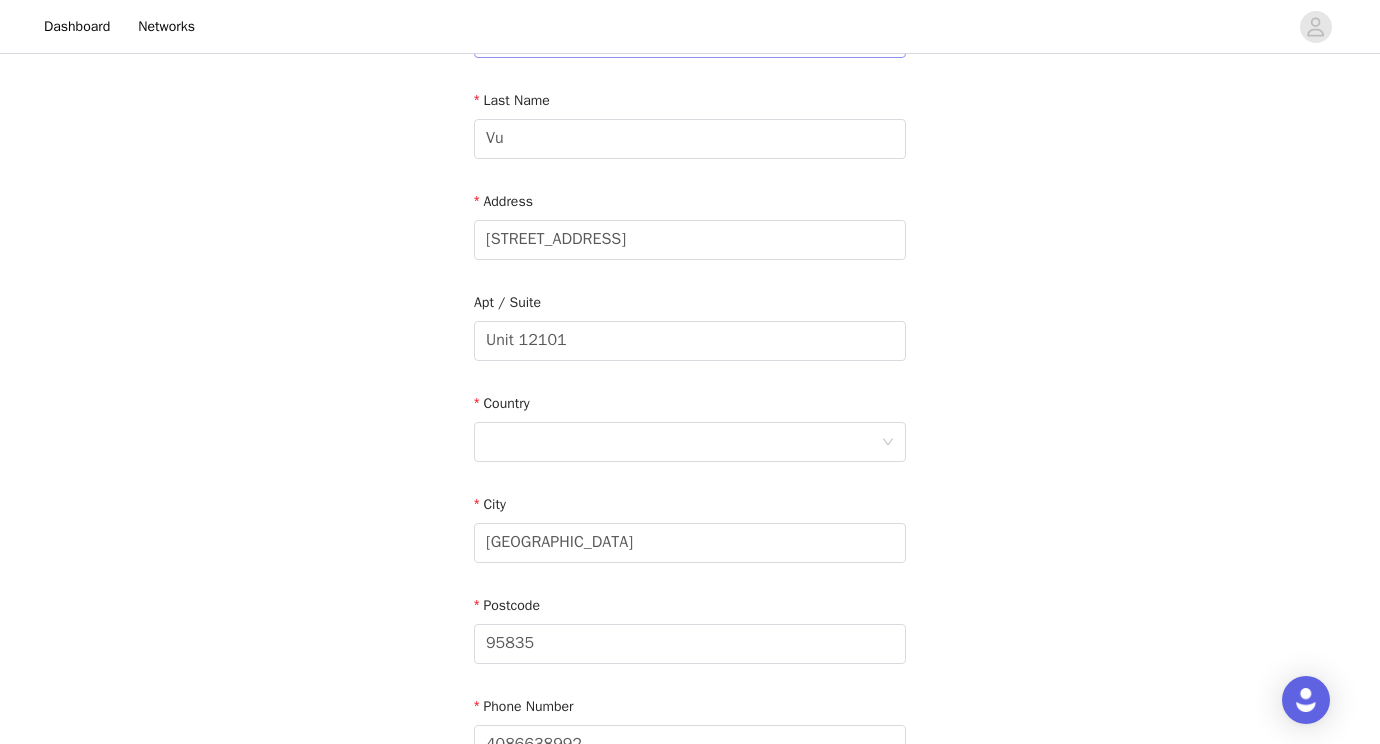 scroll, scrollTop: 304, scrollLeft: 0, axis: vertical 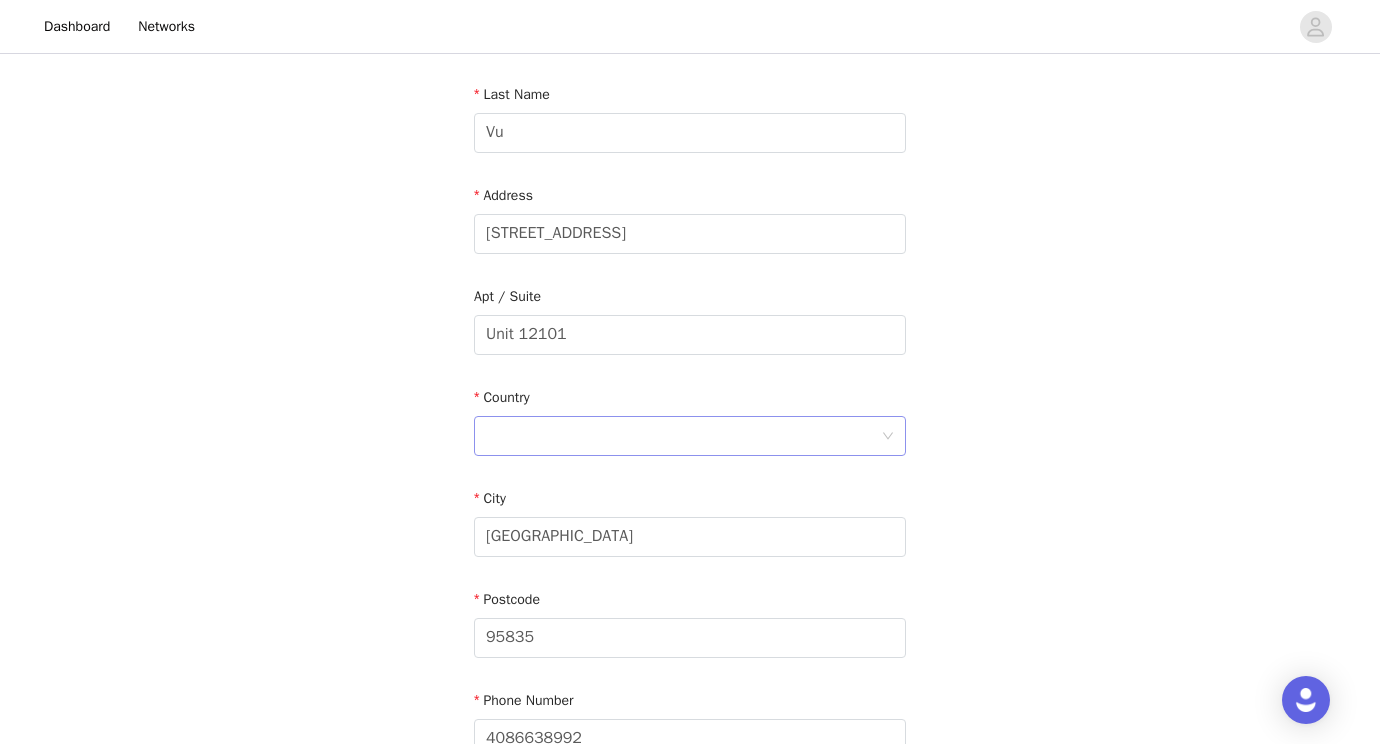 click at bounding box center [683, 436] 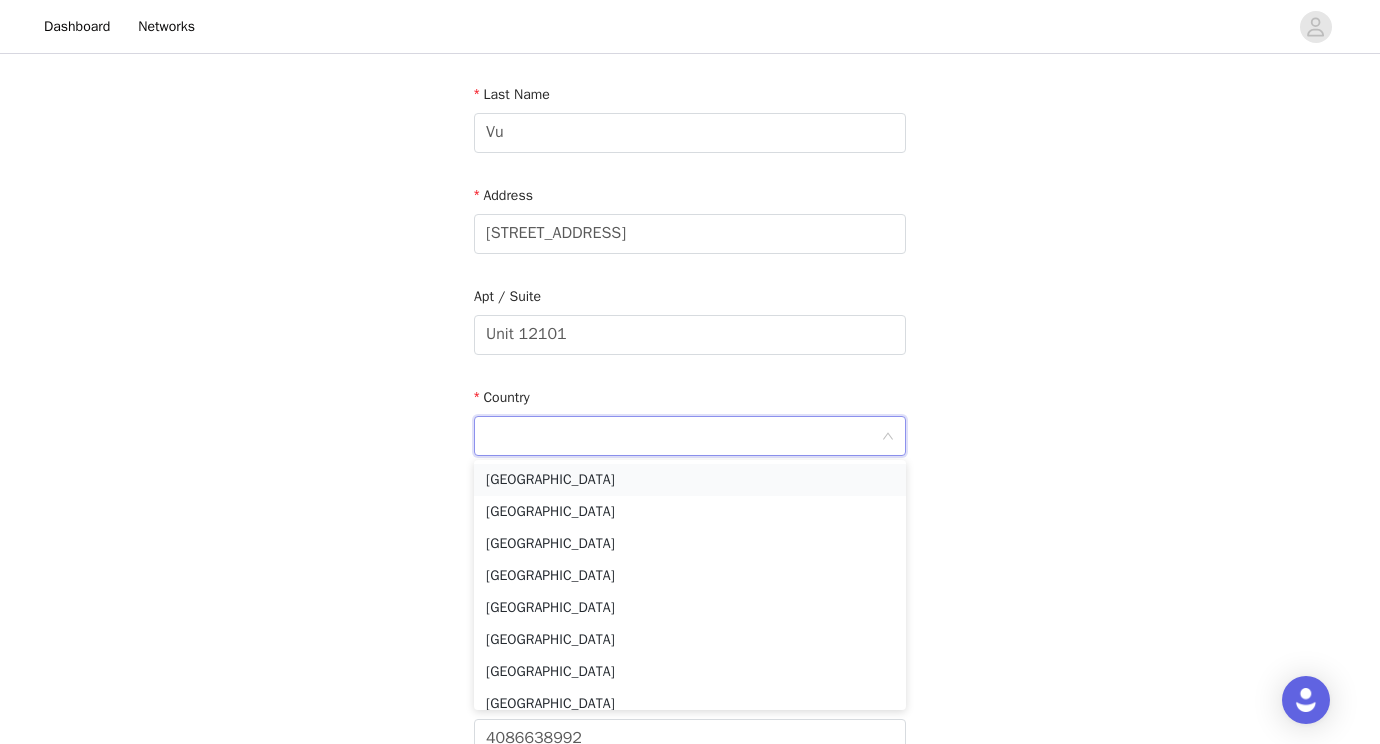 click on "[GEOGRAPHIC_DATA]" at bounding box center (690, 480) 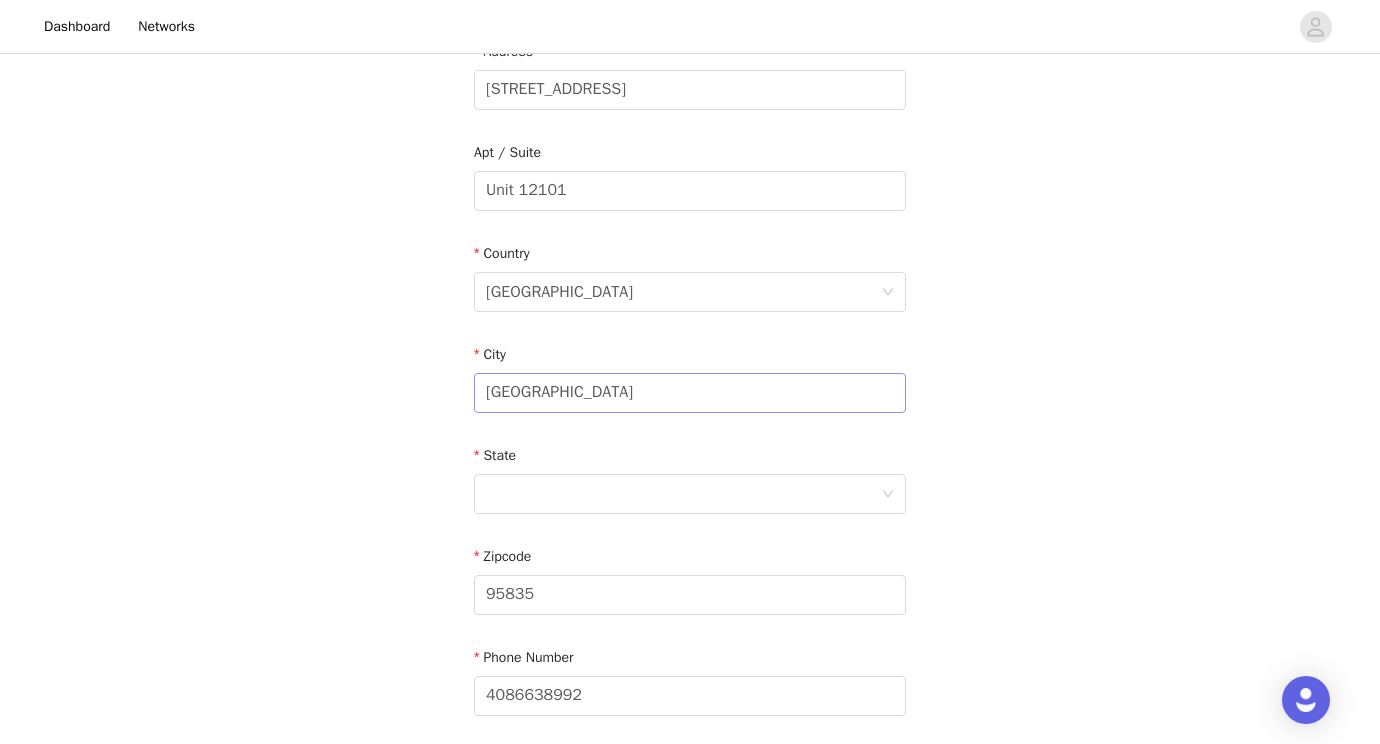 scroll, scrollTop: 619, scrollLeft: 0, axis: vertical 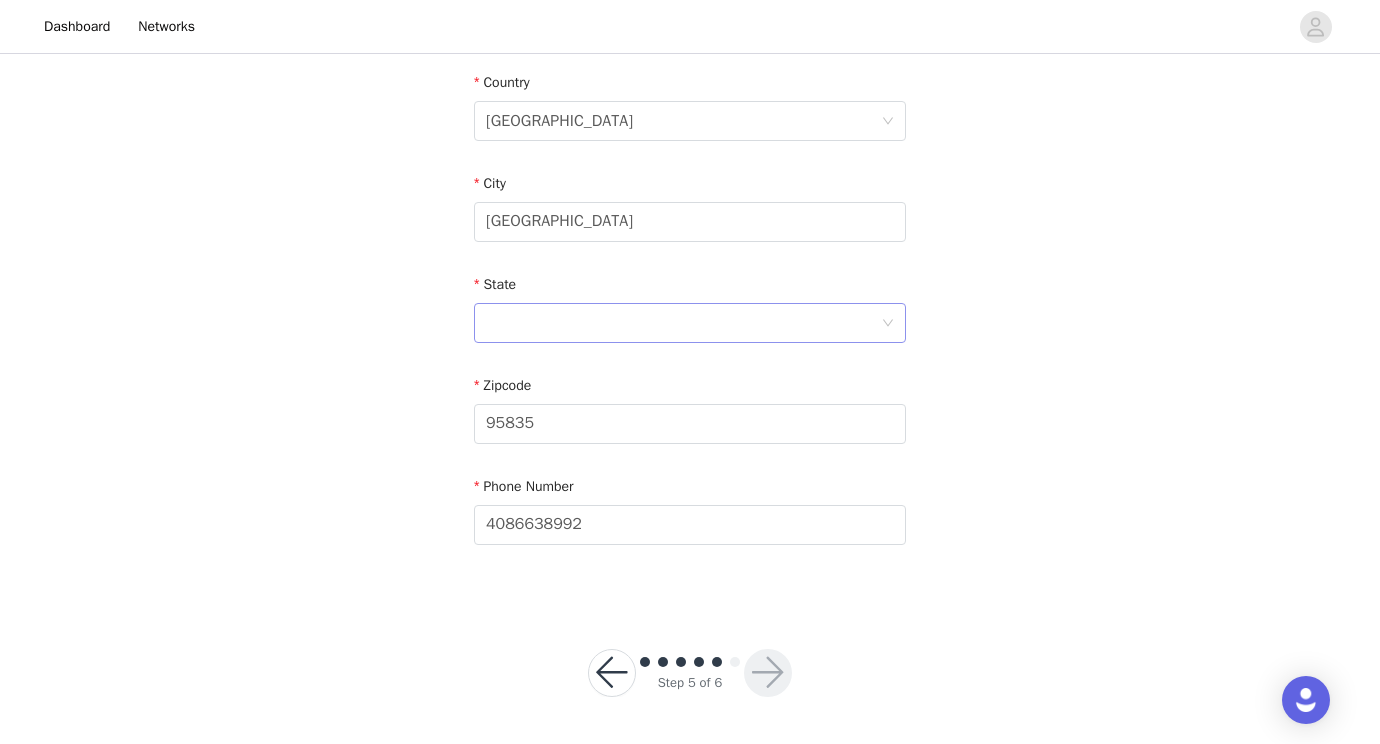 click at bounding box center (683, 323) 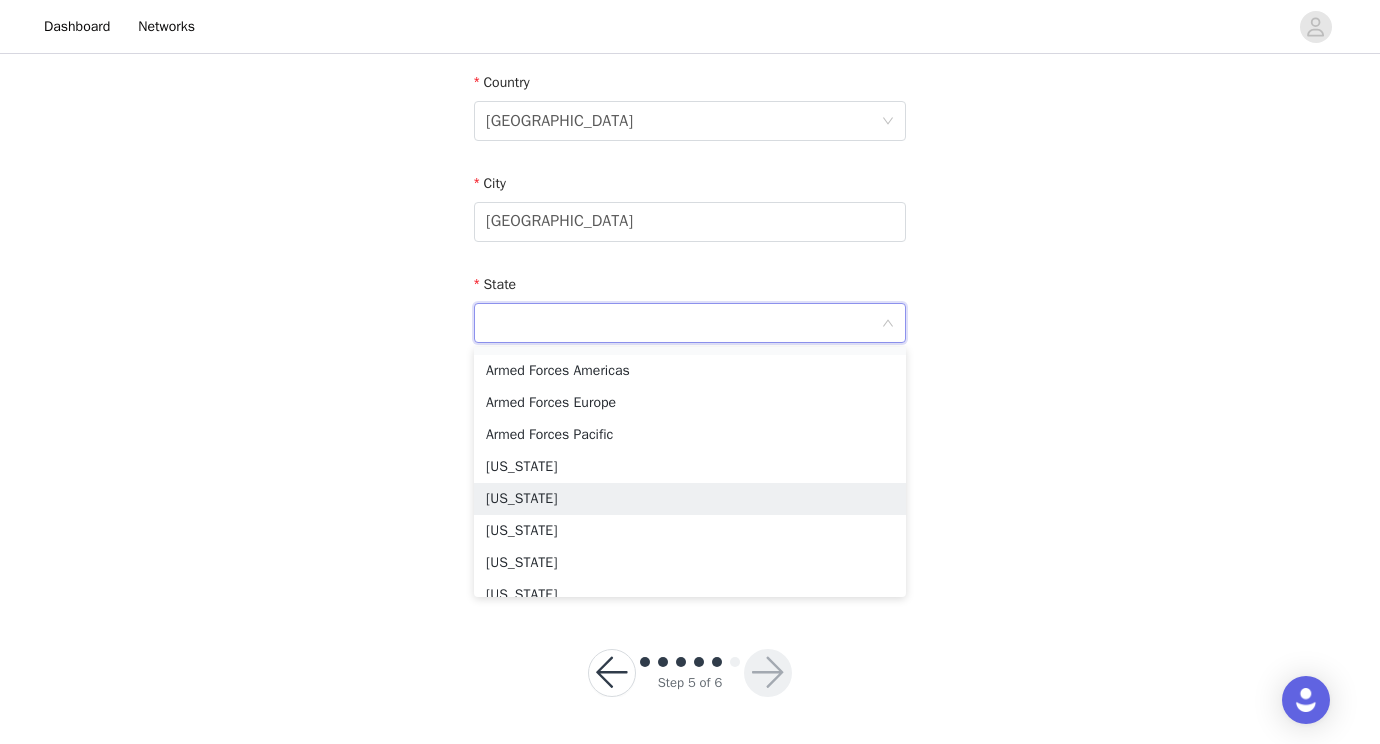 scroll, scrollTop: 169, scrollLeft: 0, axis: vertical 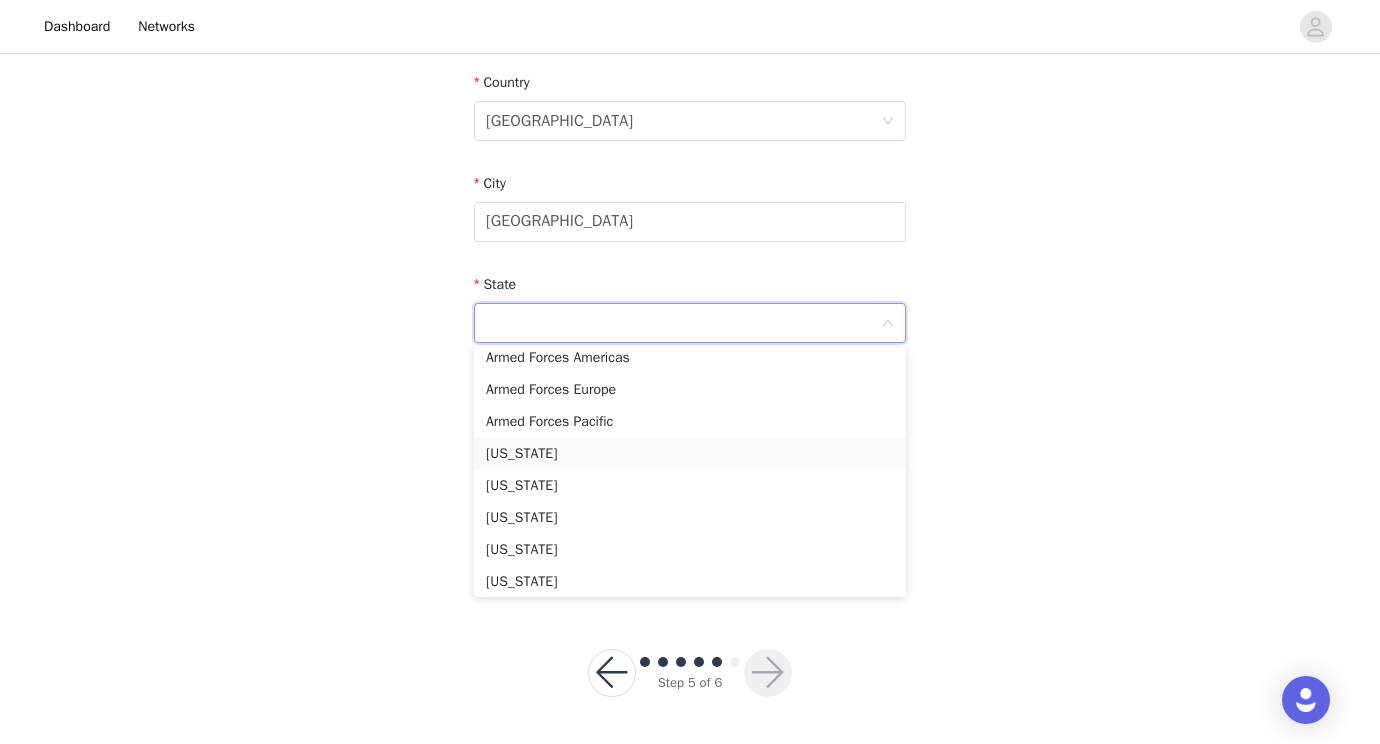 click on "[US_STATE]" at bounding box center (690, 454) 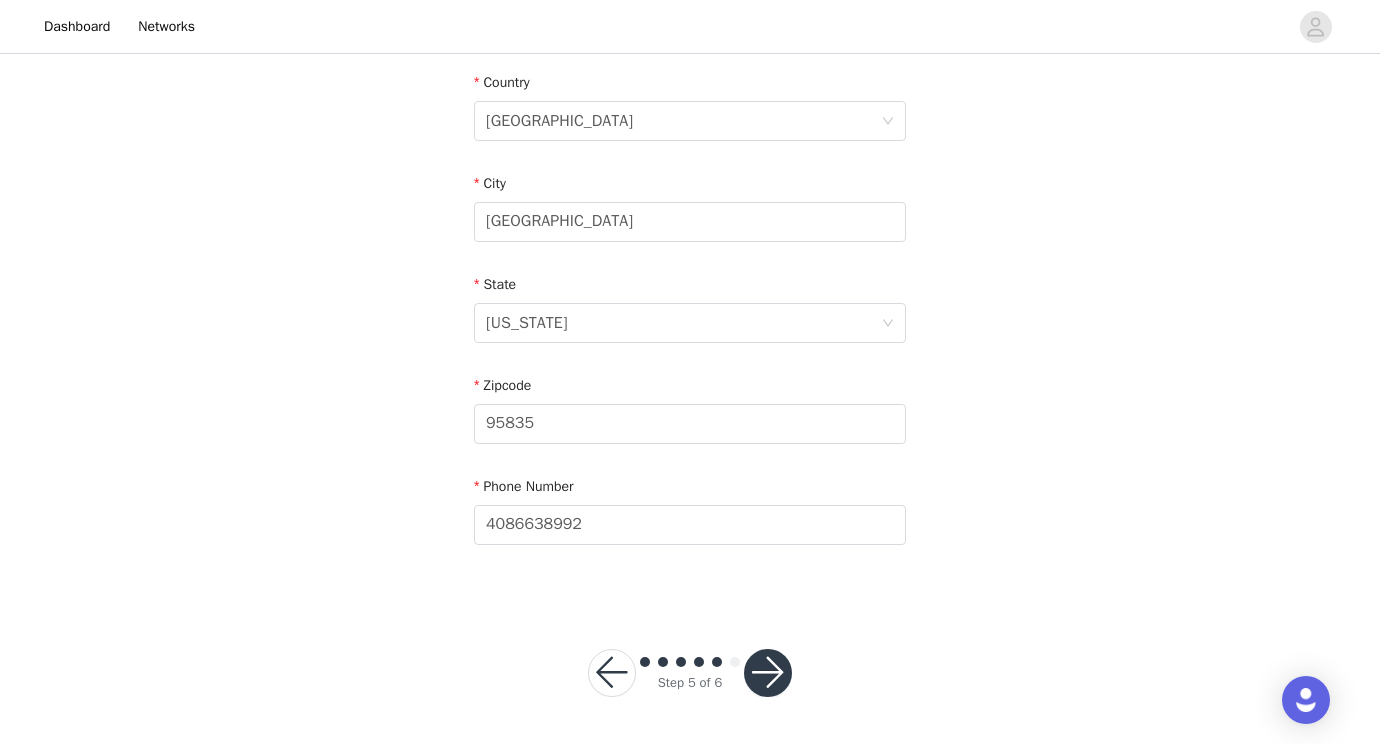 click at bounding box center [768, 673] 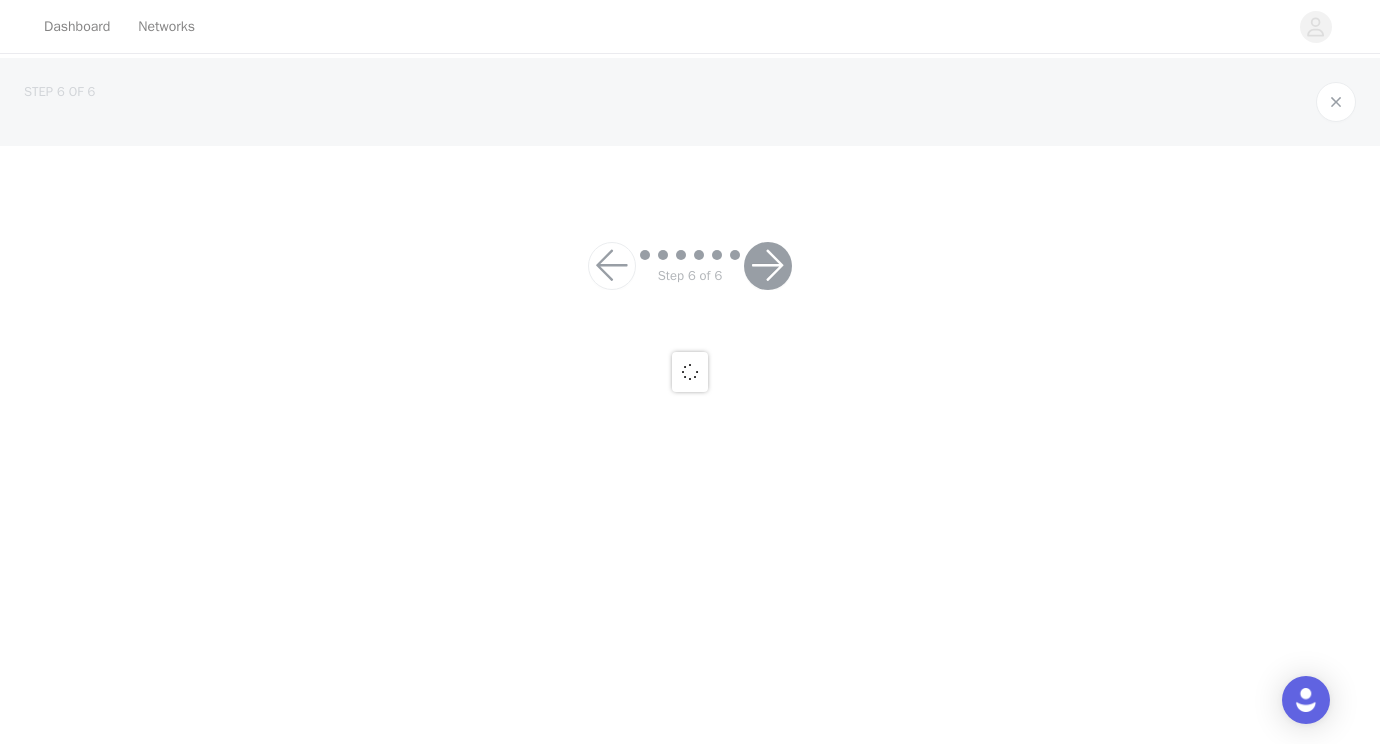 scroll, scrollTop: 0, scrollLeft: 0, axis: both 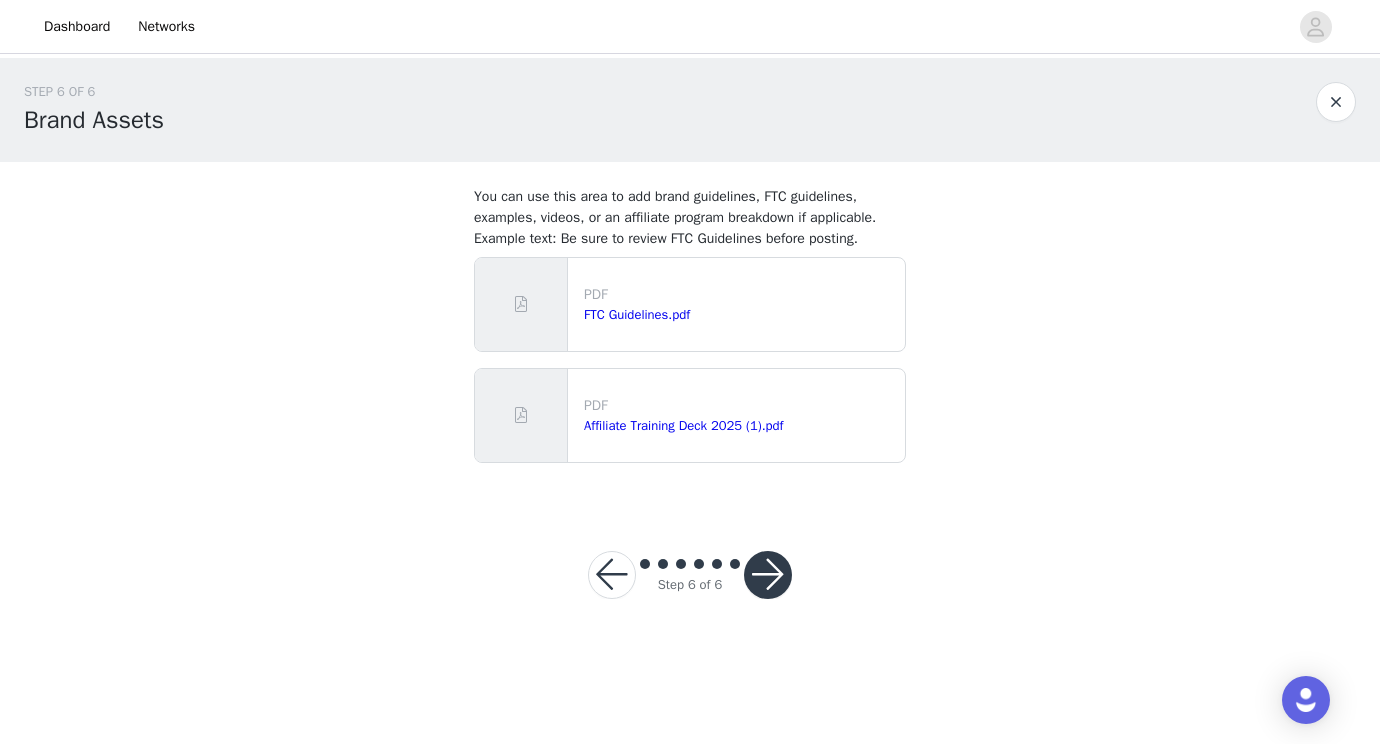 click at bounding box center (768, 575) 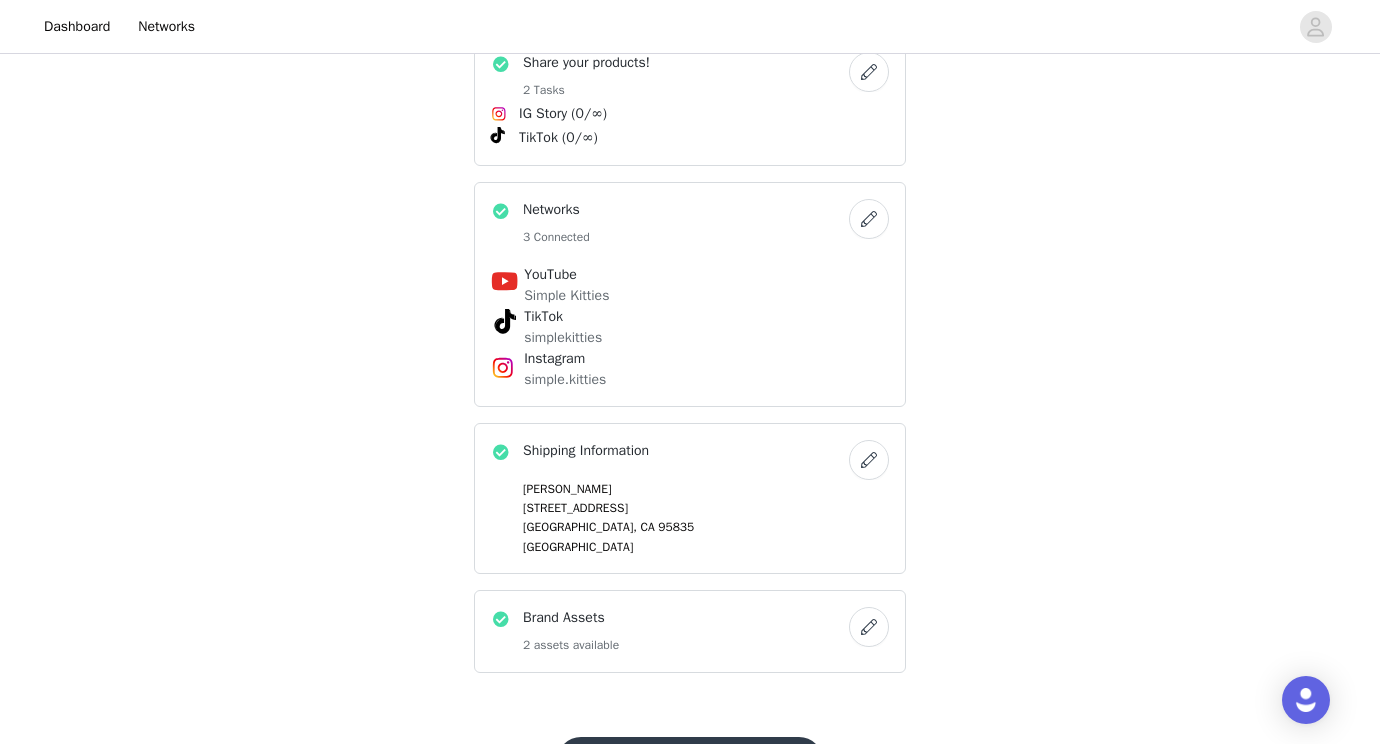 scroll, scrollTop: 907, scrollLeft: 0, axis: vertical 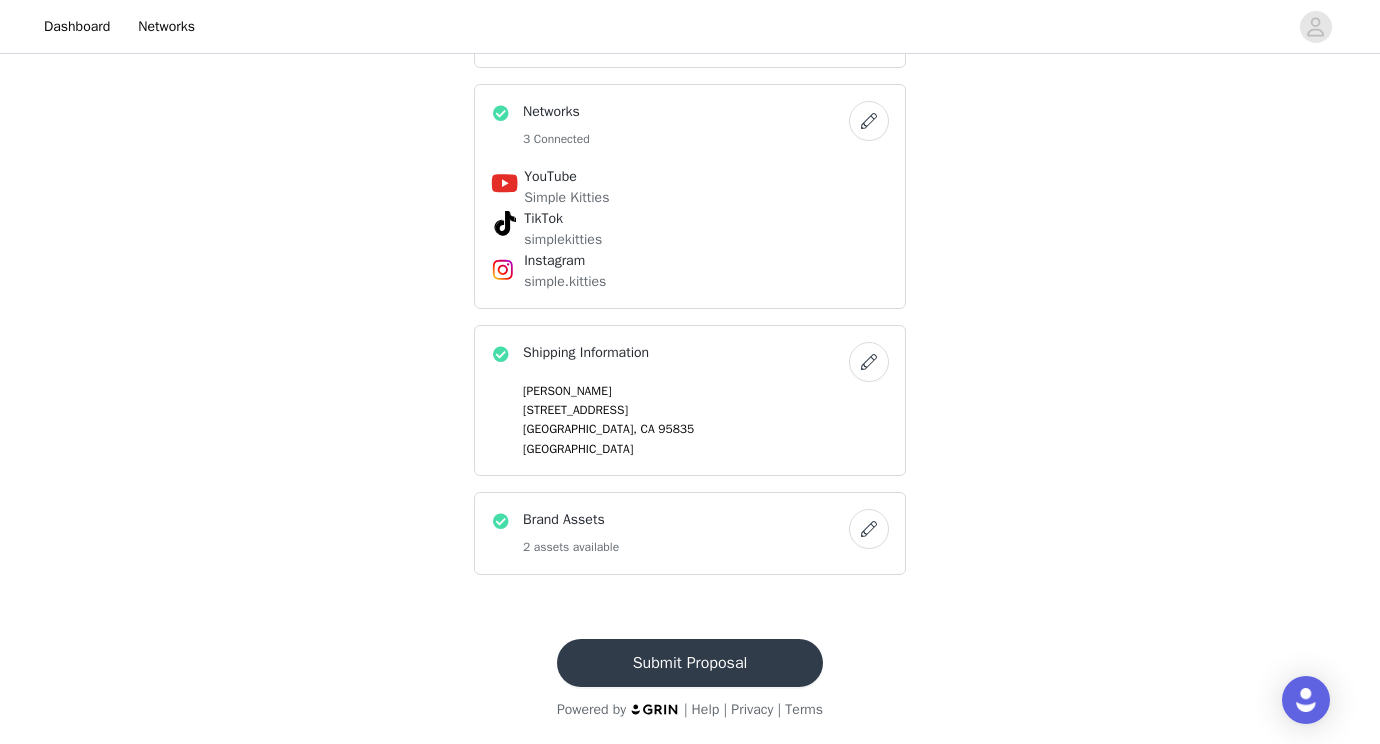 click on "Submit Proposal" at bounding box center (690, 663) 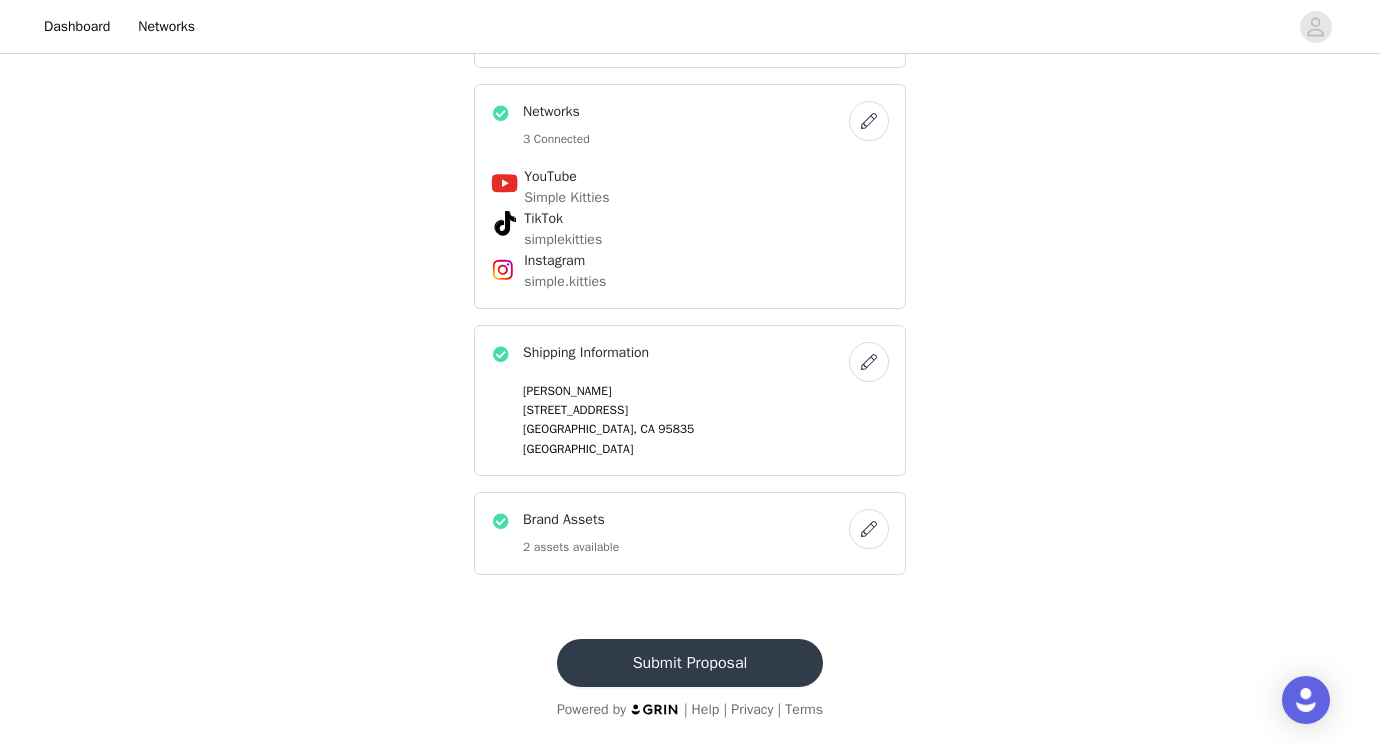 scroll, scrollTop: 0, scrollLeft: 0, axis: both 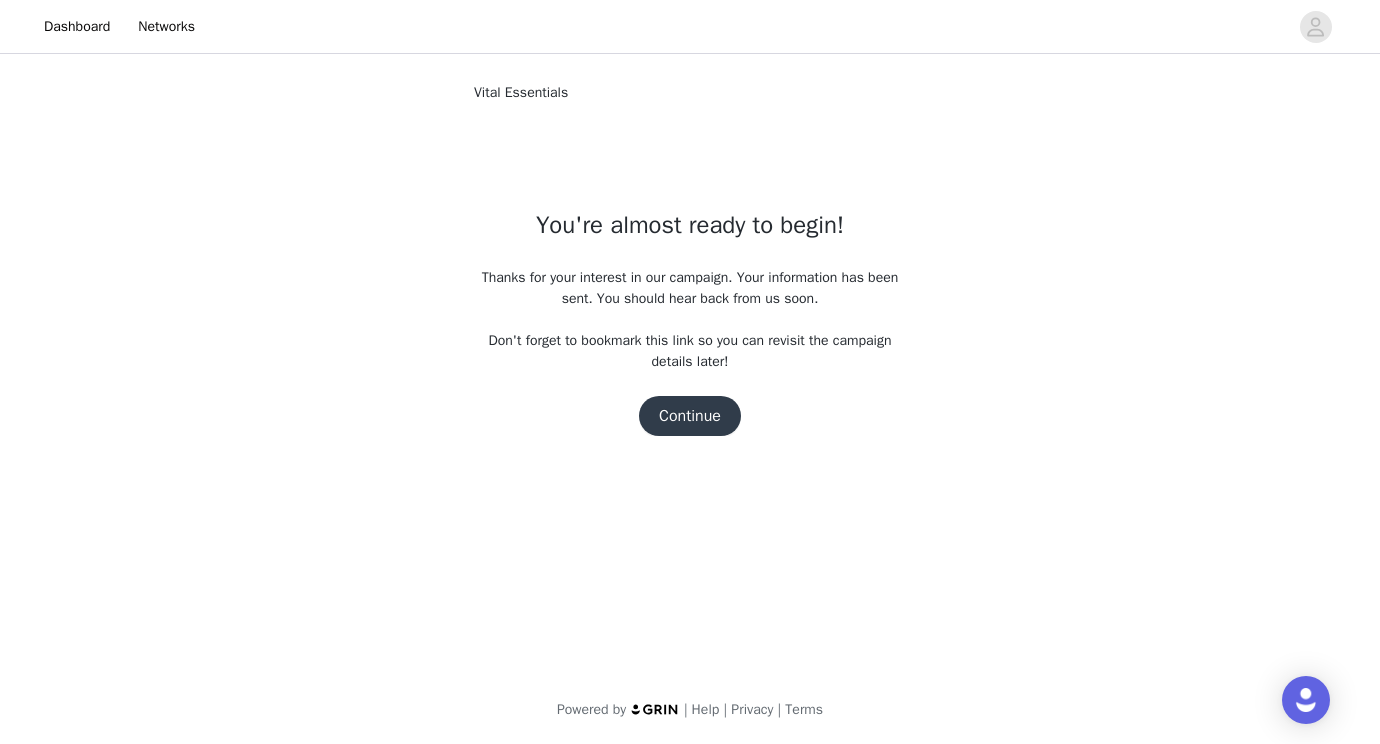 click on "Continue" at bounding box center (690, 416) 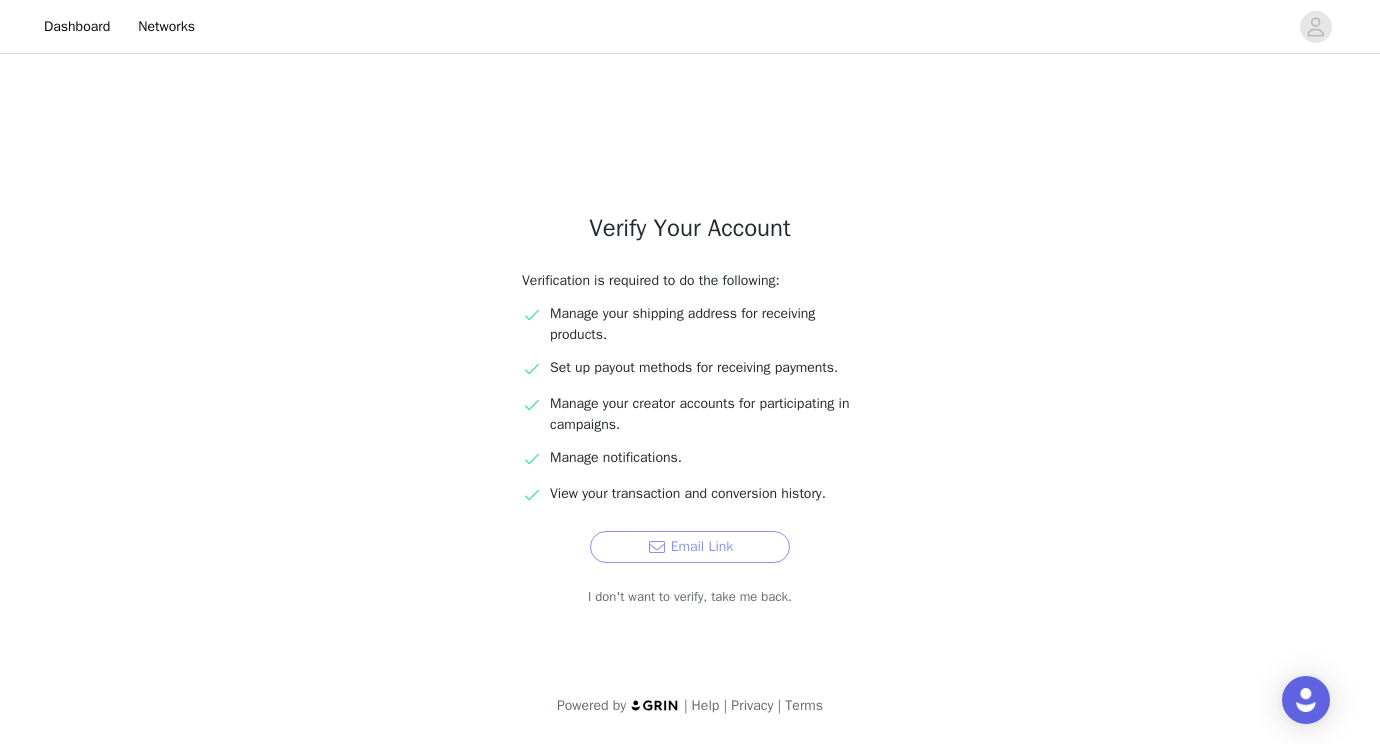 click on "Email Link" at bounding box center (690, 547) 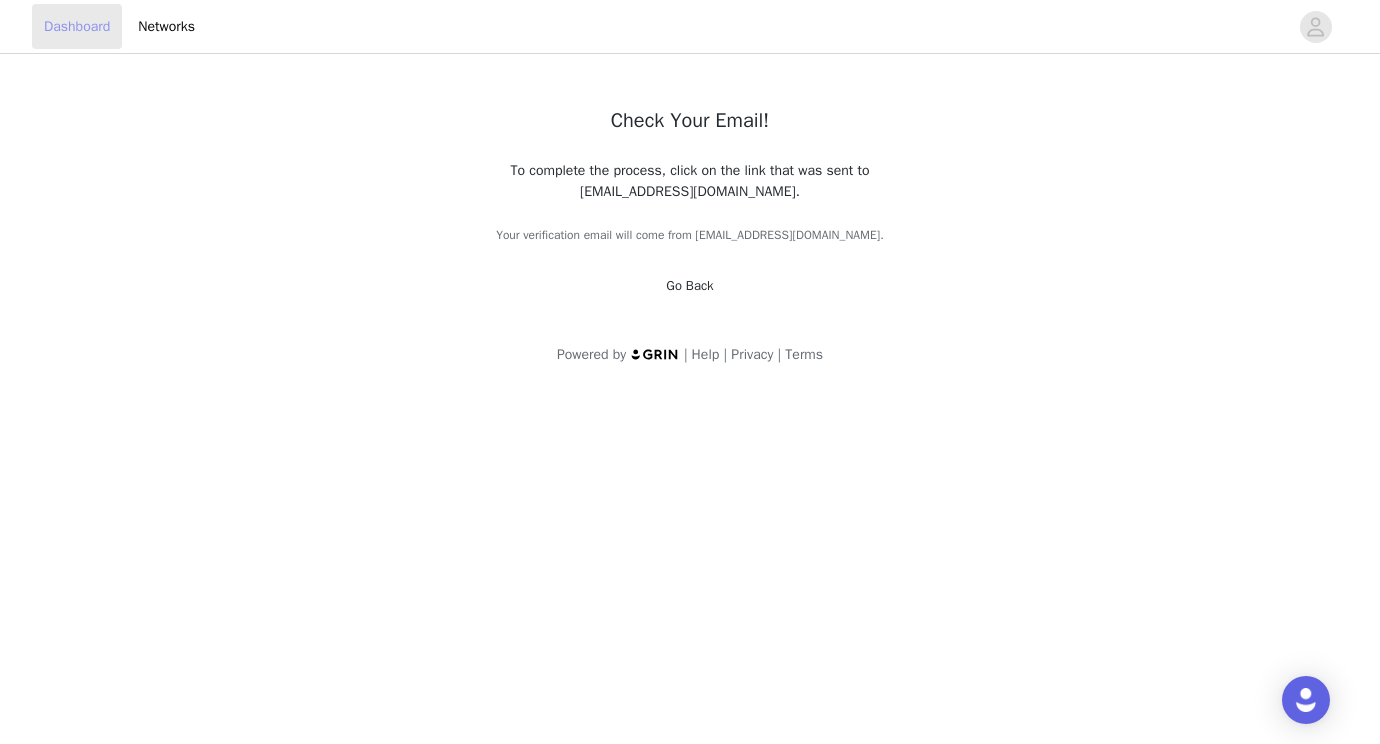 click on "Dashboard" at bounding box center (77, 26) 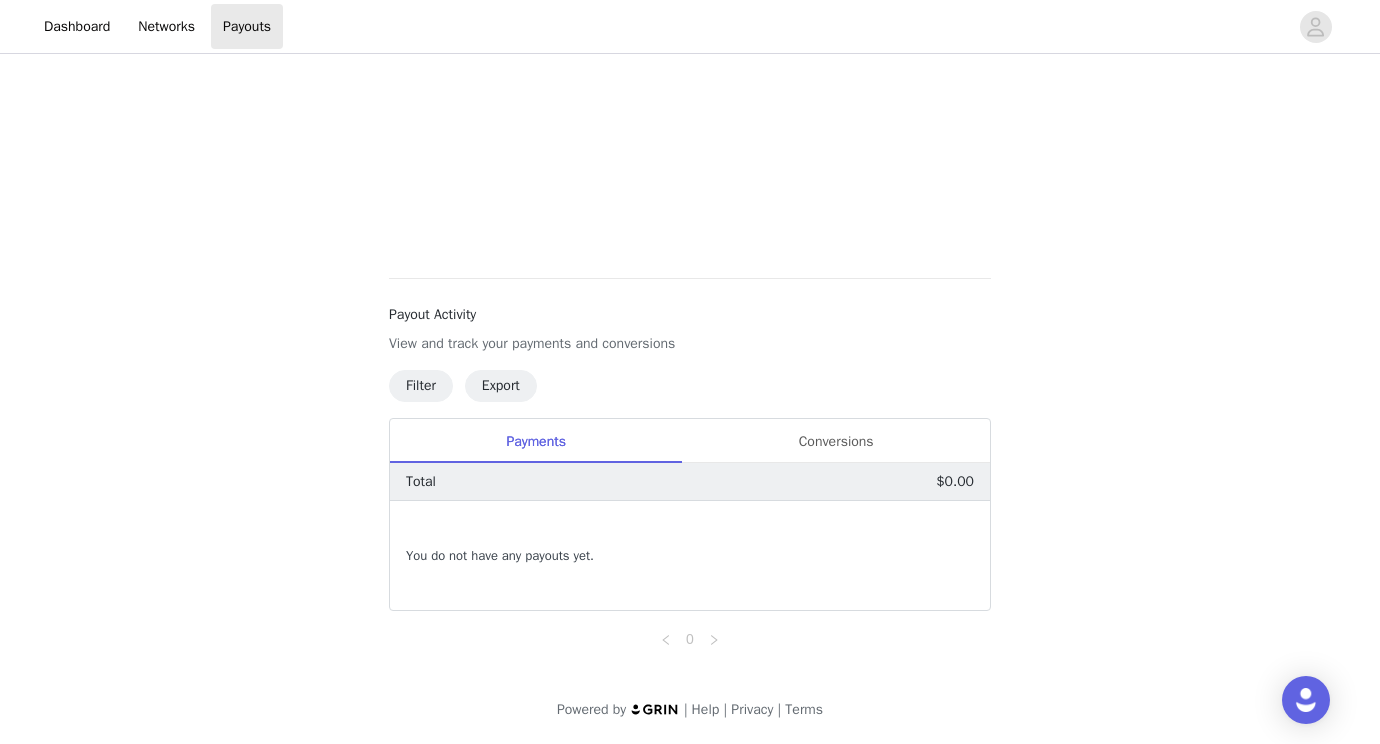 scroll, scrollTop: 0, scrollLeft: 0, axis: both 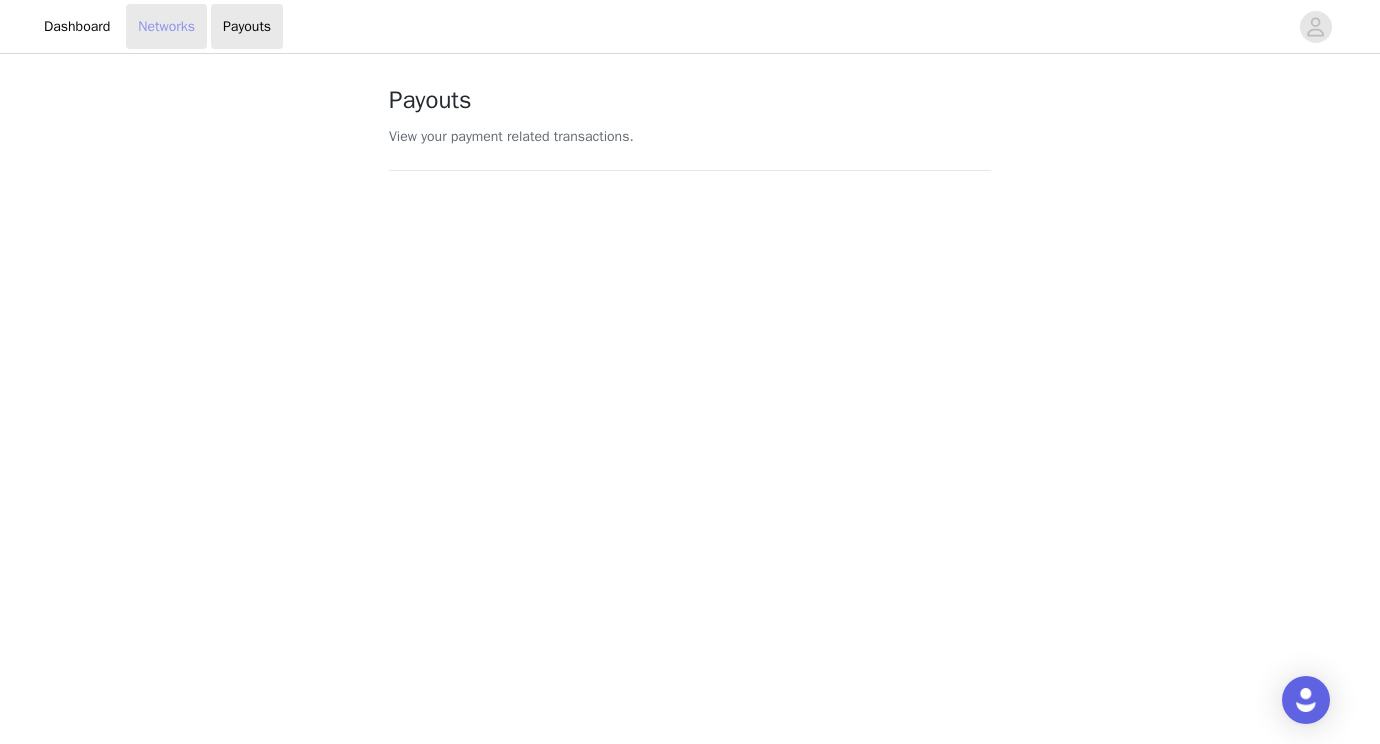 click on "Networks" at bounding box center (166, 26) 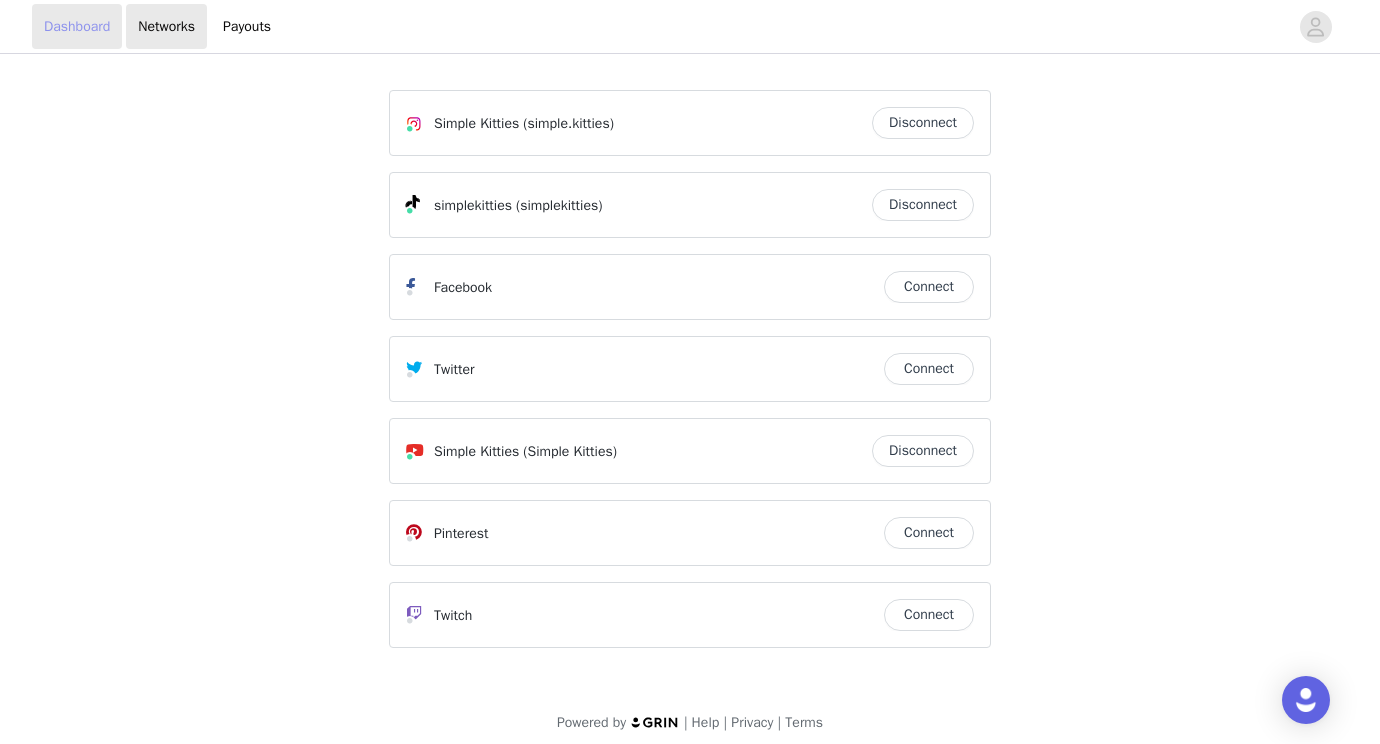 click on "Dashboard" at bounding box center (77, 26) 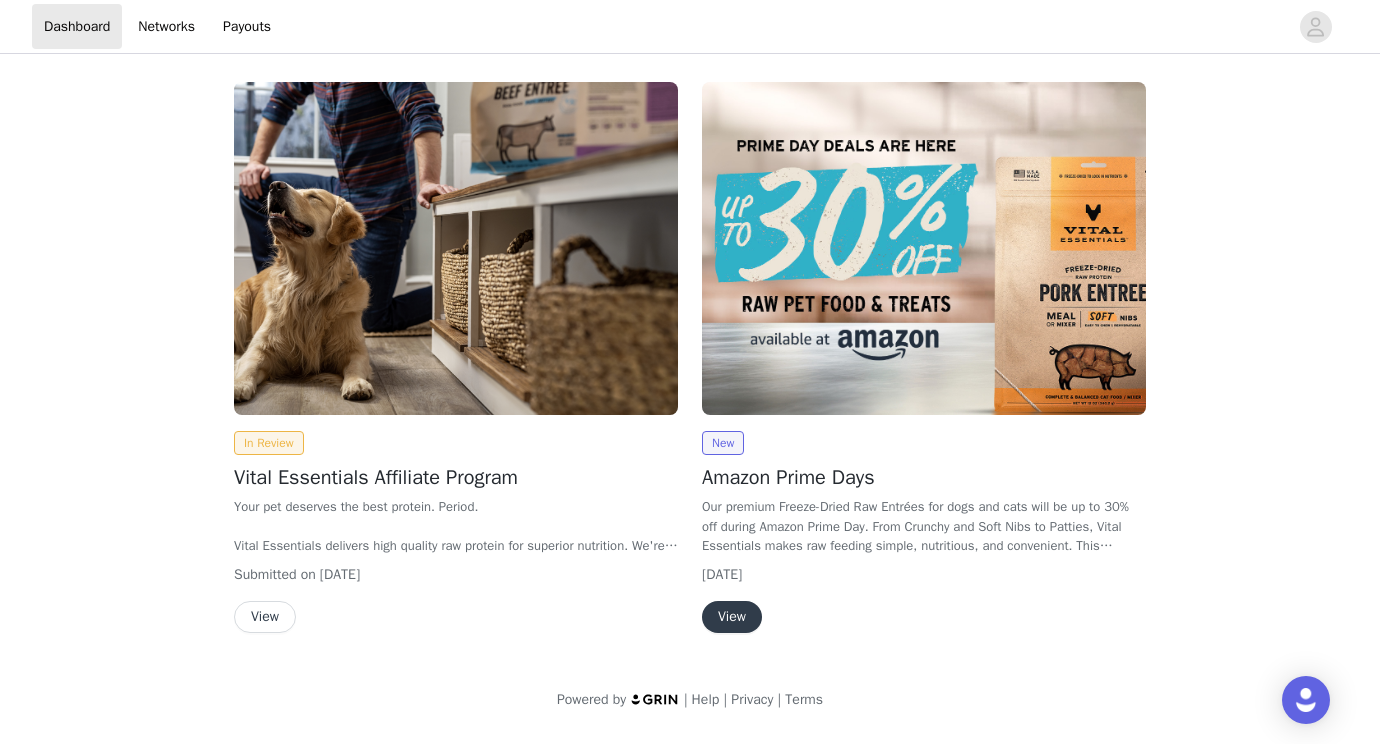 click on "View" at bounding box center (732, 617) 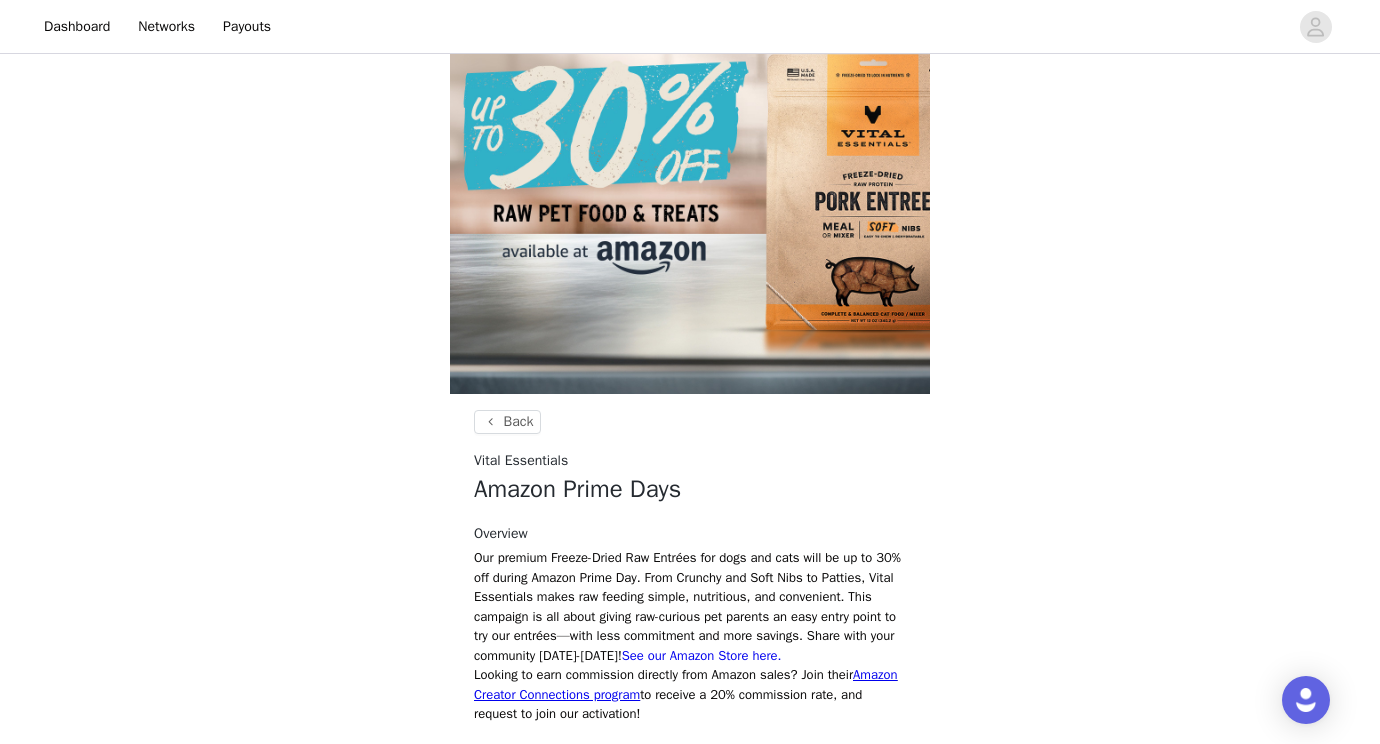 scroll, scrollTop: 0, scrollLeft: 0, axis: both 